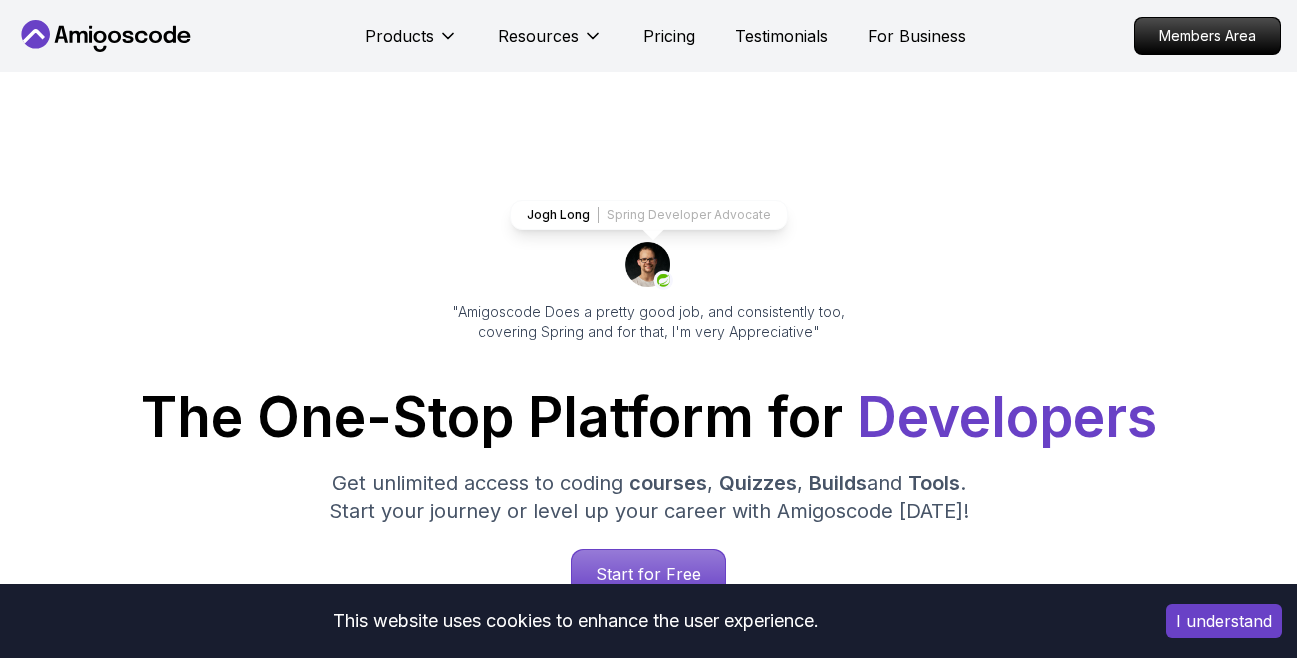 scroll, scrollTop: 4408, scrollLeft: 0, axis: vertical 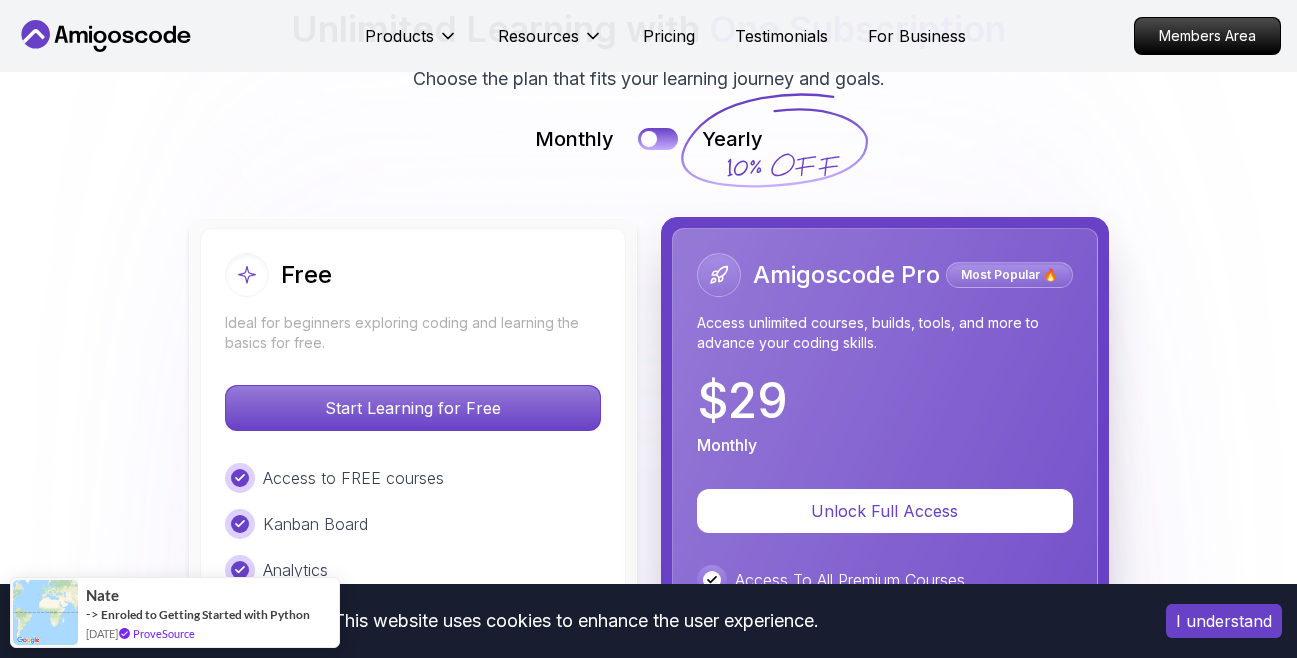 click on "I understand" at bounding box center [1224, 621] 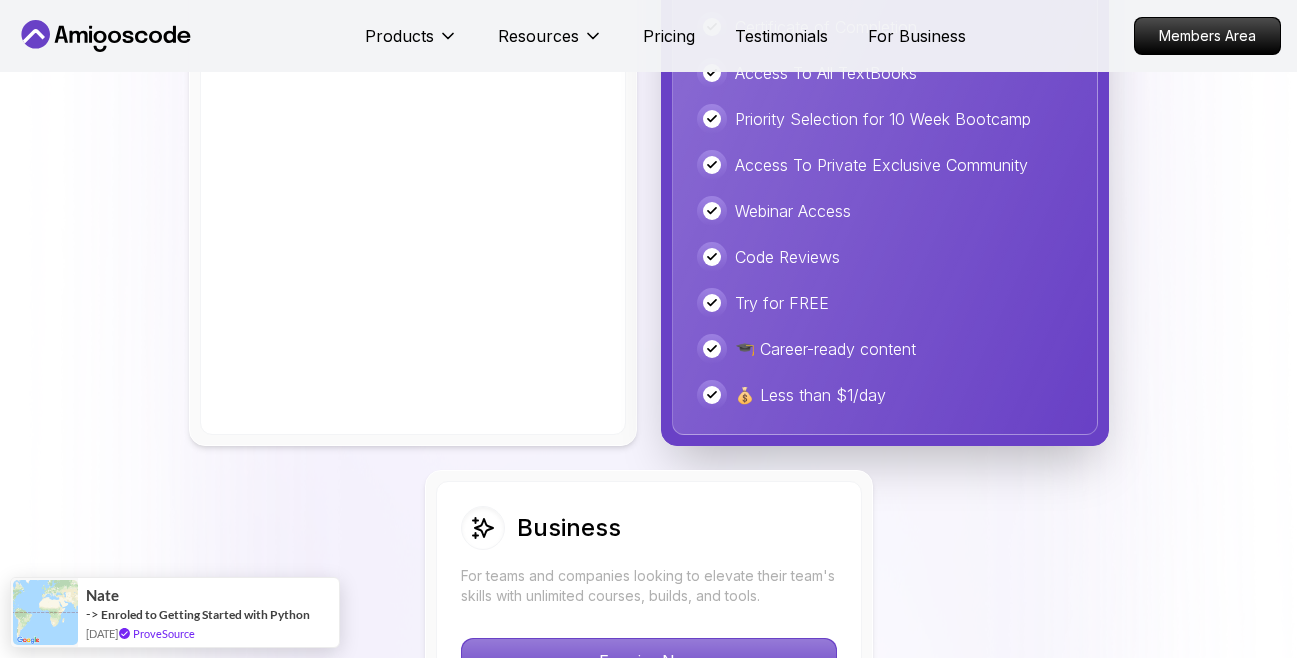 scroll, scrollTop: 5146, scrollLeft: 0, axis: vertical 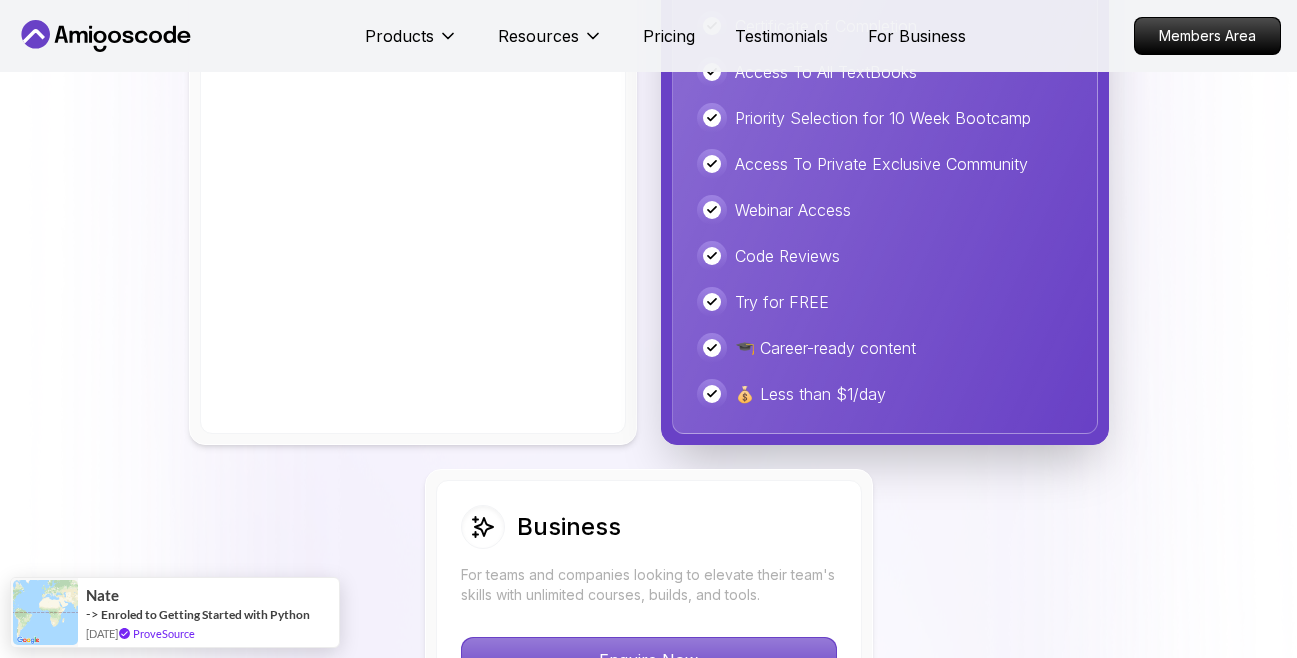 click 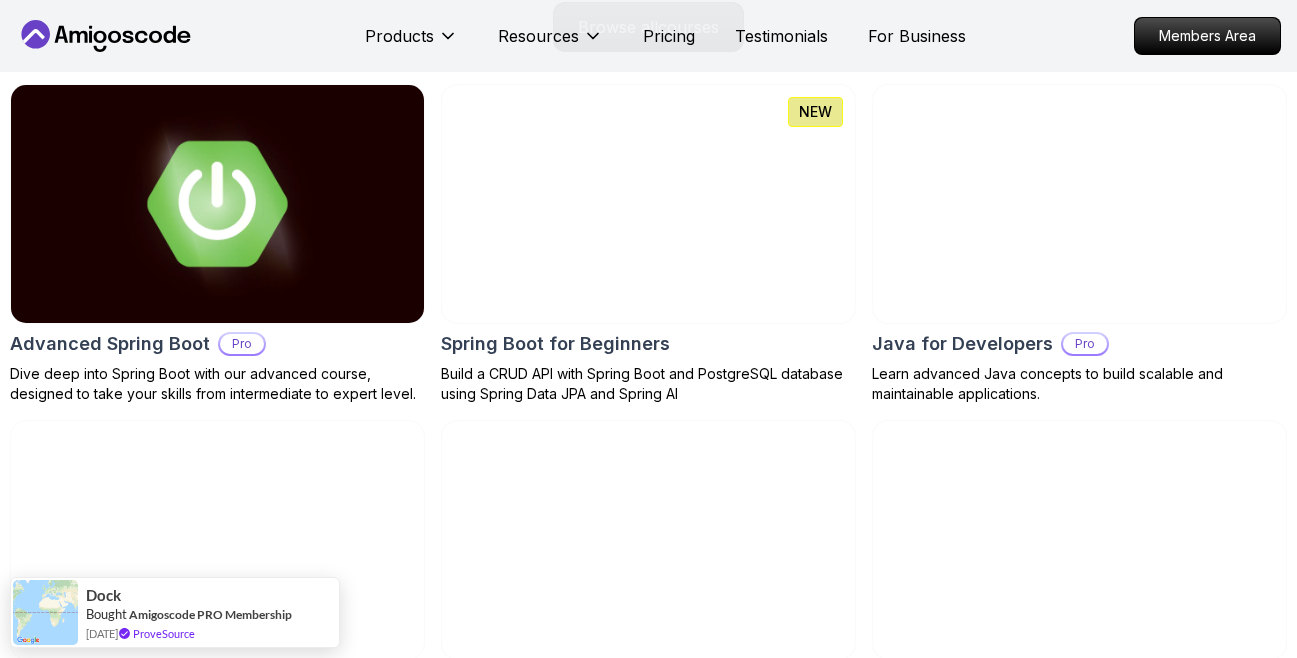 scroll, scrollTop: 1893, scrollLeft: 0, axis: vertical 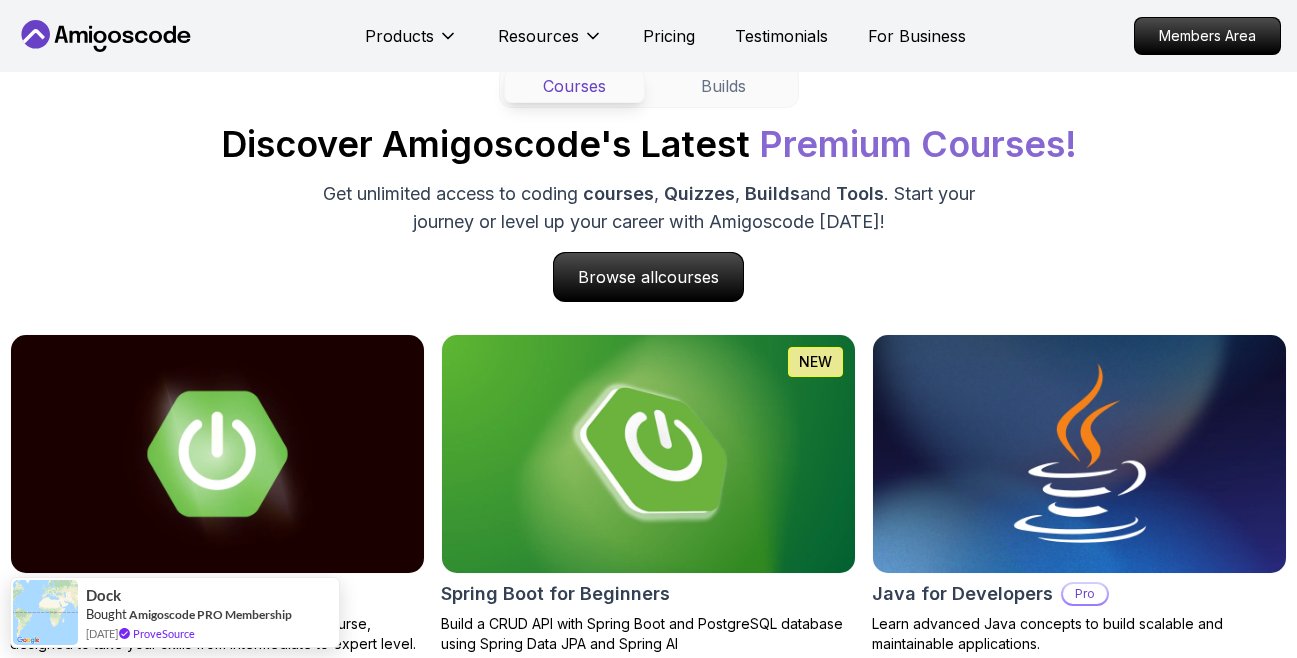 click at bounding box center [1080, 454] 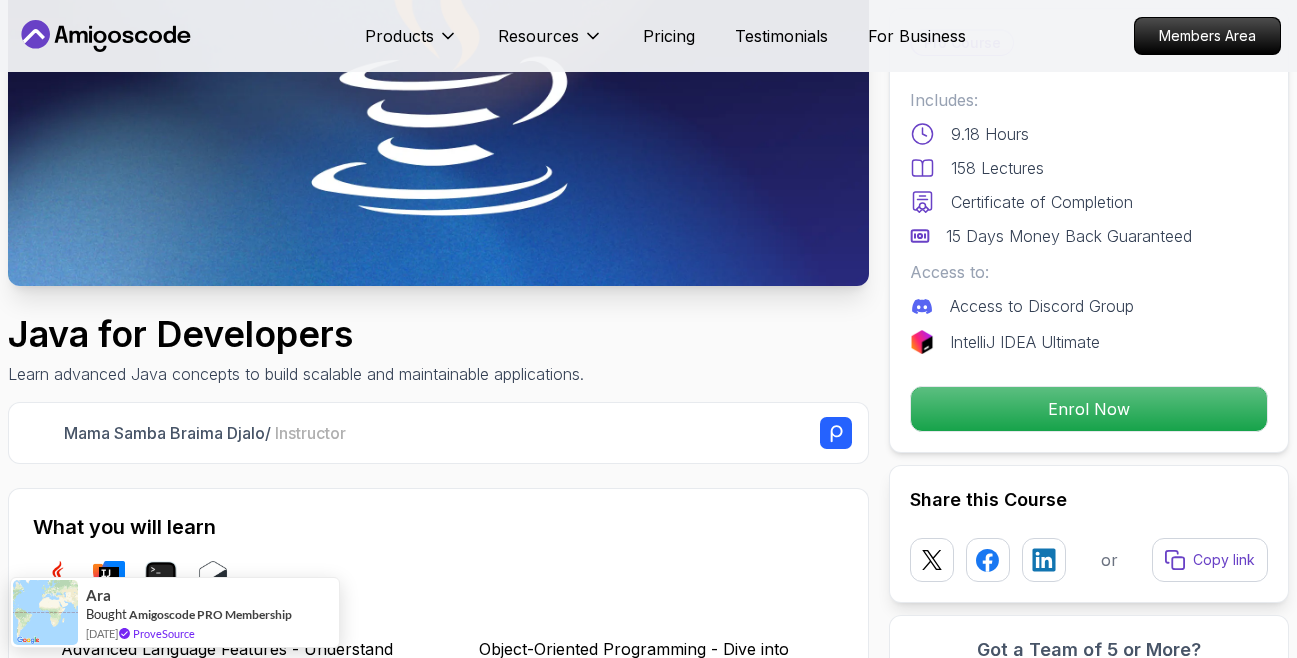 scroll, scrollTop: 320, scrollLeft: 0, axis: vertical 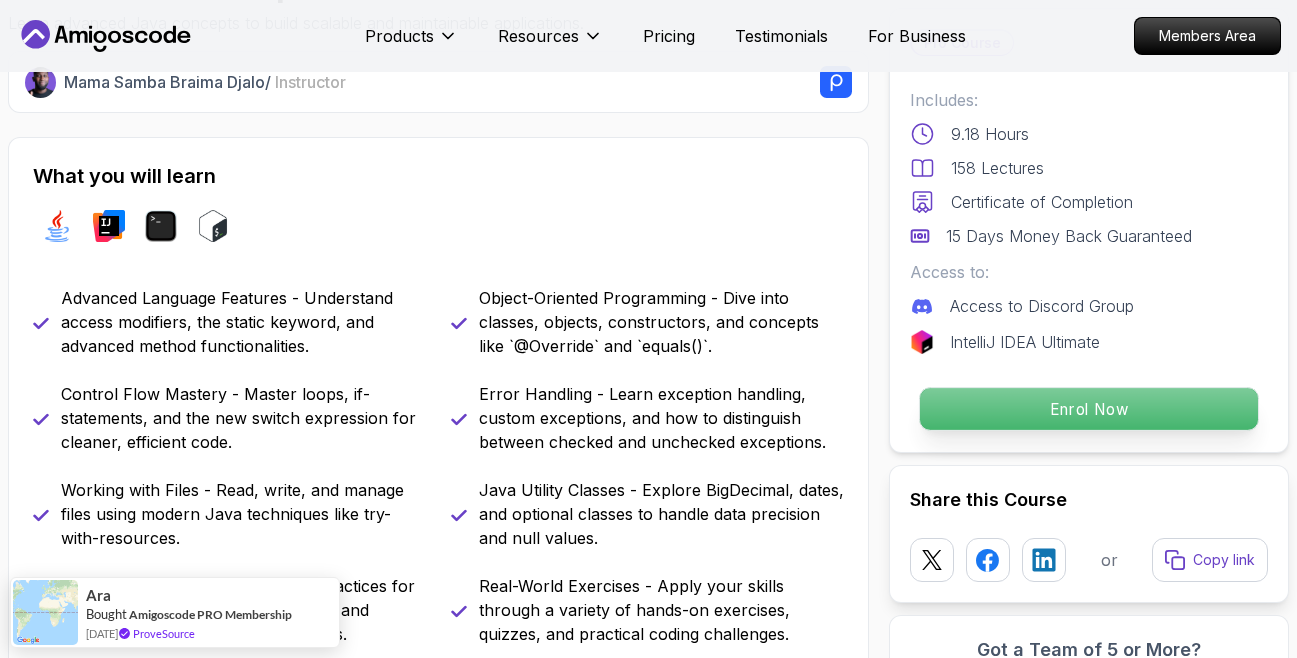 click on "Enrol Now" at bounding box center (1089, 409) 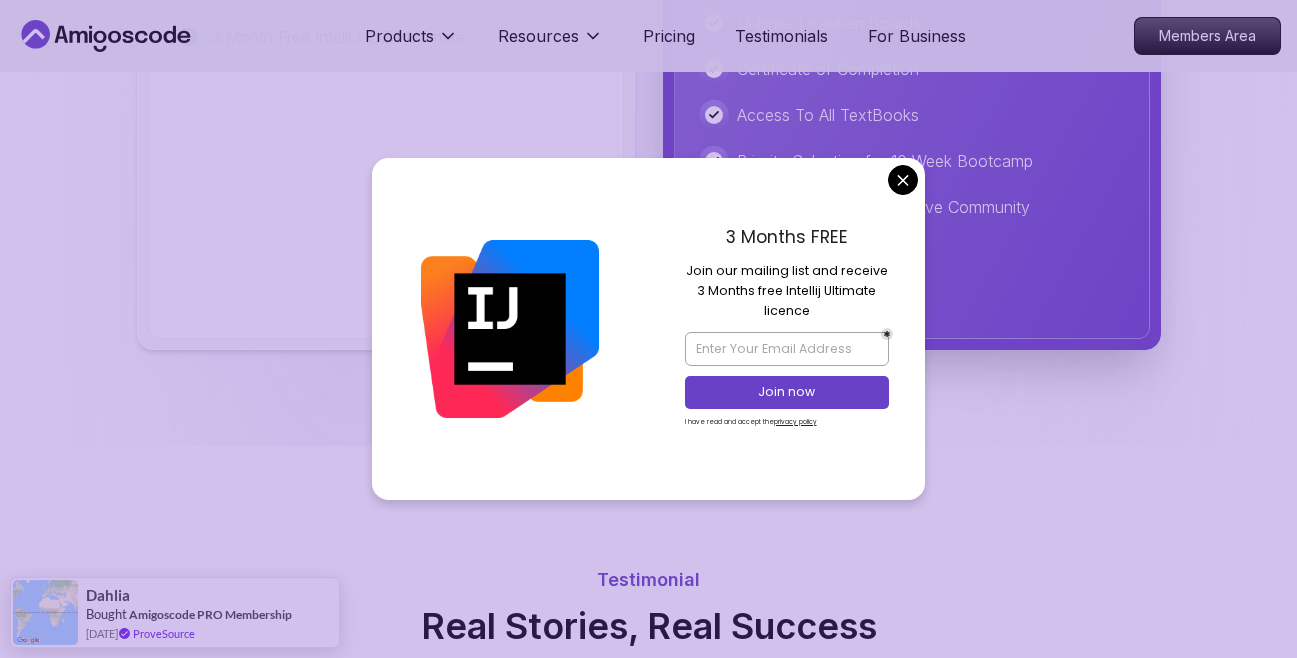 scroll, scrollTop: 5787, scrollLeft: 0, axis: vertical 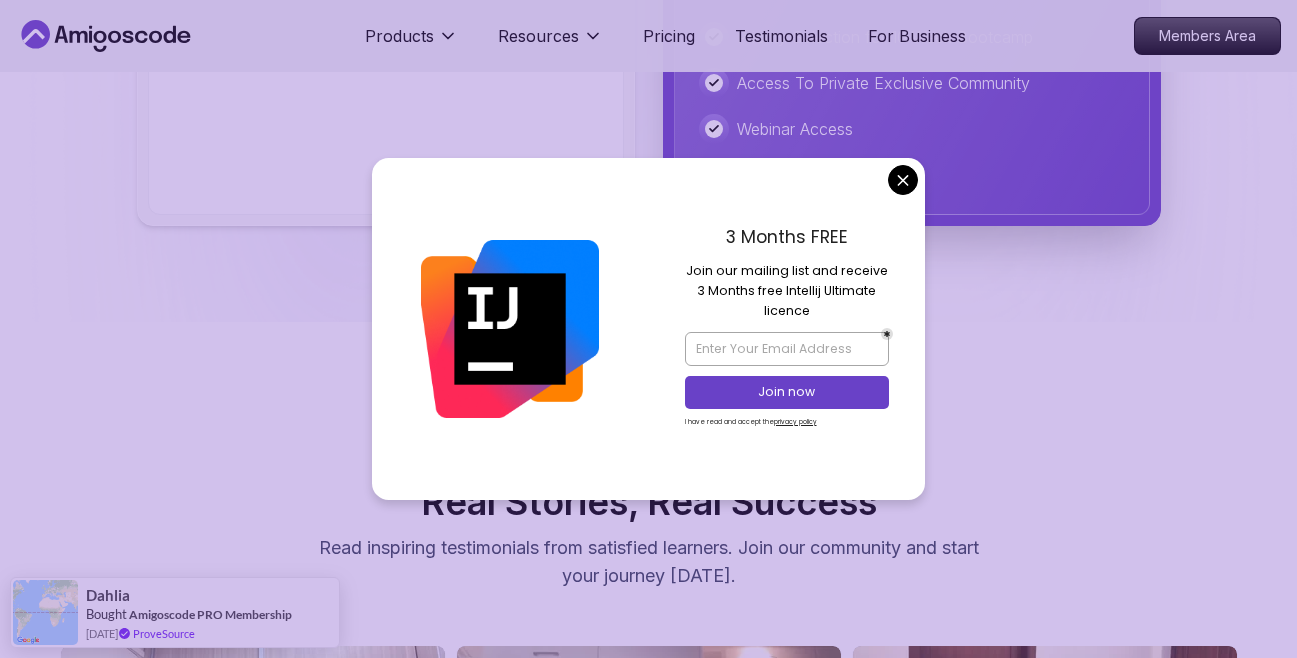 click on "Products Resources Pricing Testimonials For Business Members Area Products Resources Pricing Testimonials For Business Members Area Java for Developers Learn advanced Java concepts to build scalable and maintainable applications. Mama Samba Braima Djalo  /   Instructor Pro Course Includes: 9.18 Hours 158 Lectures Certificate of Completion 15 Days Money Back Guaranteed Access to: Access to Discord Group IntelliJ IDEA Ultimate Enrol Now Share this Course or Copy link Got a Team of 5 or More? With one subscription, give your entire team access to all courses and features. Check our Business Plan Mama Samba Braima Djalo  /   Instructor What you will learn java intellij terminal bash Advanced Language Features - Understand access modifiers, the static keyword, and advanced method functionalities. Object-Oriented Programming - Dive into classes, objects, constructors, and concepts like `@Override` and `equals()`. Master Advanced Java Concepts with Java for Developers
Java for Developers
Hands-On Learning" at bounding box center (648, -631) 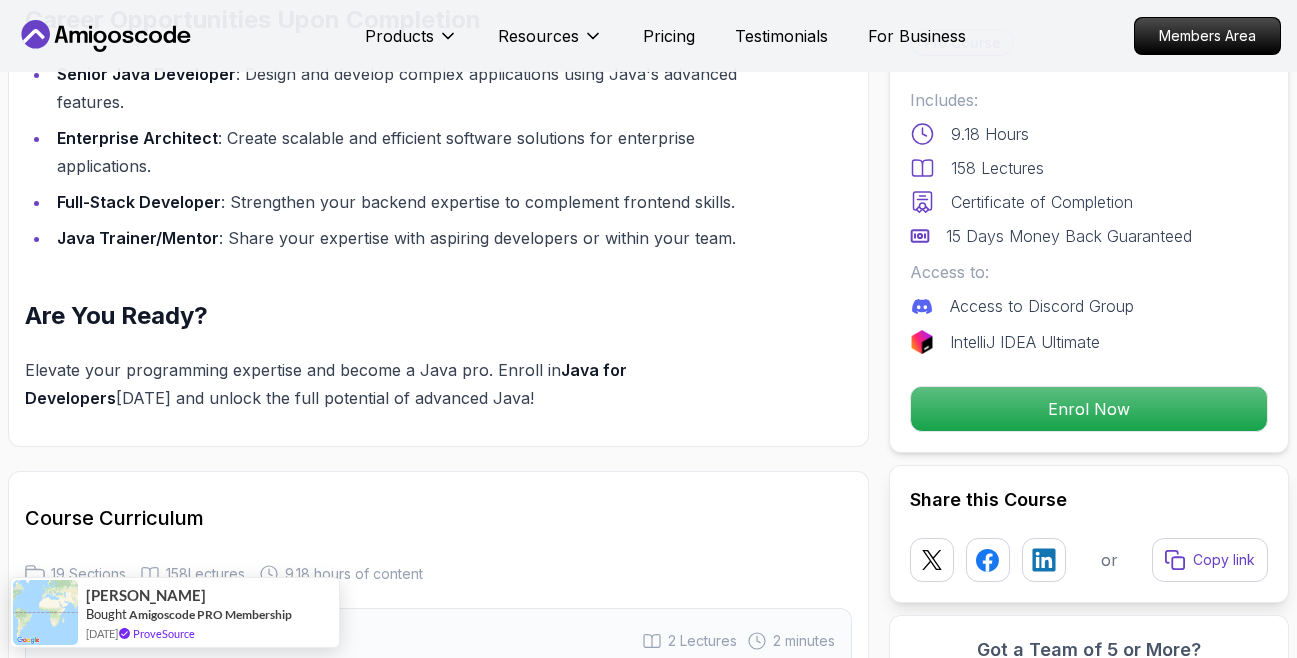 scroll, scrollTop: 2227, scrollLeft: 0, axis: vertical 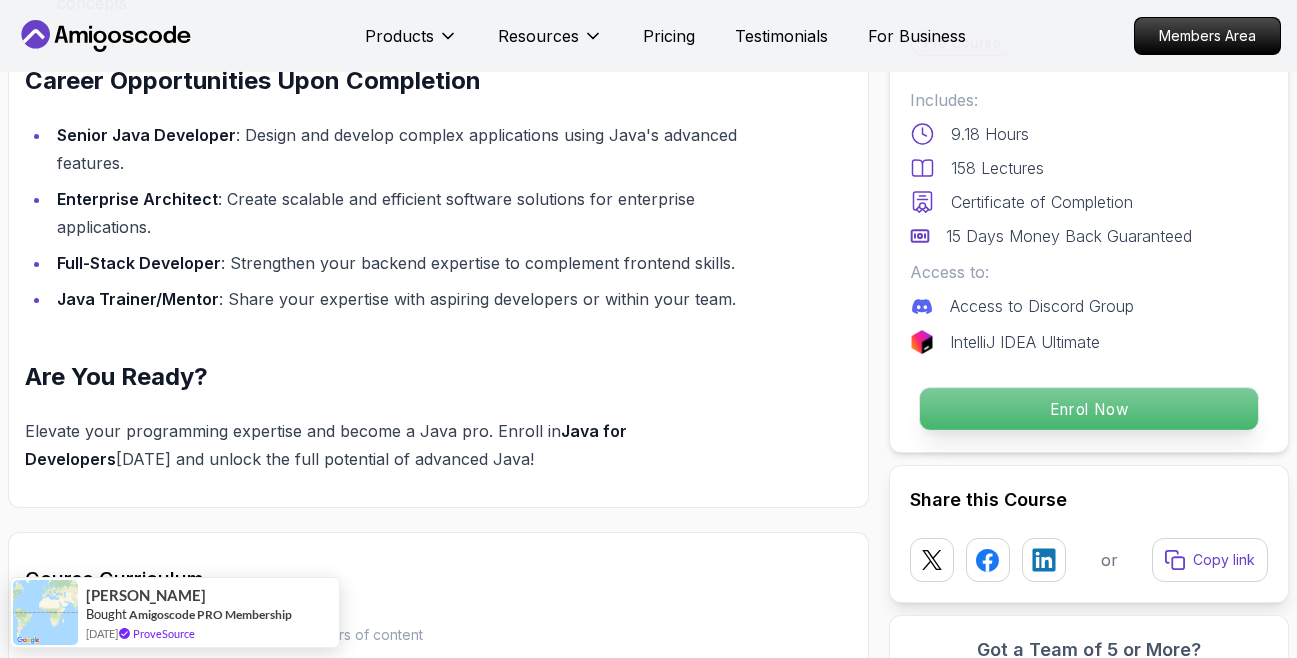 click on "Enrol Now" at bounding box center [1089, 409] 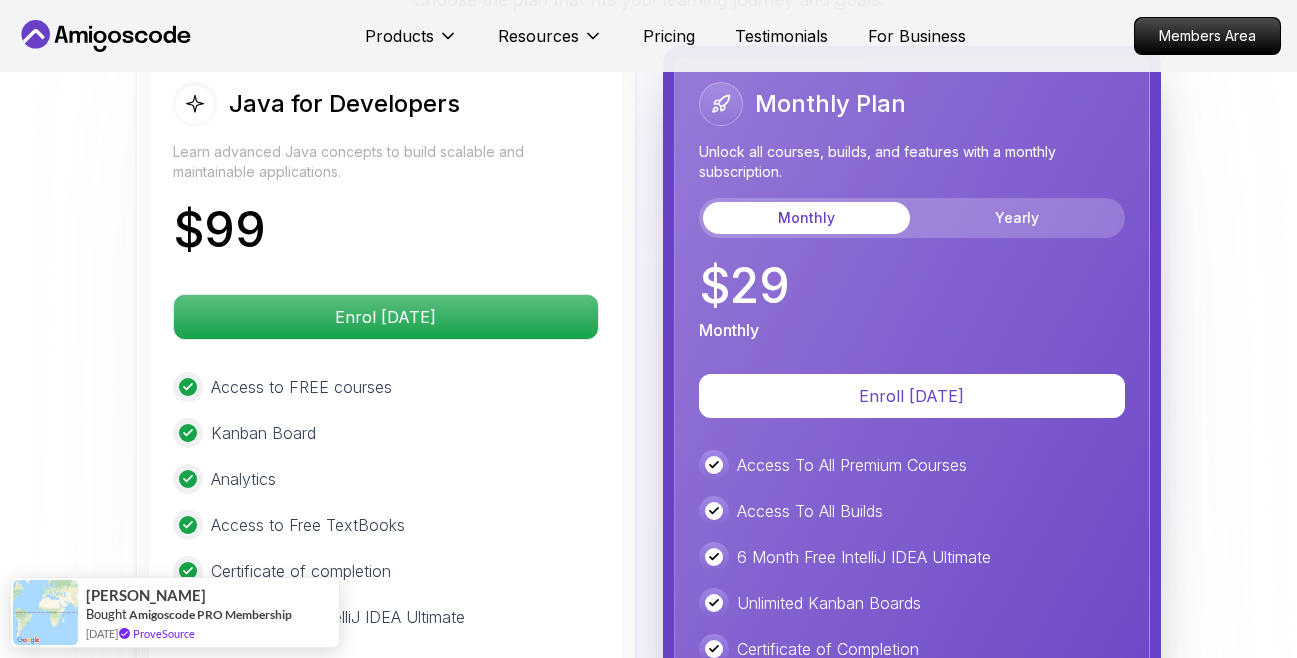 scroll, scrollTop: 5026, scrollLeft: 0, axis: vertical 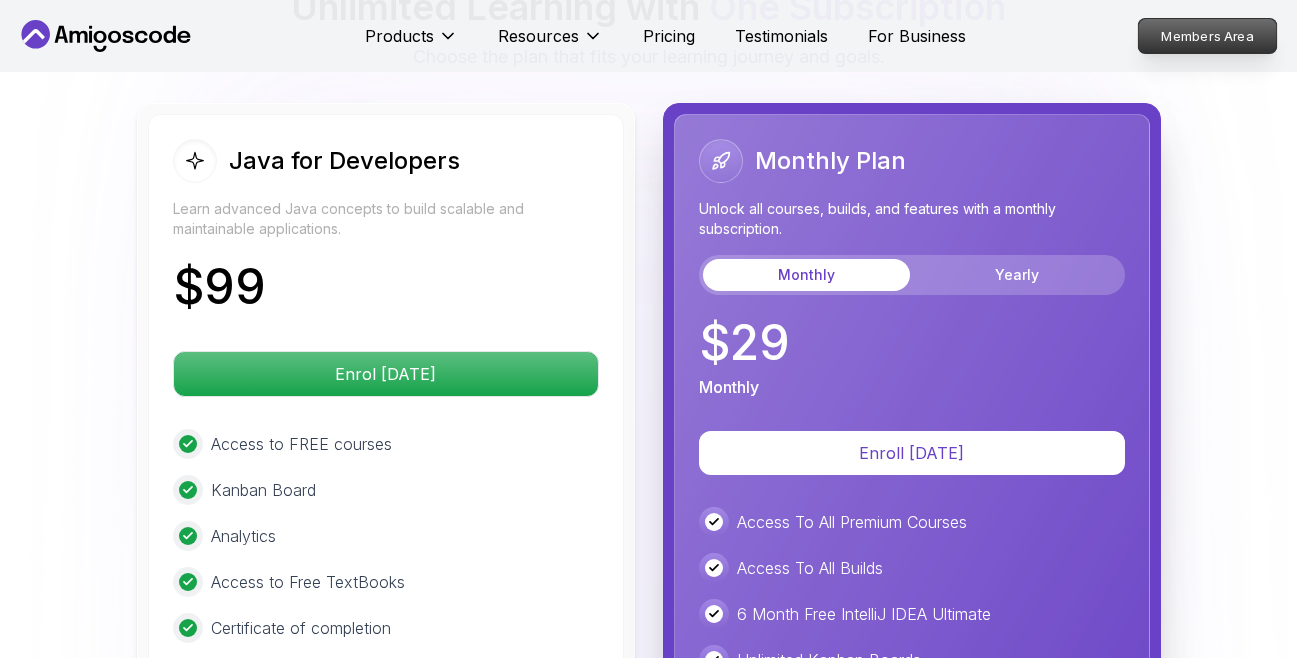 click on "Members Area" at bounding box center (1207, 36) 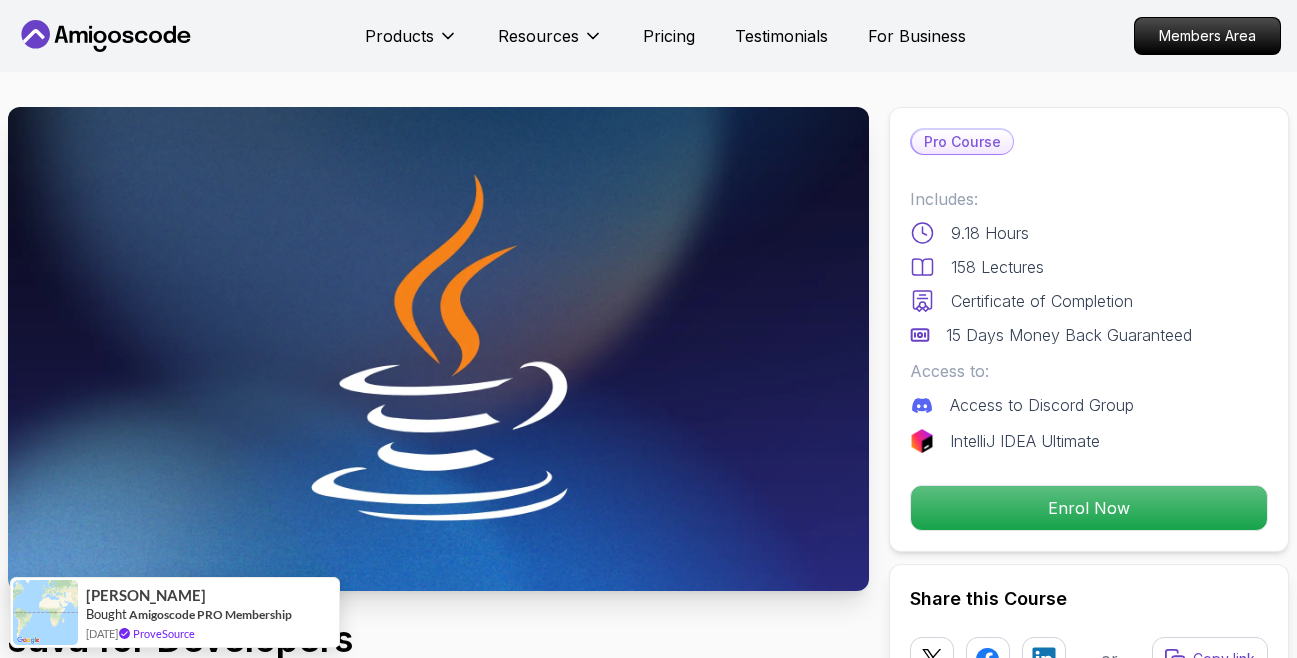 scroll, scrollTop: 0, scrollLeft: 0, axis: both 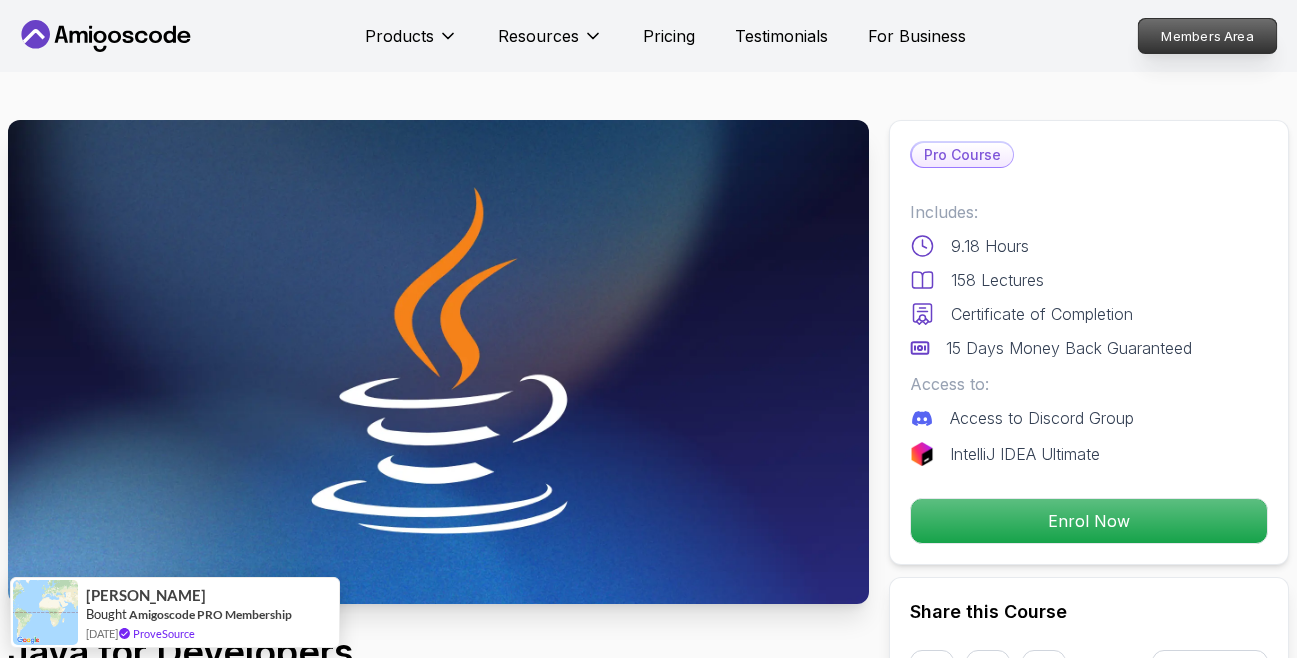 click on "Members Area" at bounding box center [1208, 36] 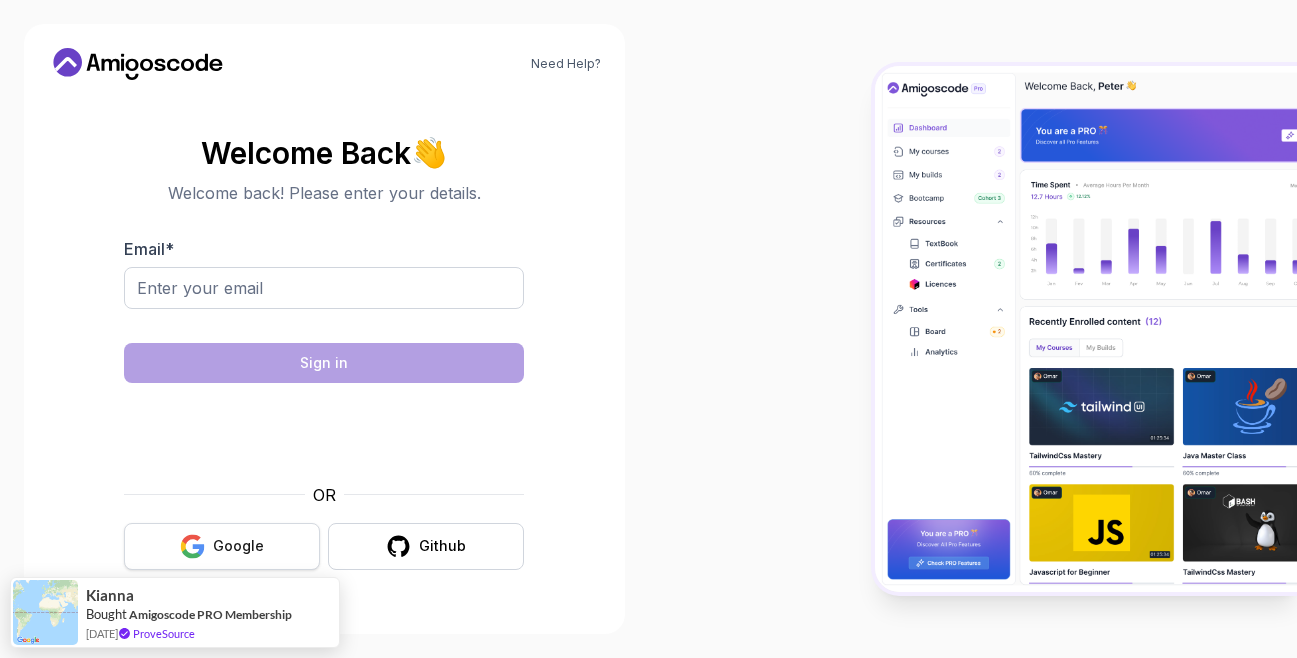 click on "Google" at bounding box center [222, 546] 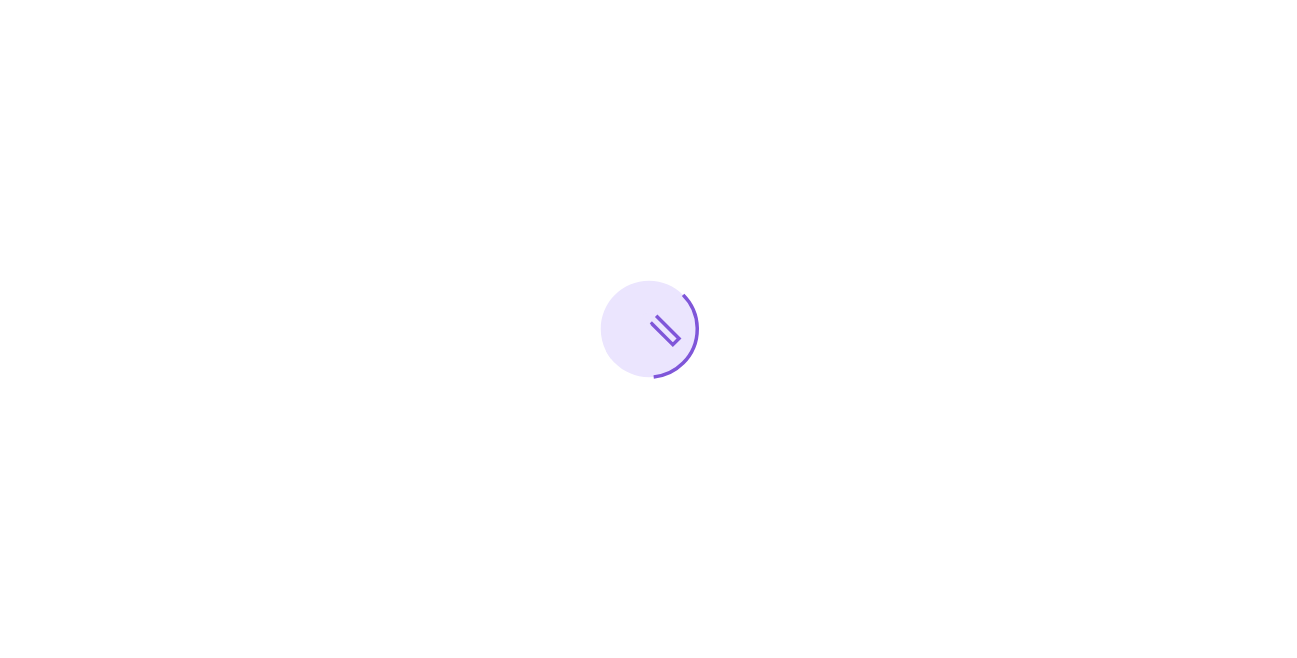 scroll, scrollTop: 0, scrollLeft: 0, axis: both 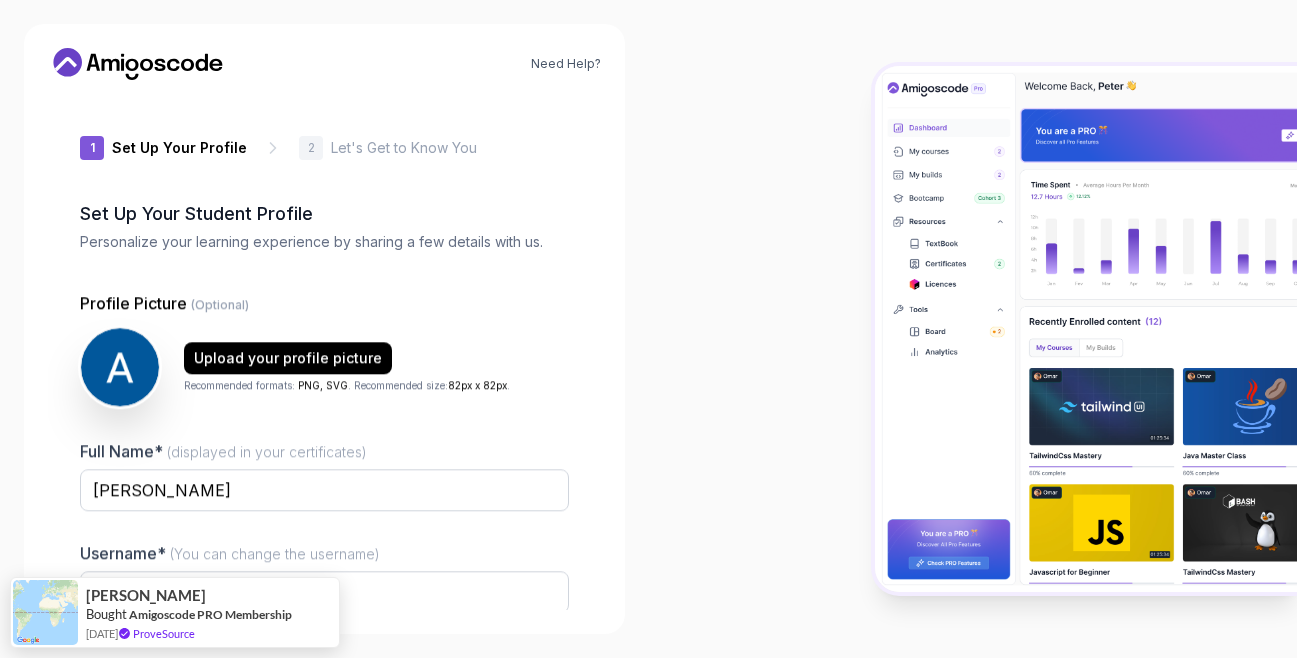 type on "gentlecougar84193" 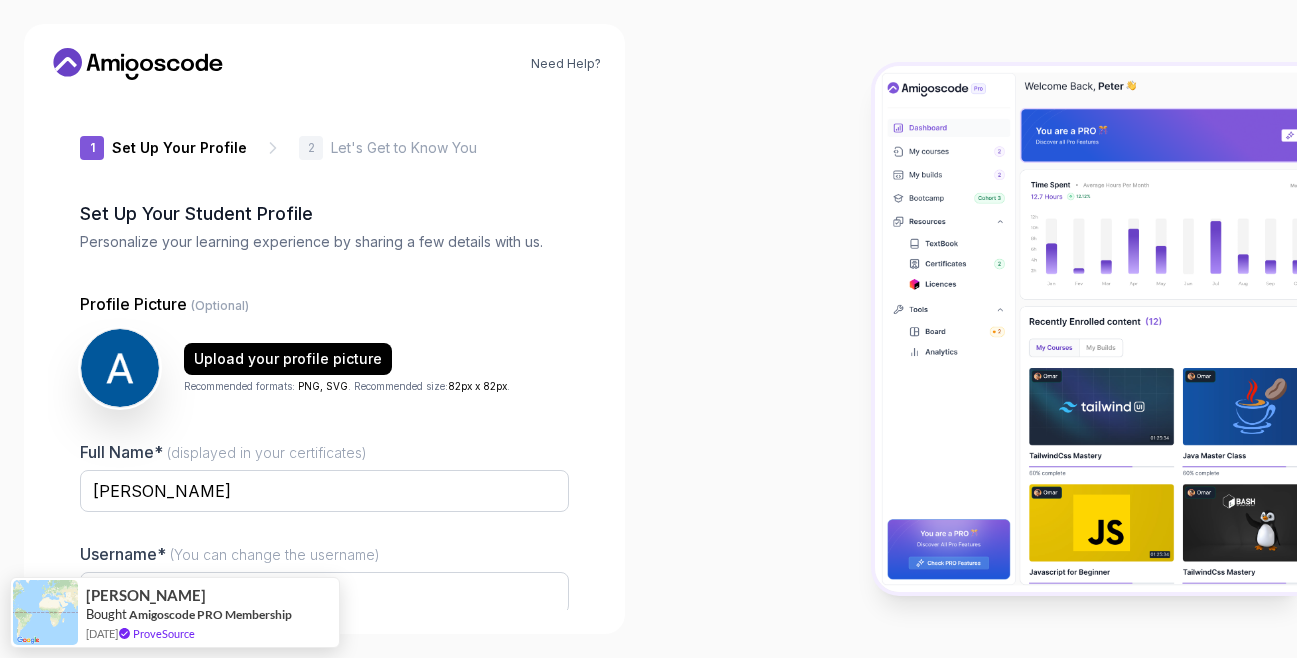 click at bounding box center (973, 329) 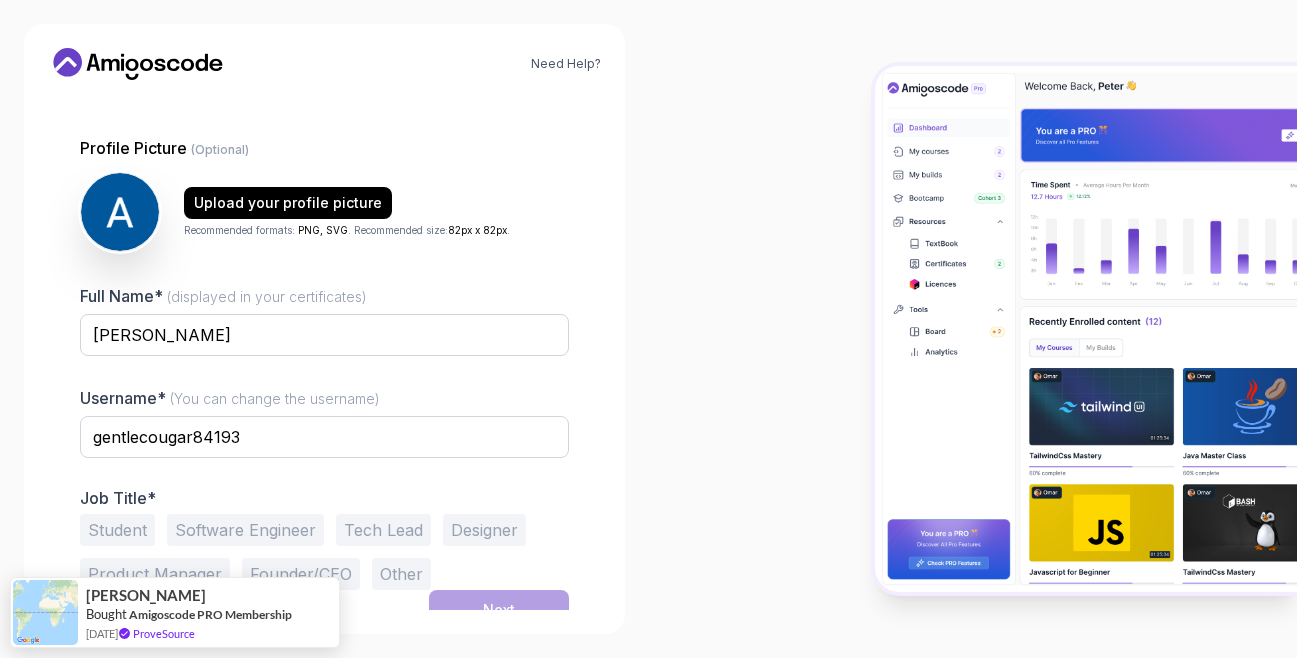 scroll, scrollTop: 176, scrollLeft: 0, axis: vertical 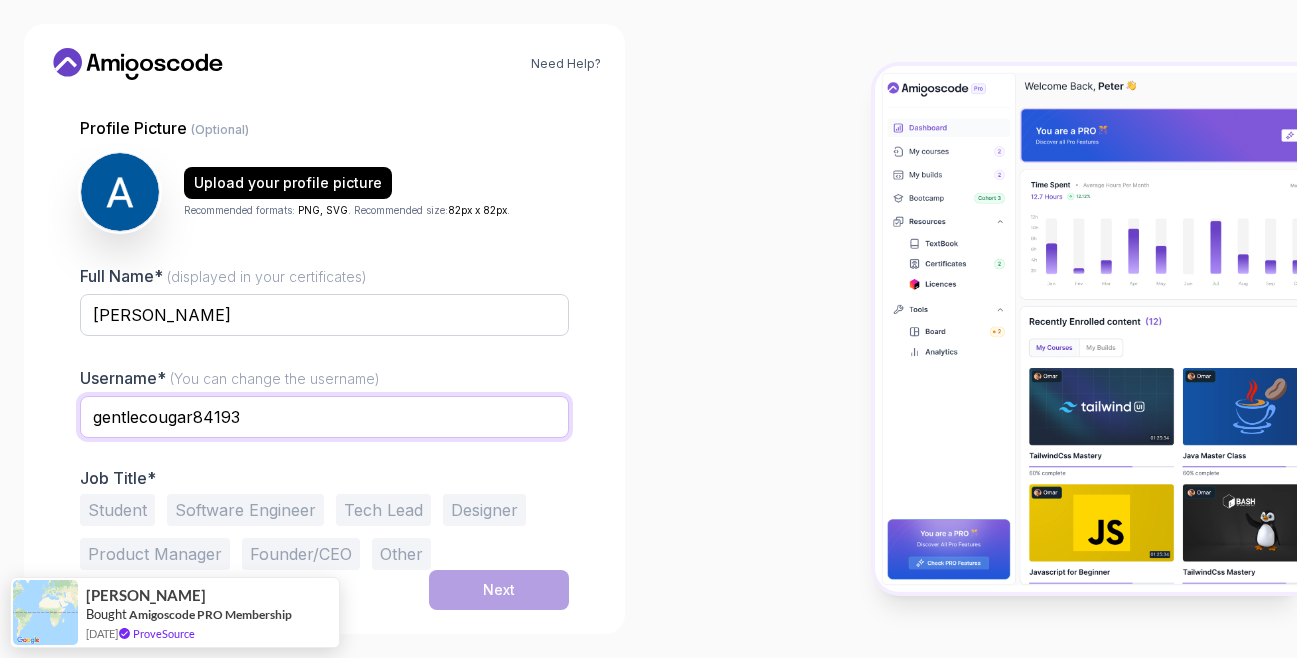 click on "gentlecougar84193" at bounding box center (324, 417) 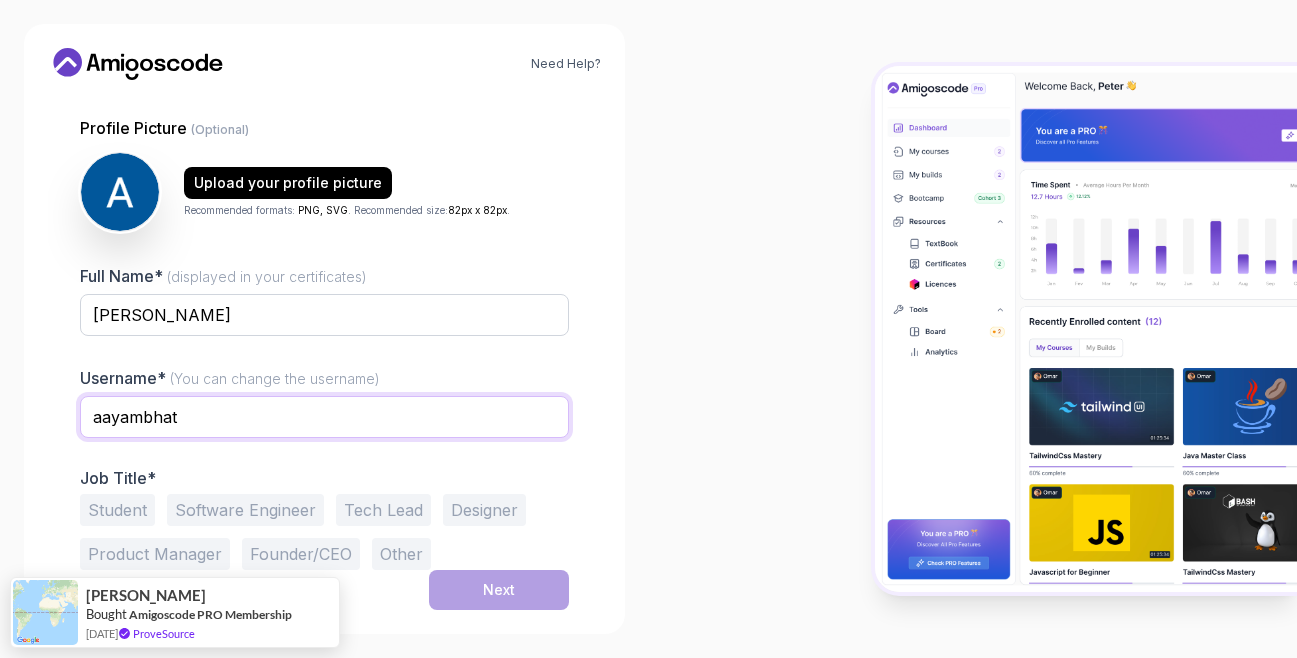 type on "aayambhatt" 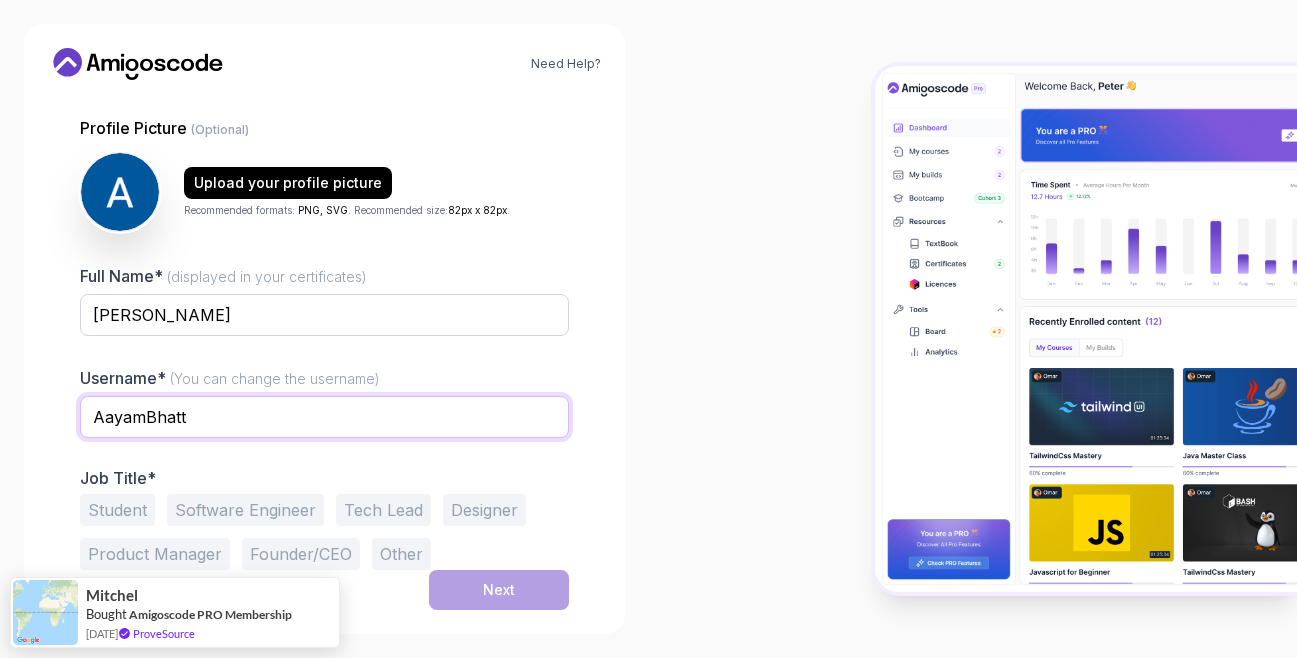 type on "AayamBhatt" 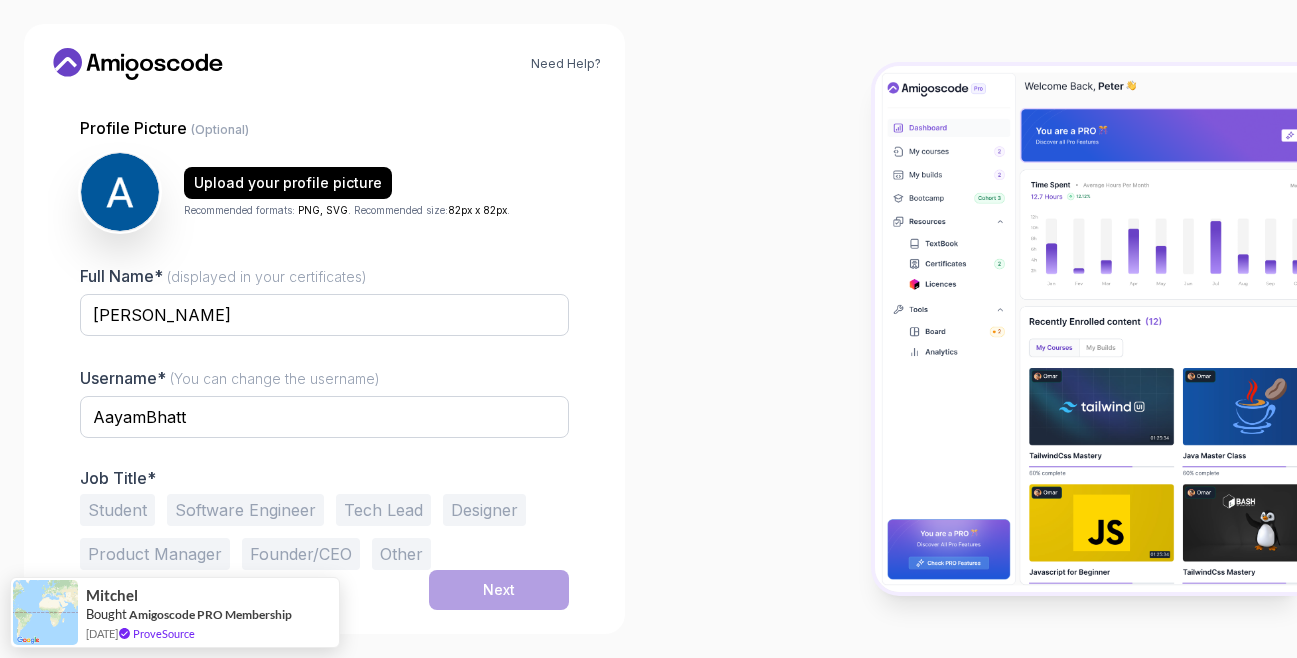 click on "Software Engineer" at bounding box center [245, 510] 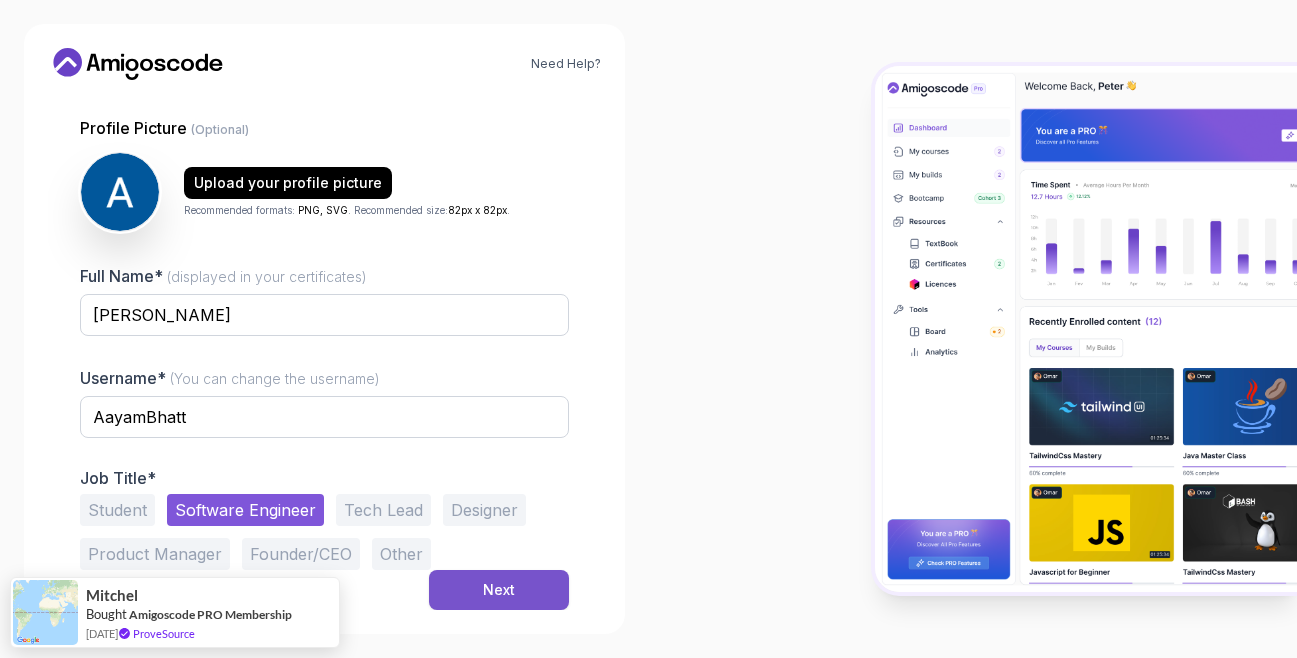 click on "Next" at bounding box center [499, 590] 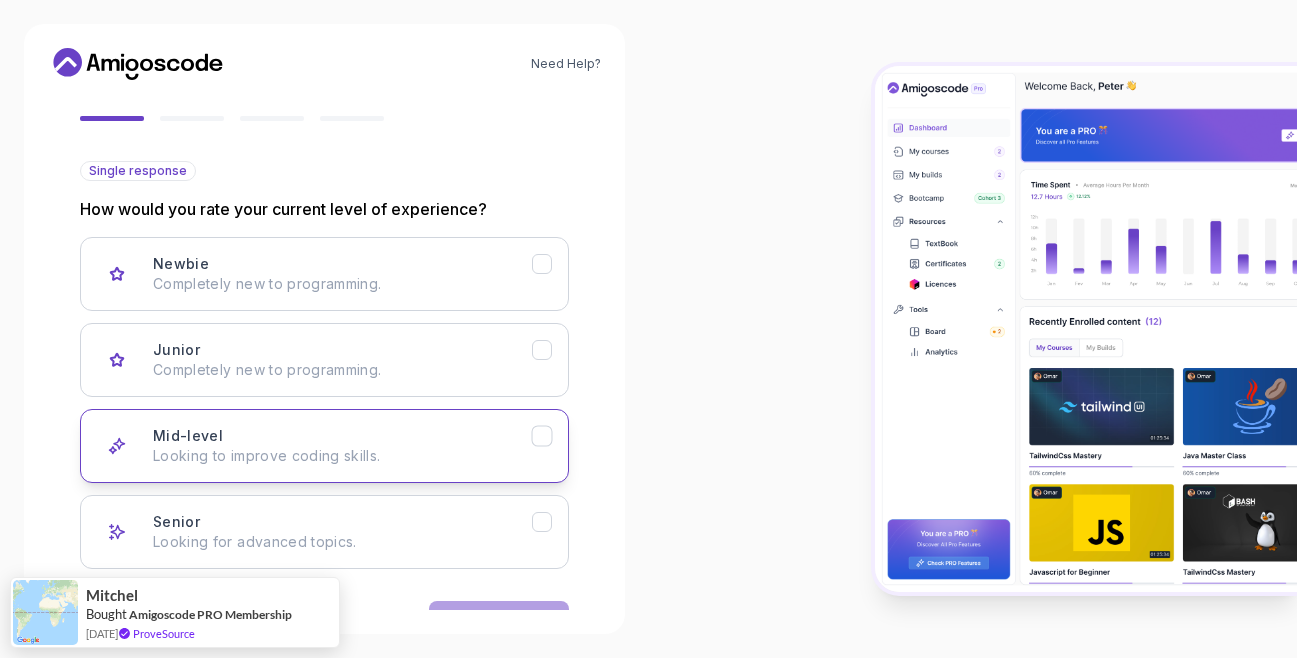 click on "Mid-level Looking to improve coding skills." at bounding box center (342, 446) 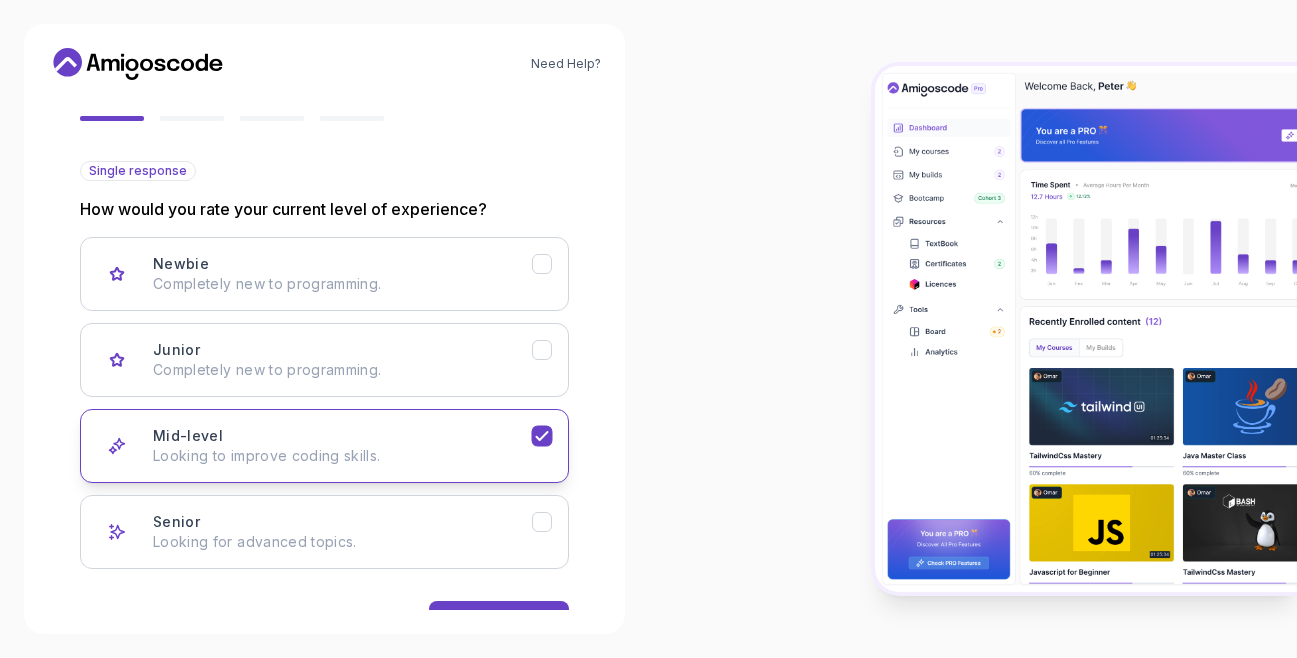scroll, scrollTop: 239, scrollLeft: 0, axis: vertical 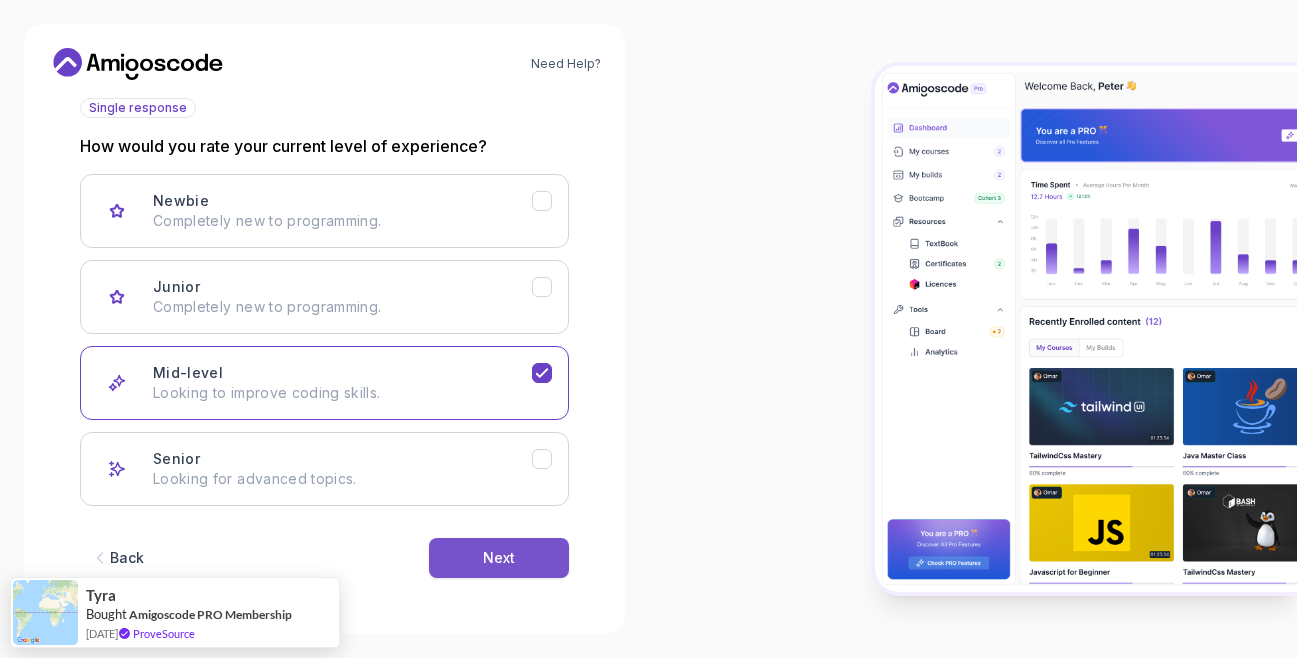 click on "Next" at bounding box center (499, 558) 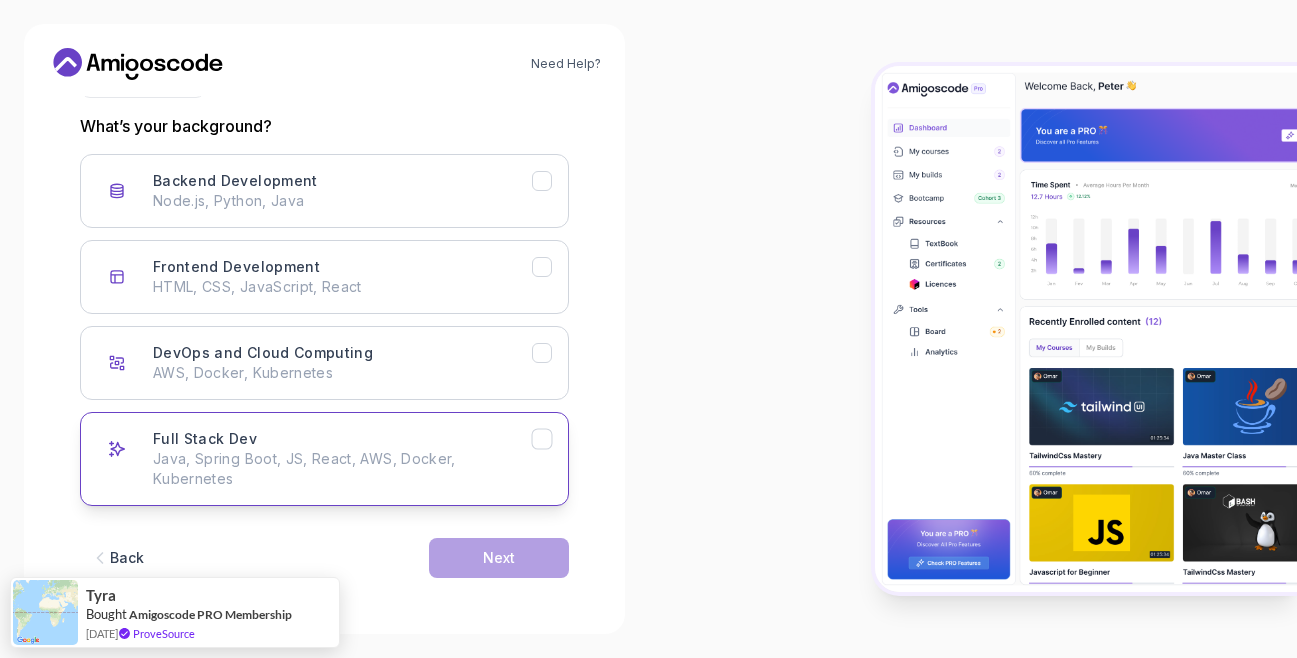 scroll, scrollTop: 235, scrollLeft: 0, axis: vertical 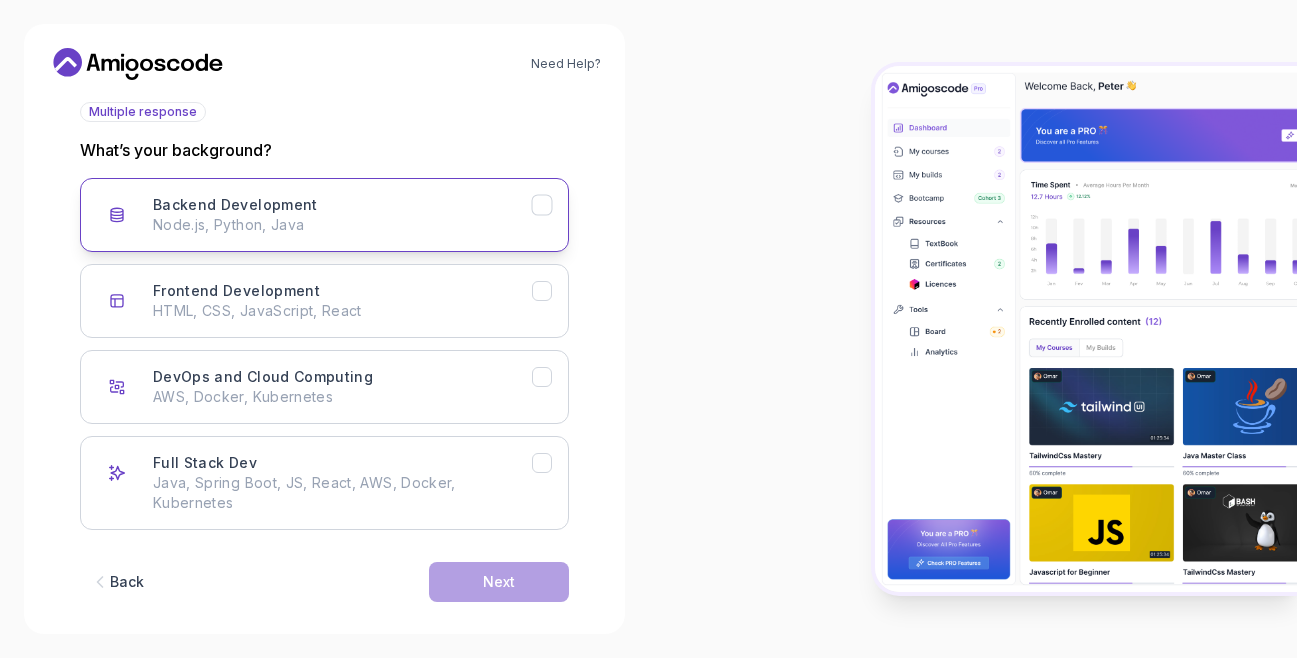 click on "Node.js, Python, Java" at bounding box center [342, 225] 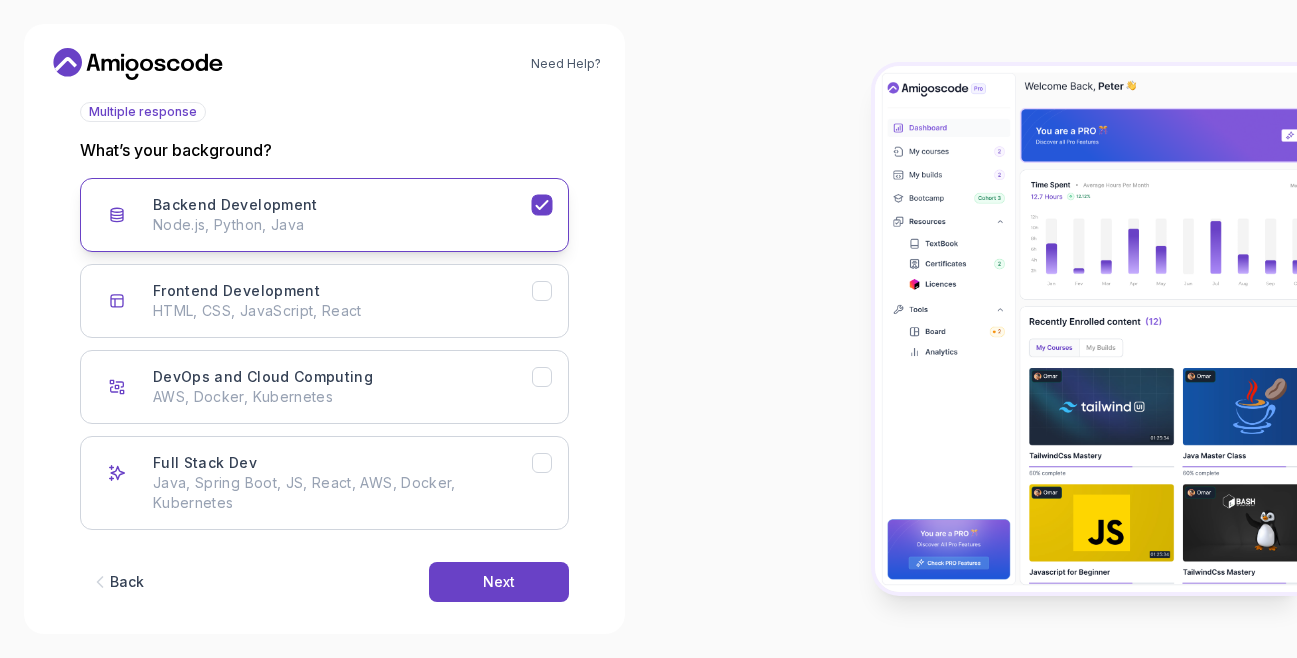 scroll, scrollTop: 259, scrollLeft: 0, axis: vertical 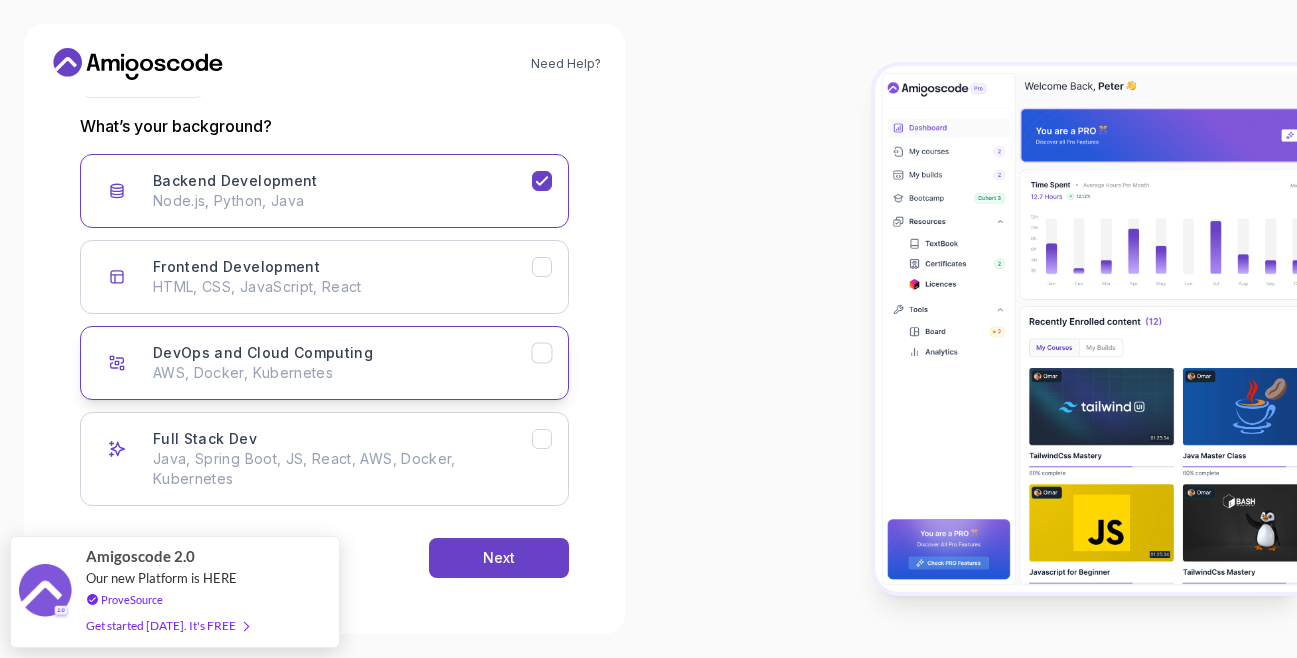 click on "AWS, Docker, Kubernetes" at bounding box center (342, 373) 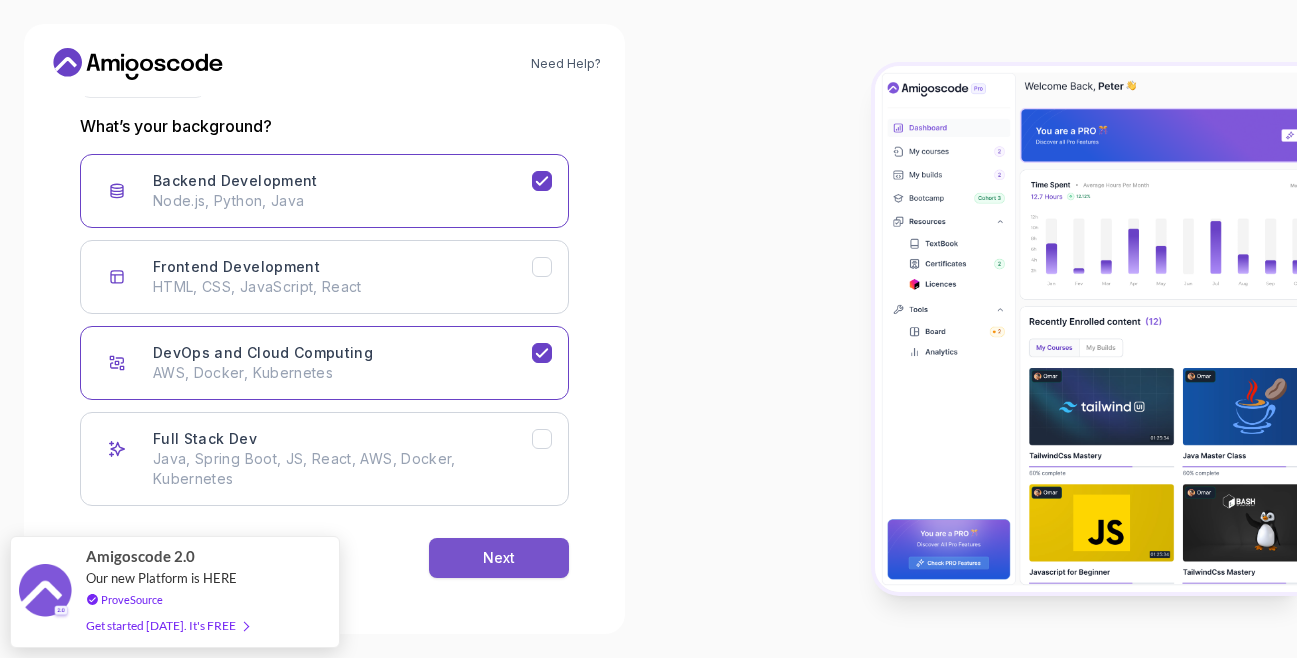 click on "Next" at bounding box center [499, 558] 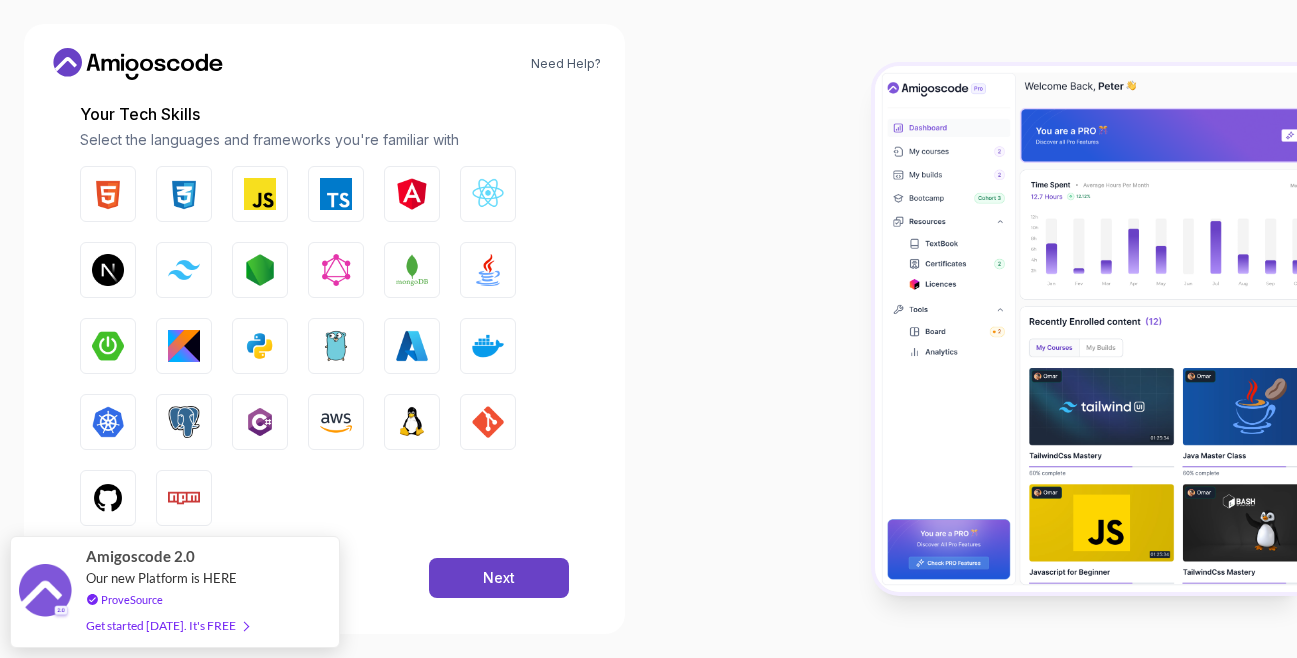 scroll, scrollTop: 291, scrollLeft: 0, axis: vertical 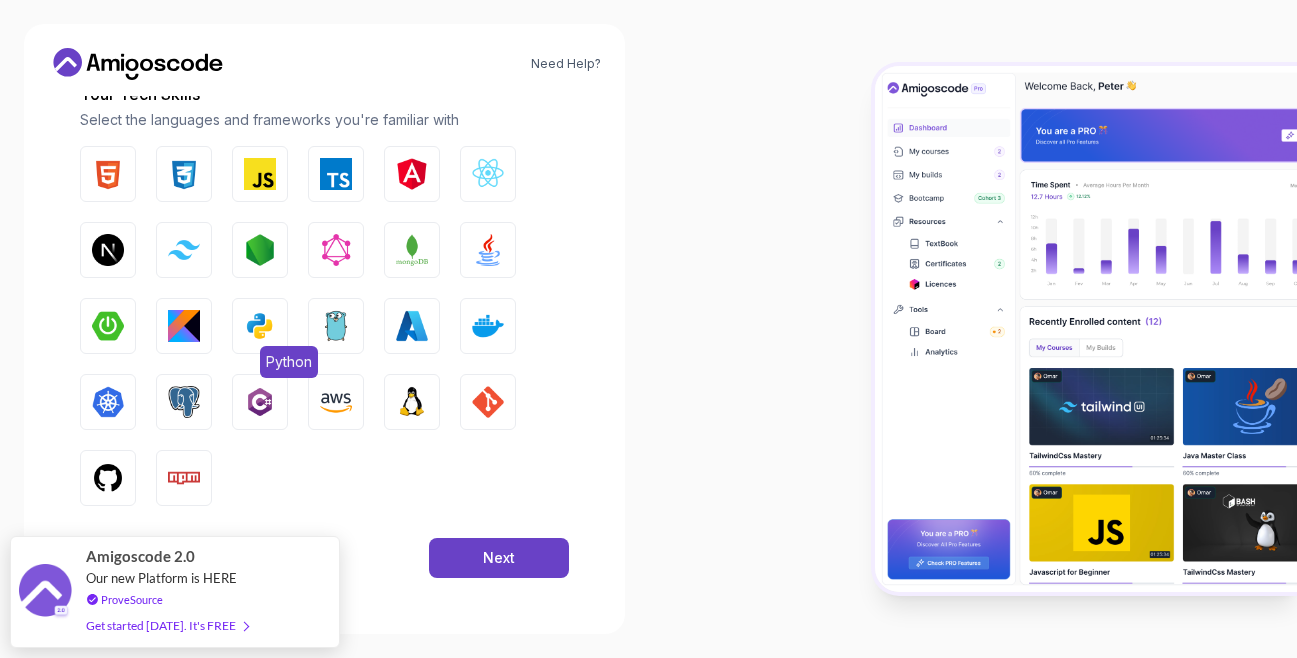 click at bounding box center [260, 326] 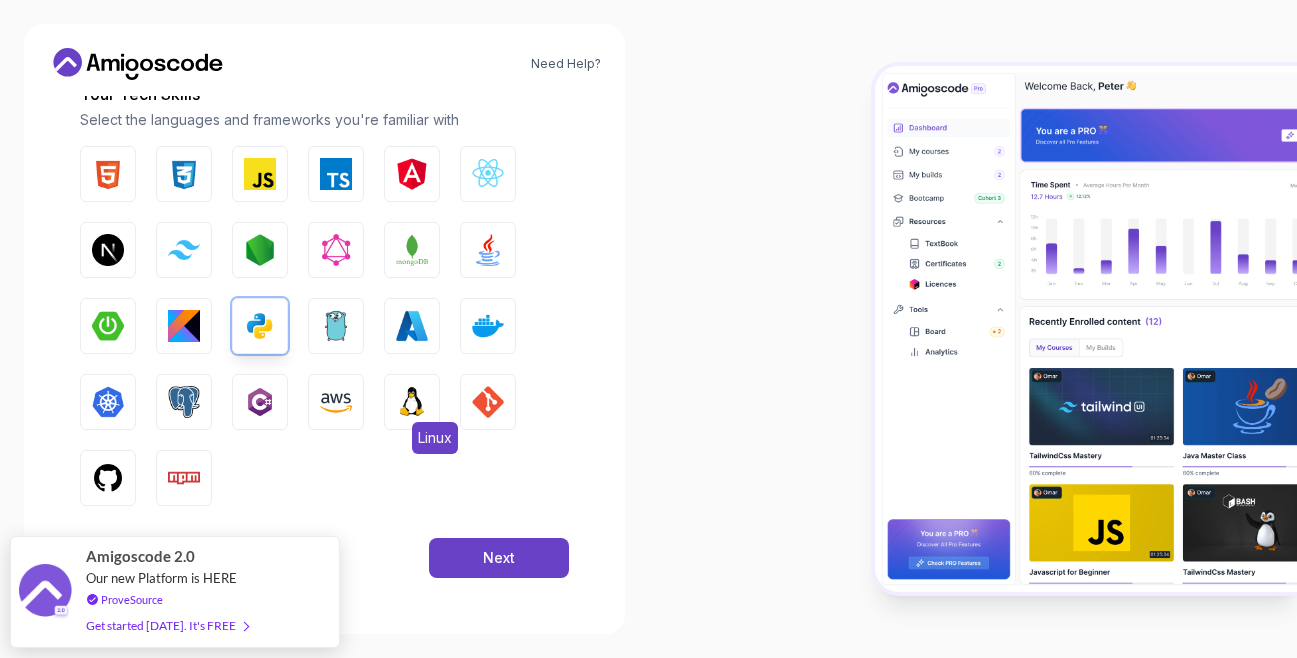 click at bounding box center [412, 402] 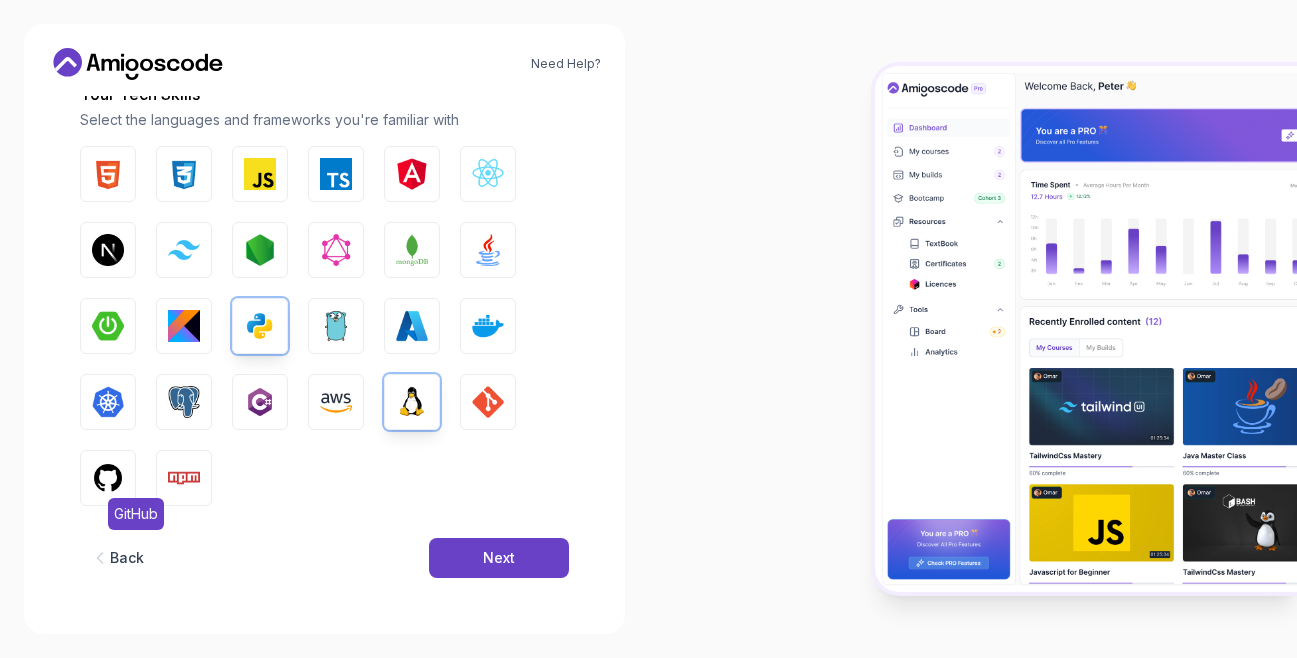 click at bounding box center [108, 478] 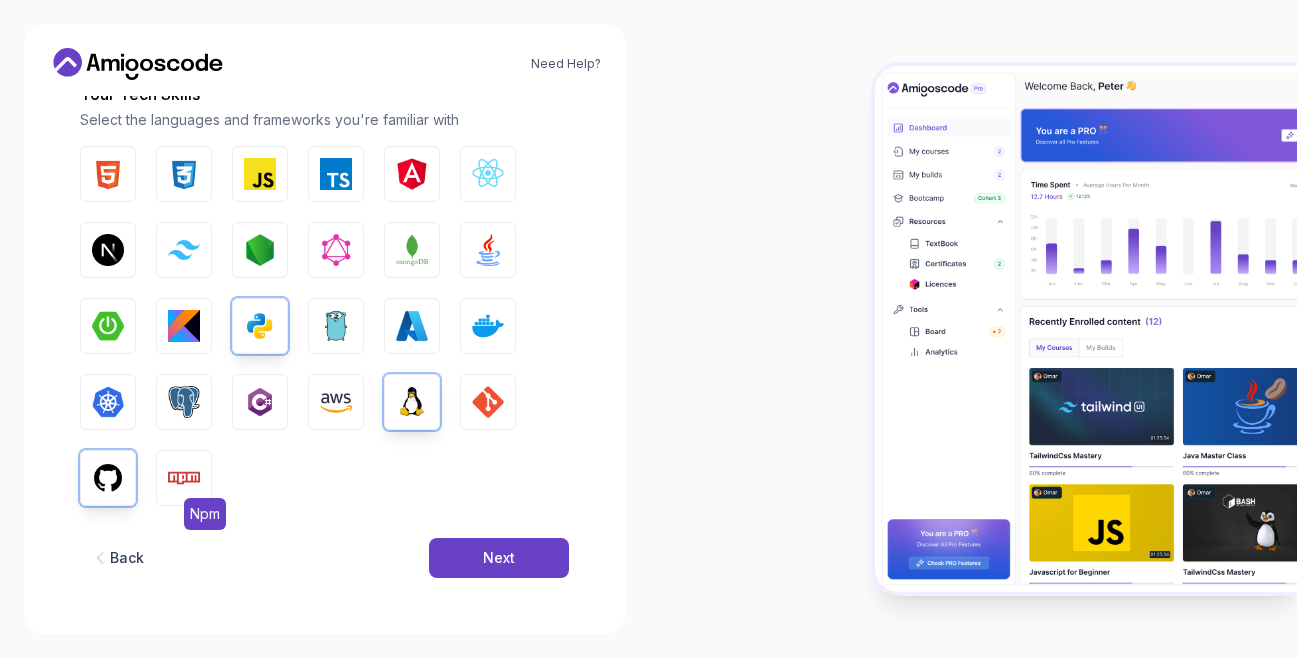 click at bounding box center [184, 478] 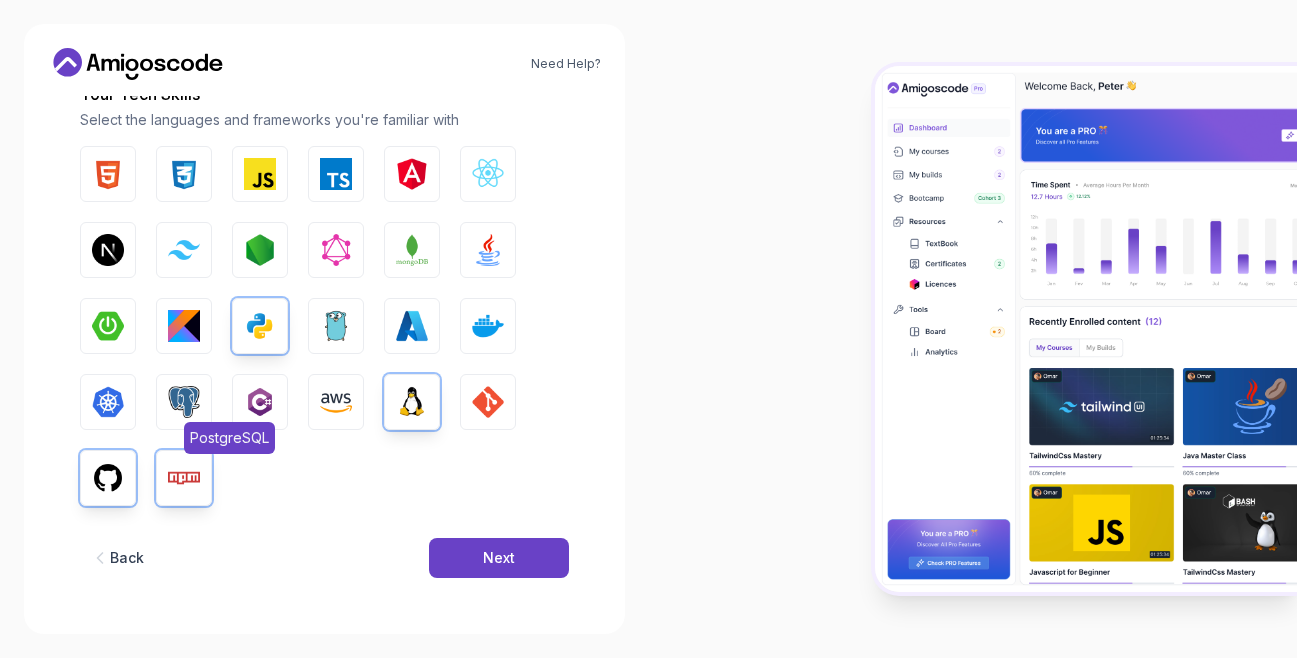 click at bounding box center (184, 402) 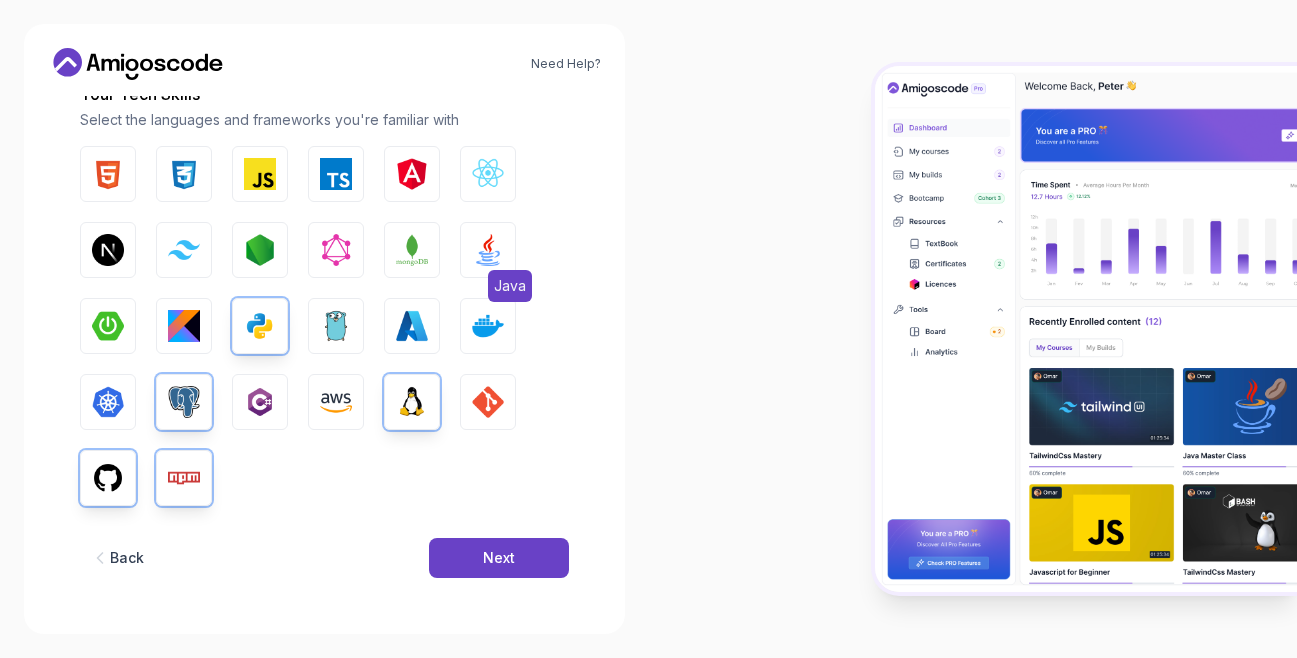 click at bounding box center (488, 250) 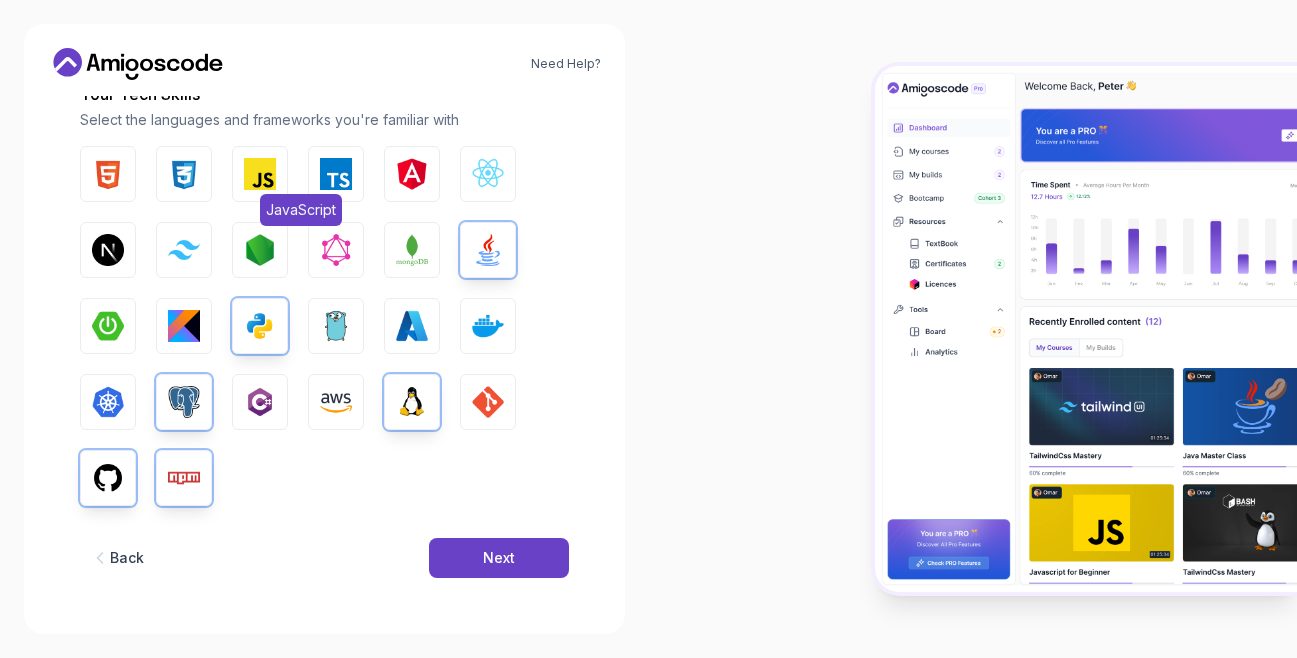 click at bounding box center (260, 174) 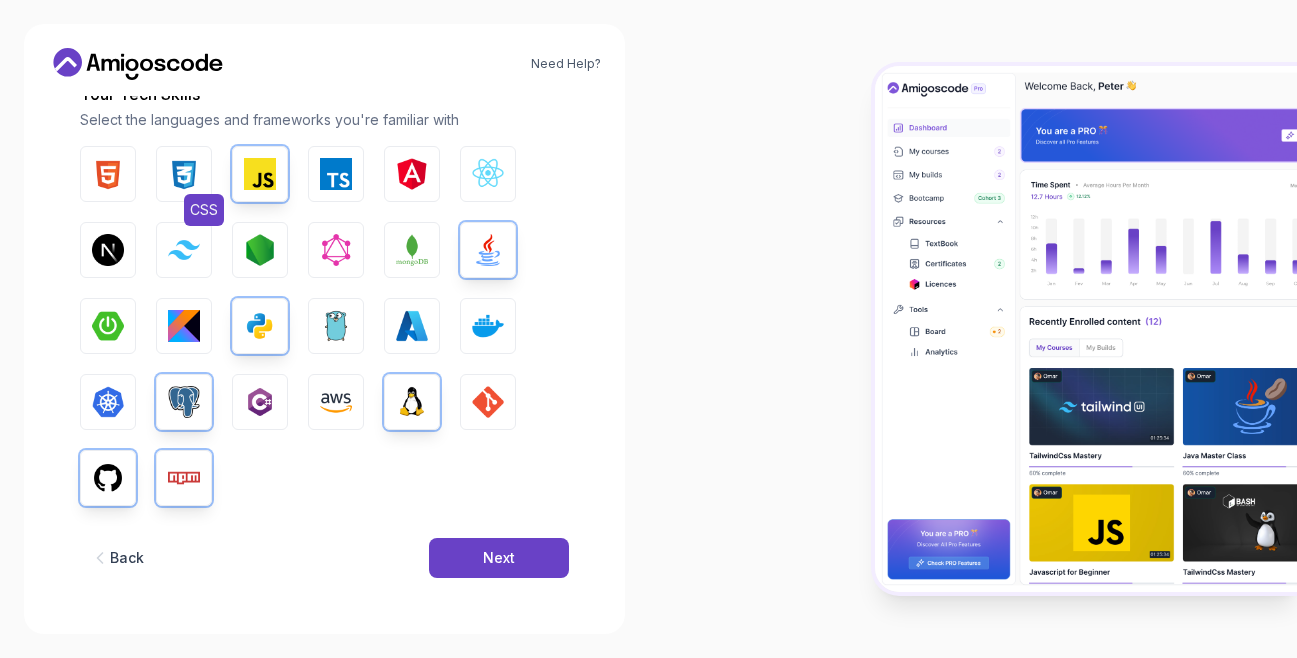 click at bounding box center [184, 174] 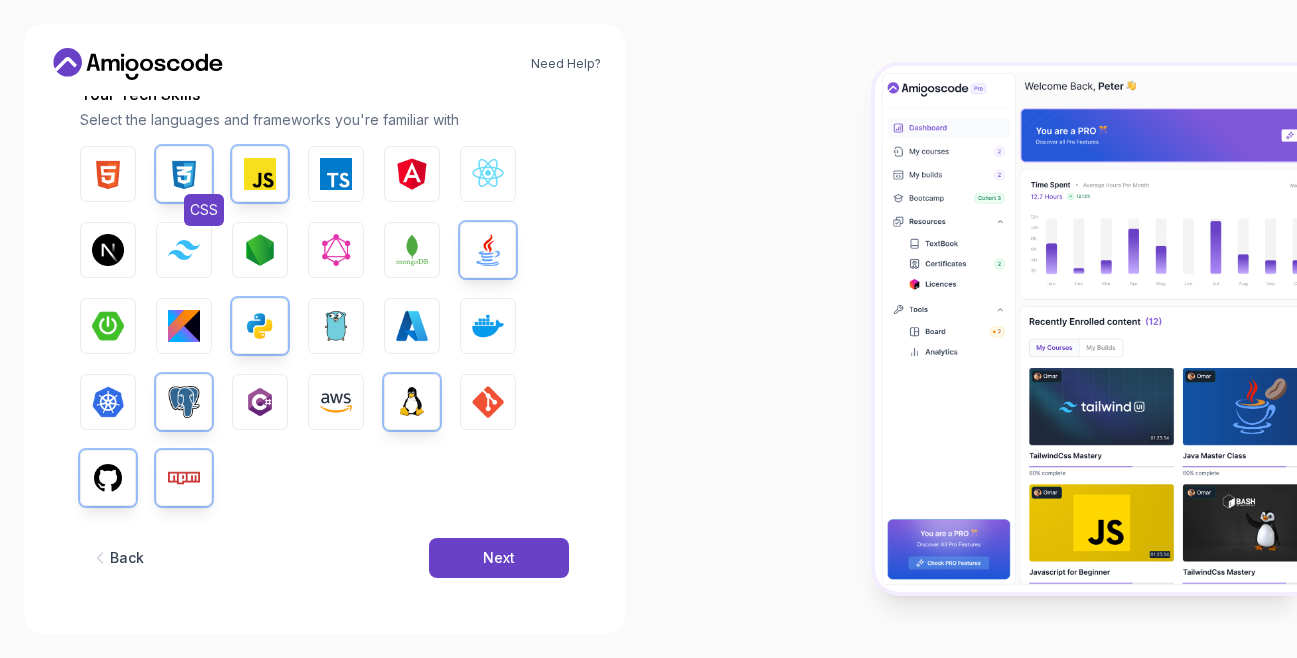 click at bounding box center (184, 174) 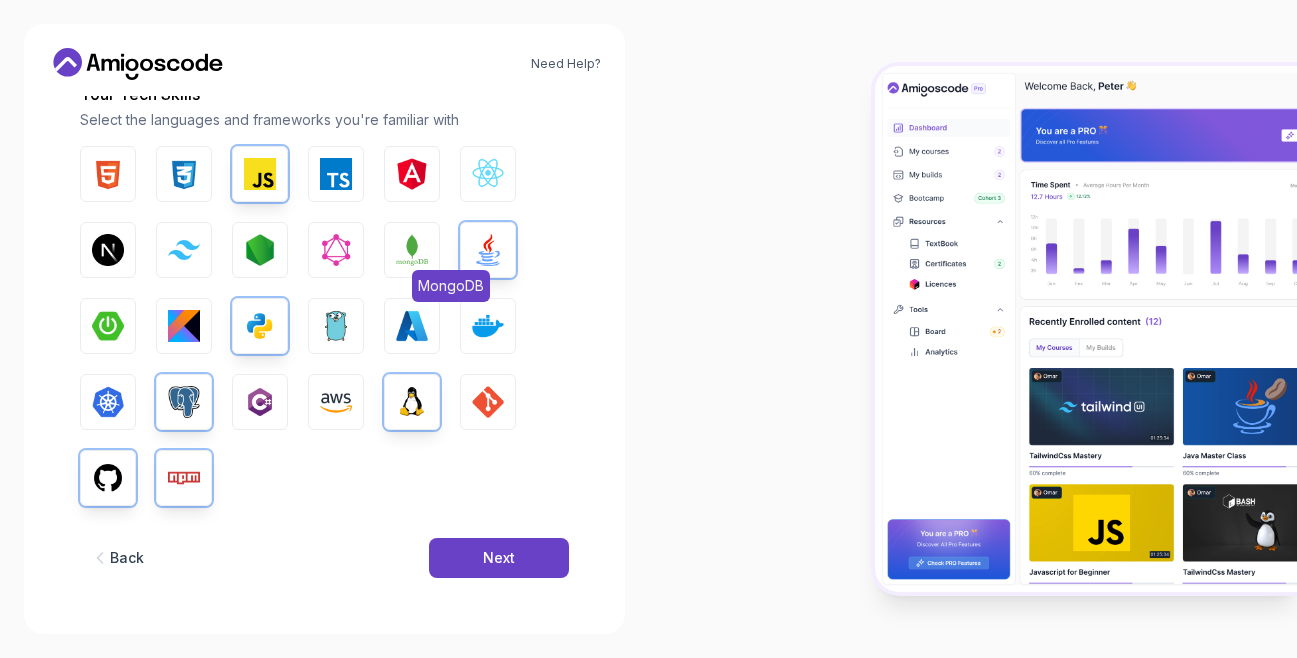 click at bounding box center (412, 250) 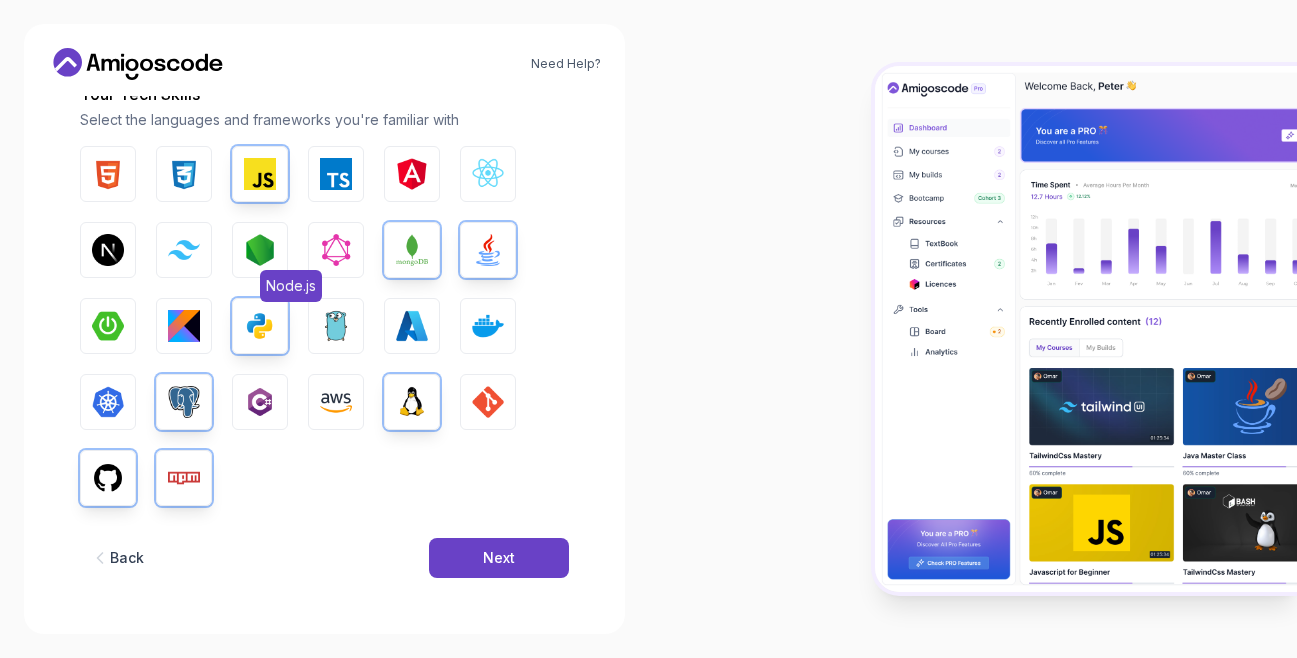click at bounding box center [260, 250] 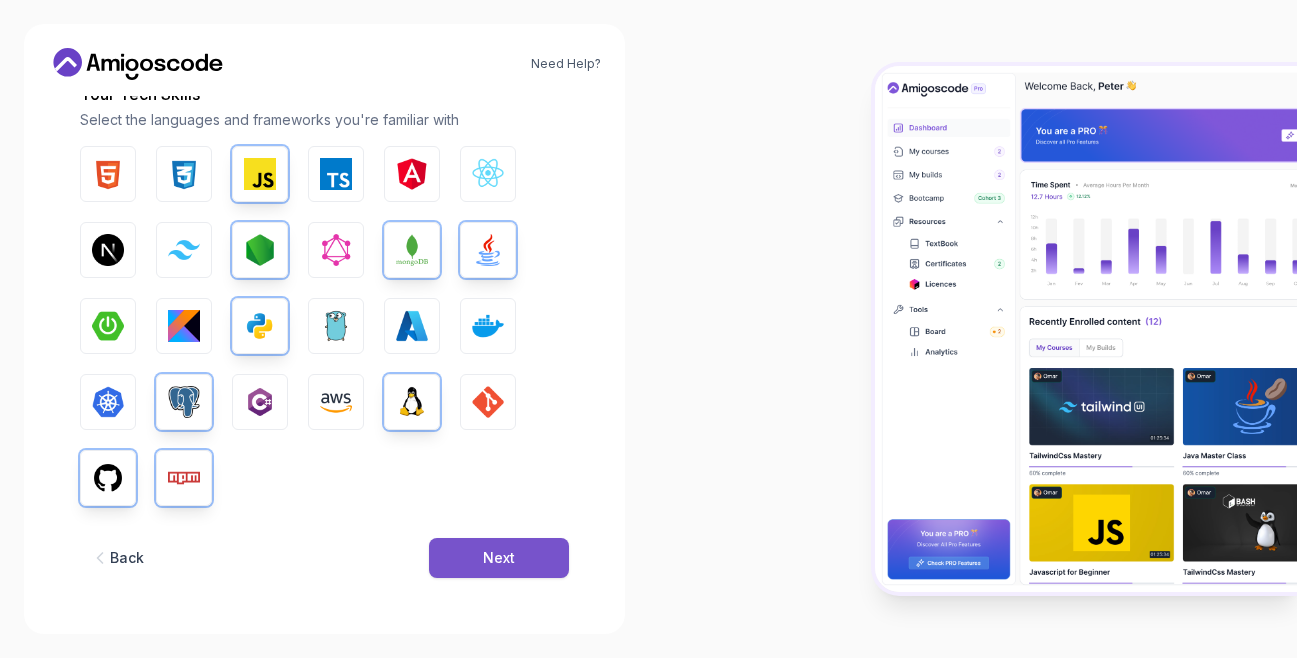 click on "Next" at bounding box center (499, 558) 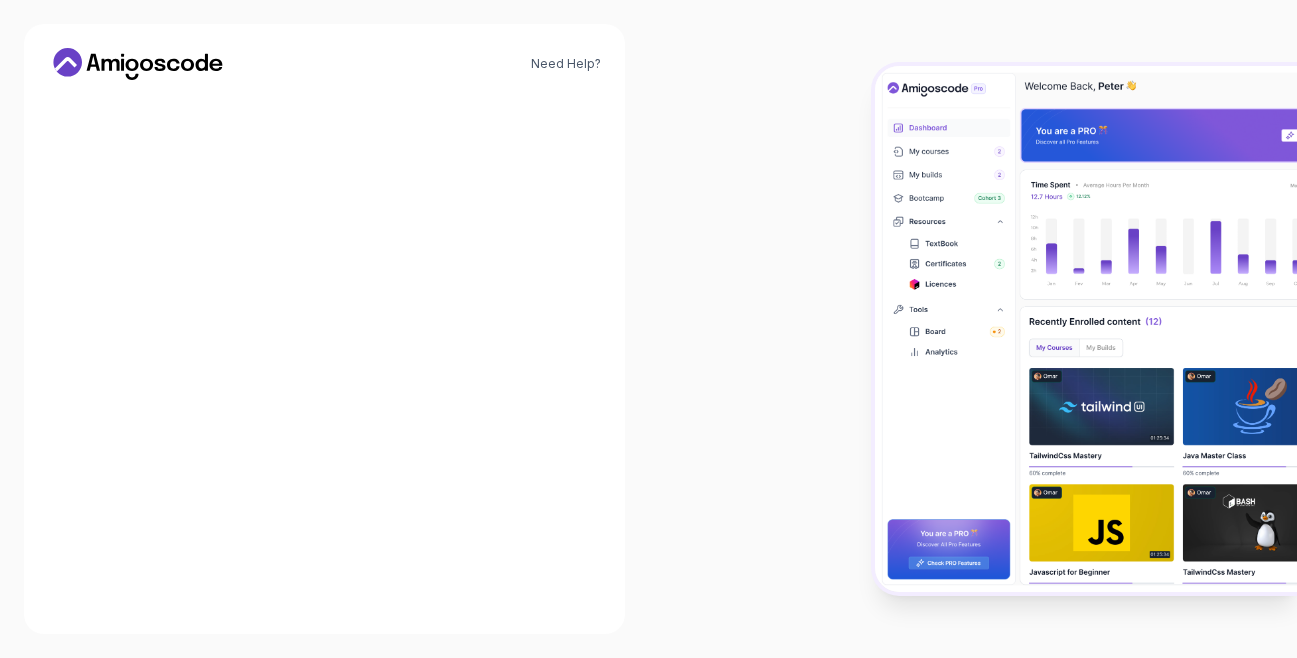 scroll, scrollTop: 251, scrollLeft: 0, axis: vertical 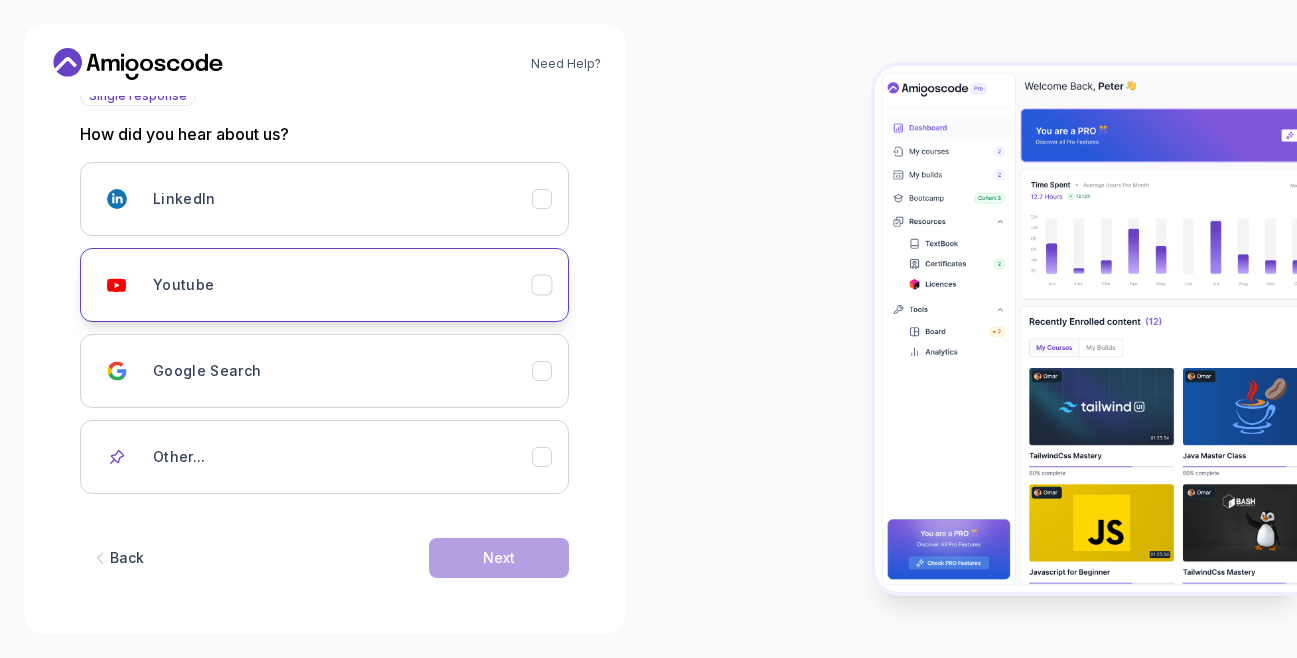 click on "Youtube" at bounding box center [342, 285] 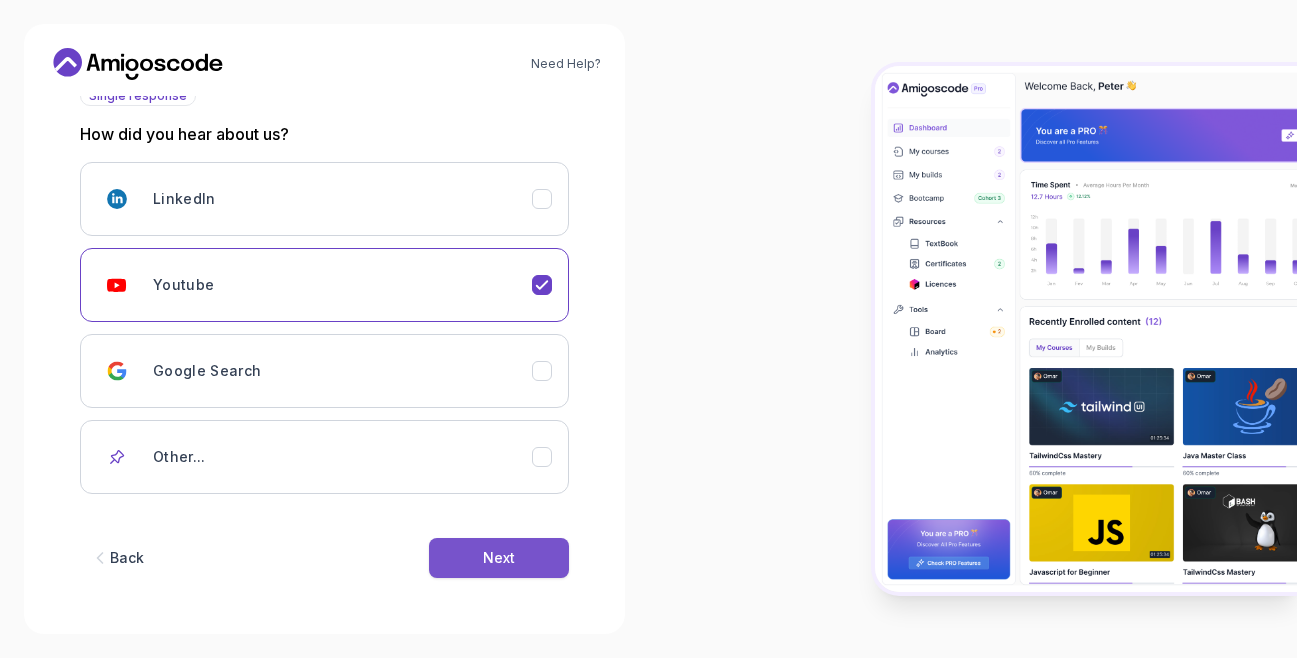 click on "Next" at bounding box center [499, 558] 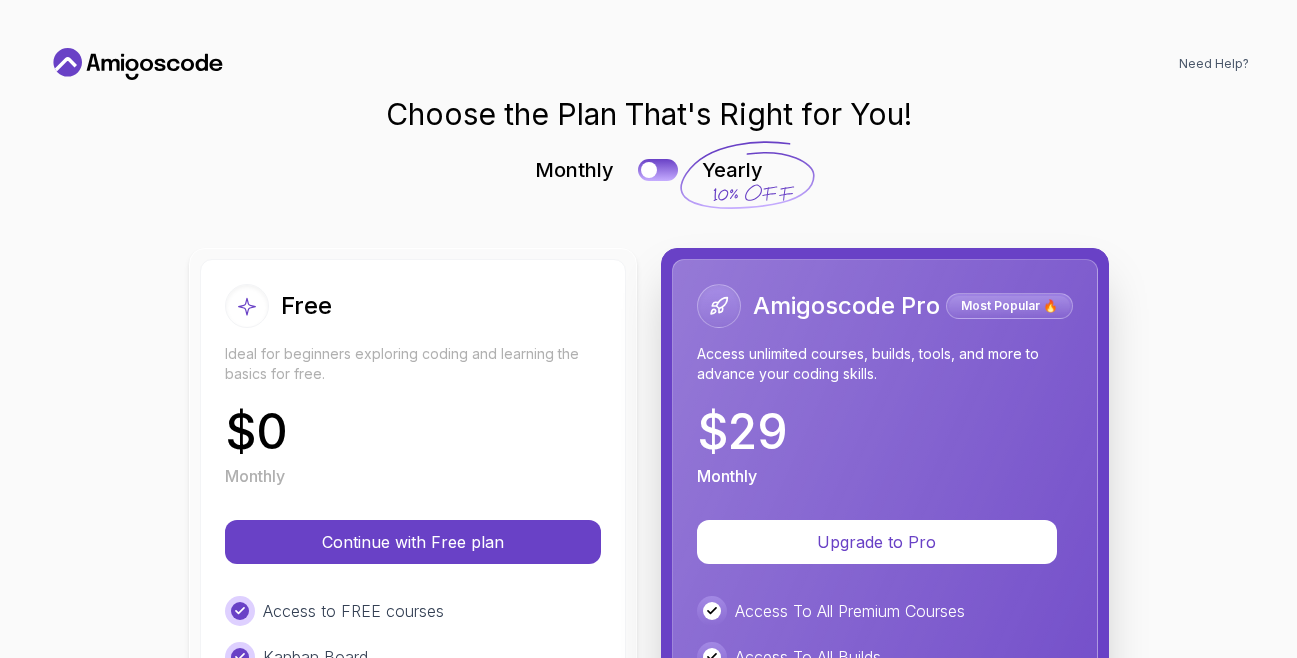 scroll, scrollTop: 0, scrollLeft: 0, axis: both 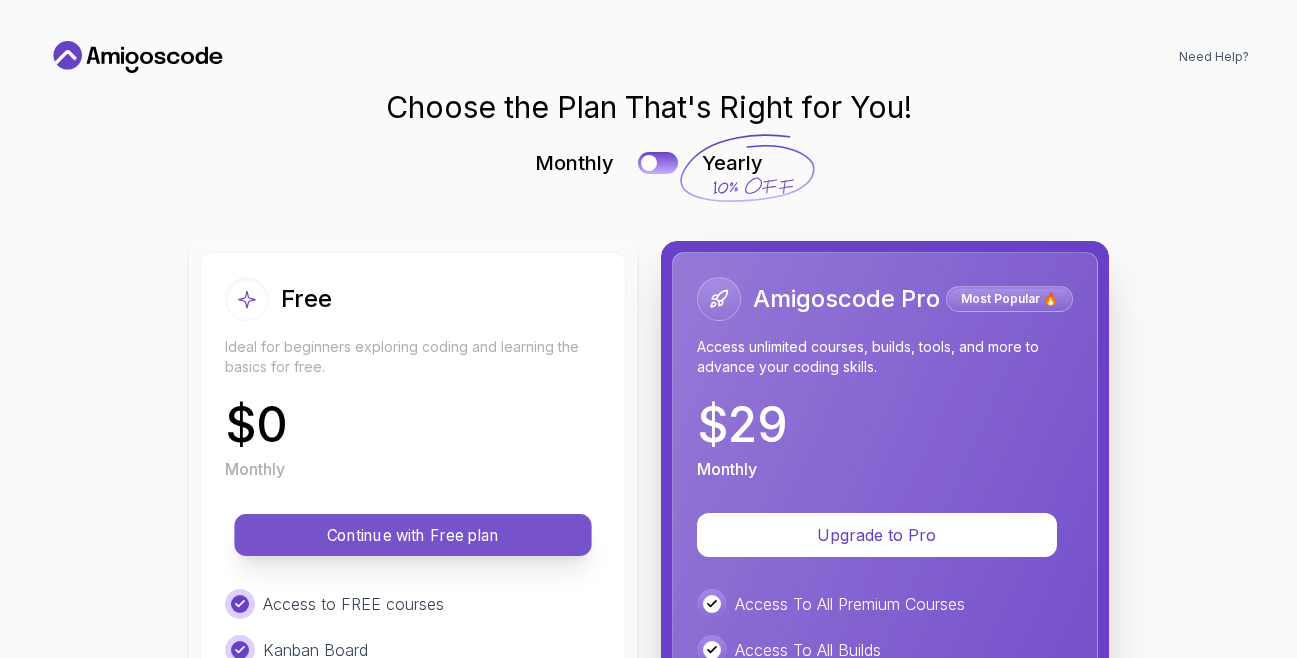 click on "Continue with Free plan" at bounding box center (413, 535) 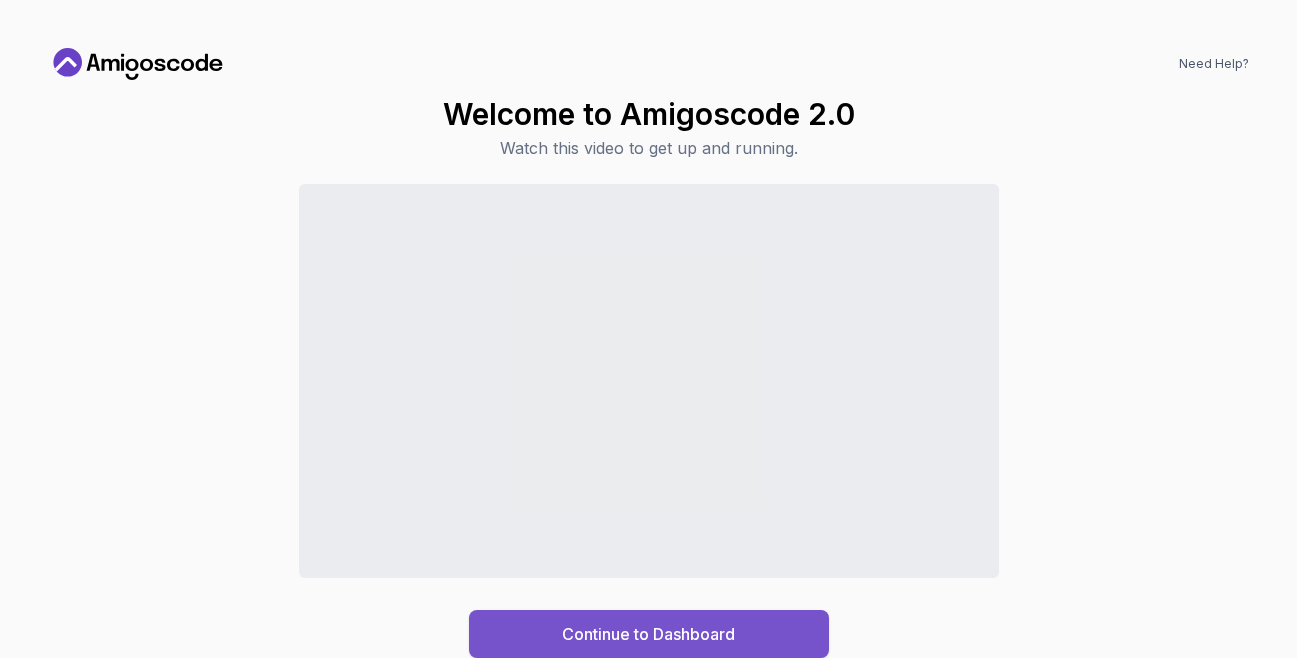 click on "Continue to Dashboard" at bounding box center (649, 634) 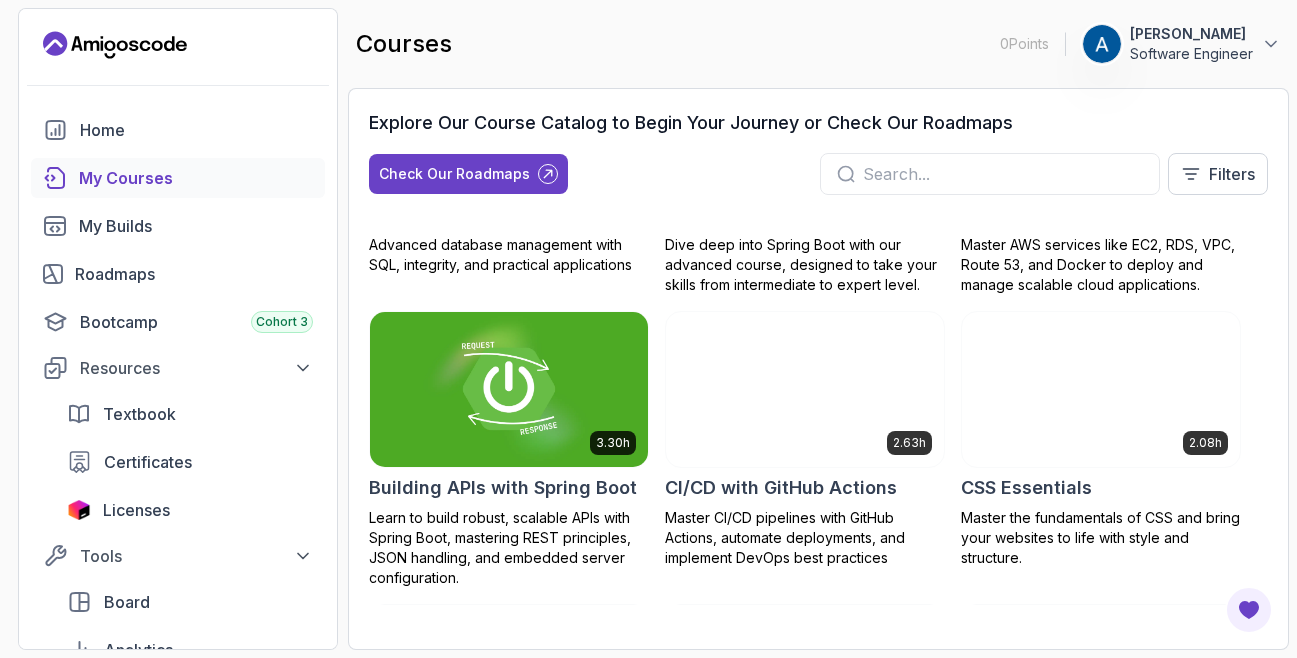 scroll, scrollTop: 0, scrollLeft: 0, axis: both 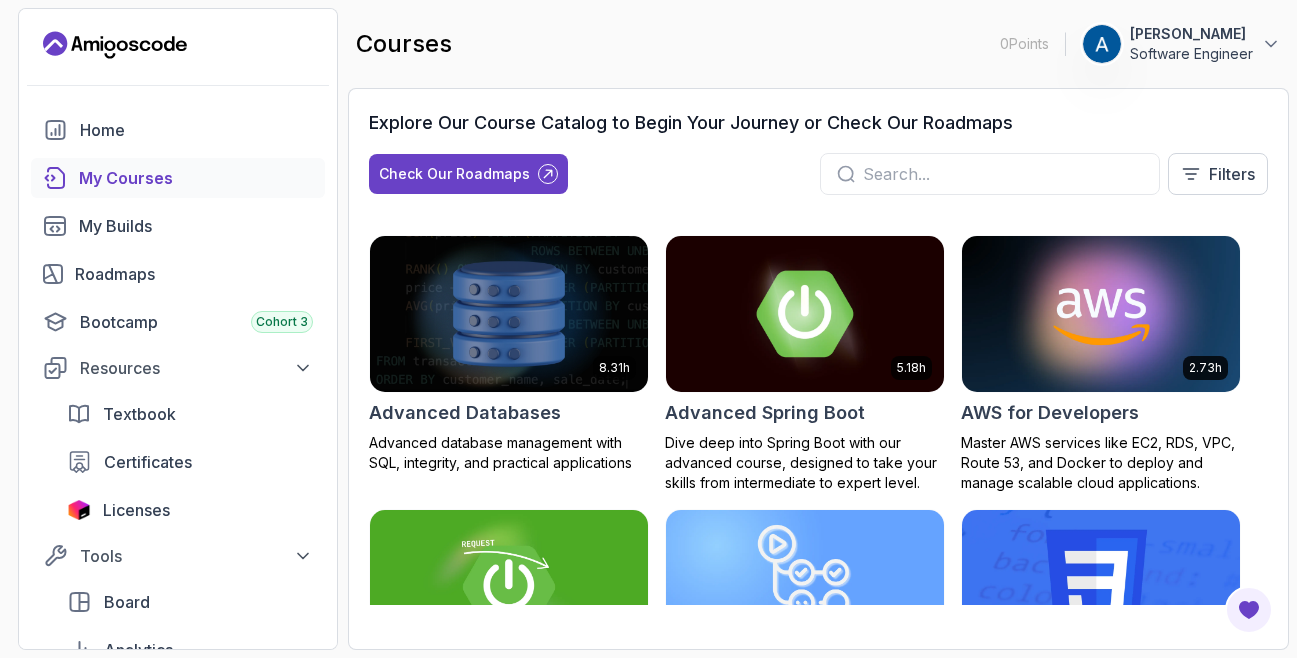 click at bounding box center (805, 313) 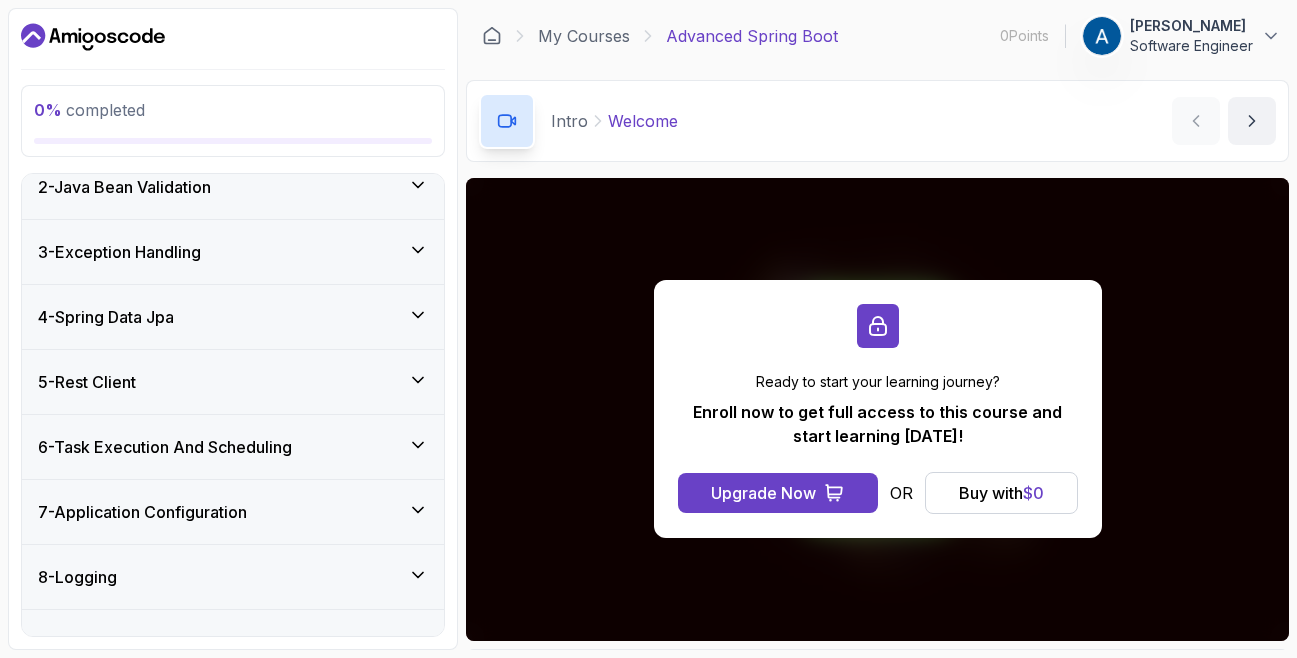 scroll, scrollTop: 340, scrollLeft: 0, axis: vertical 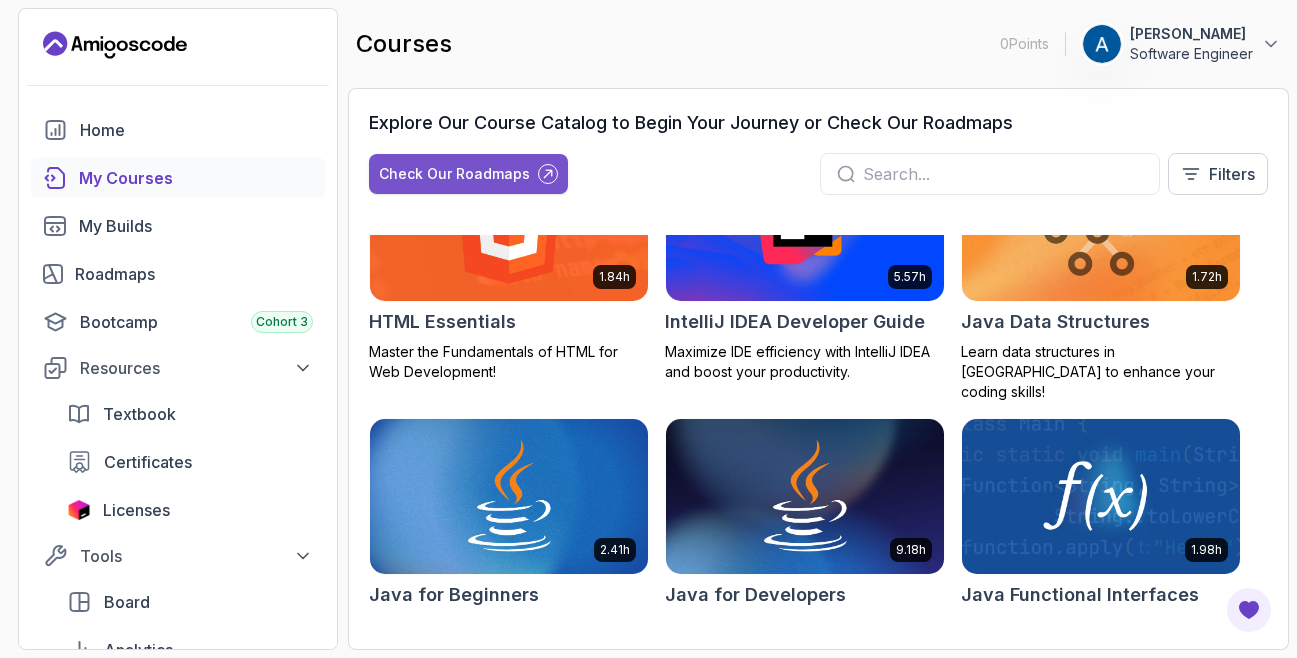 click on "Check Our Roadmaps" at bounding box center [454, 174] 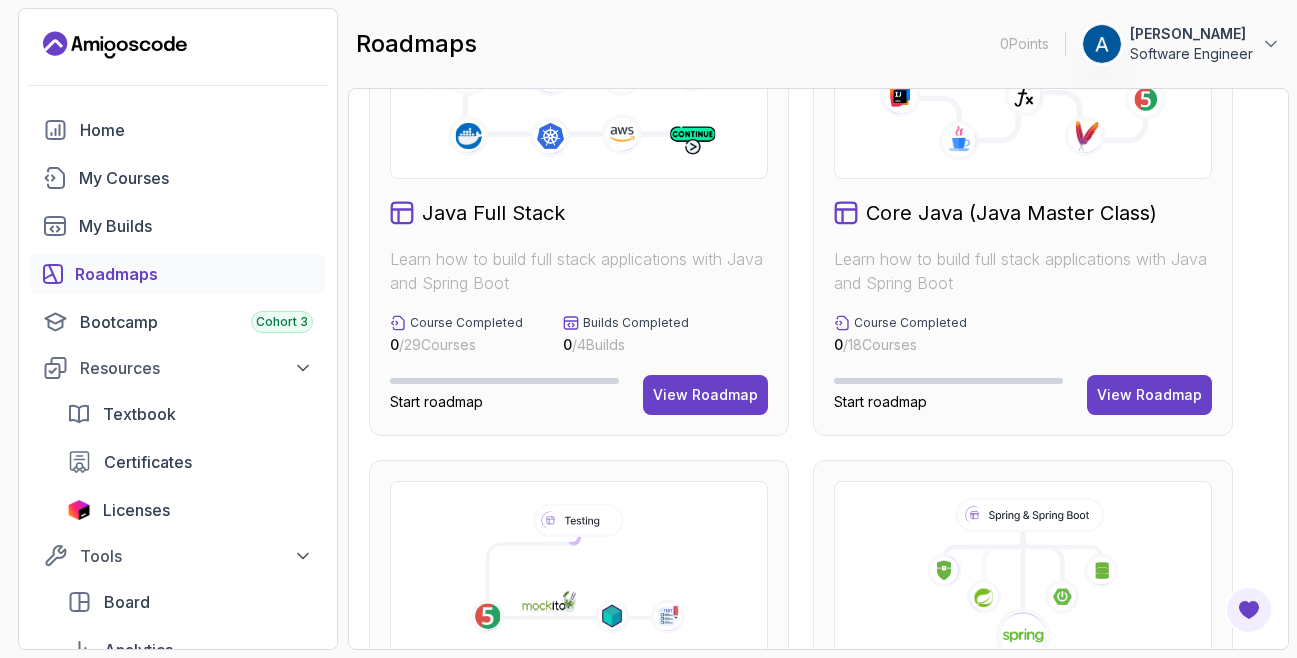scroll, scrollTop: 484, scrollLeft: 0, axis: vertical 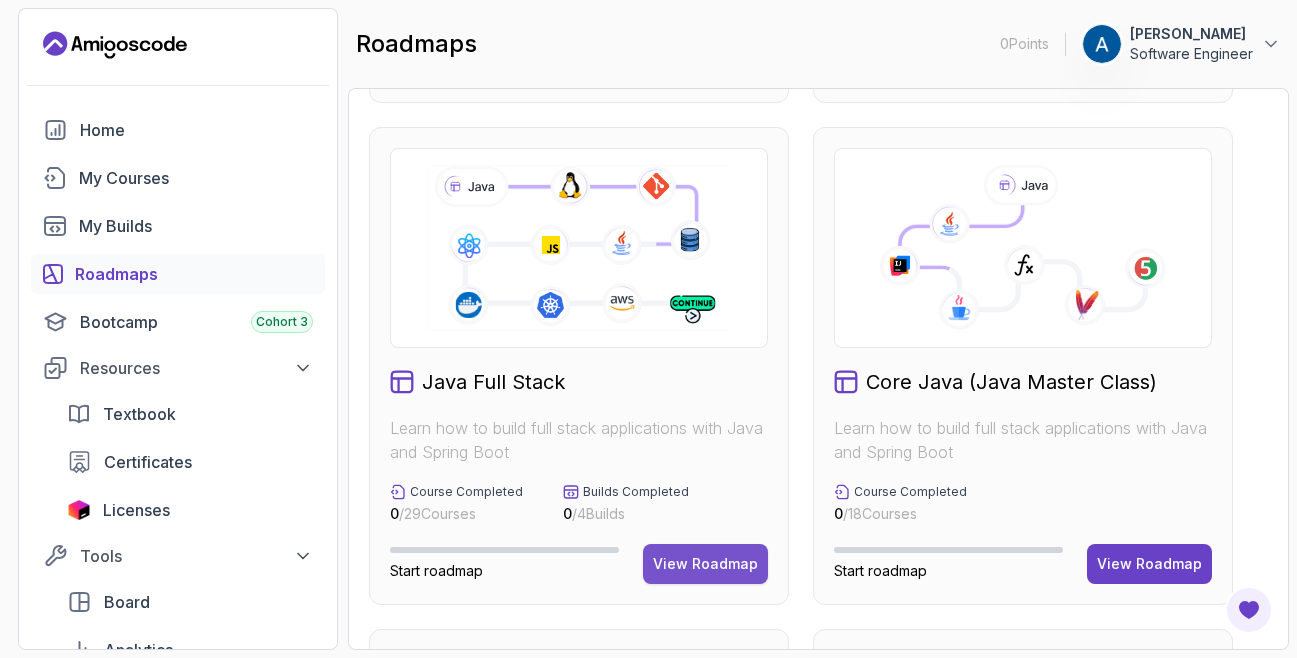 click on "View Roadmap" at bounding box center [705, 564] 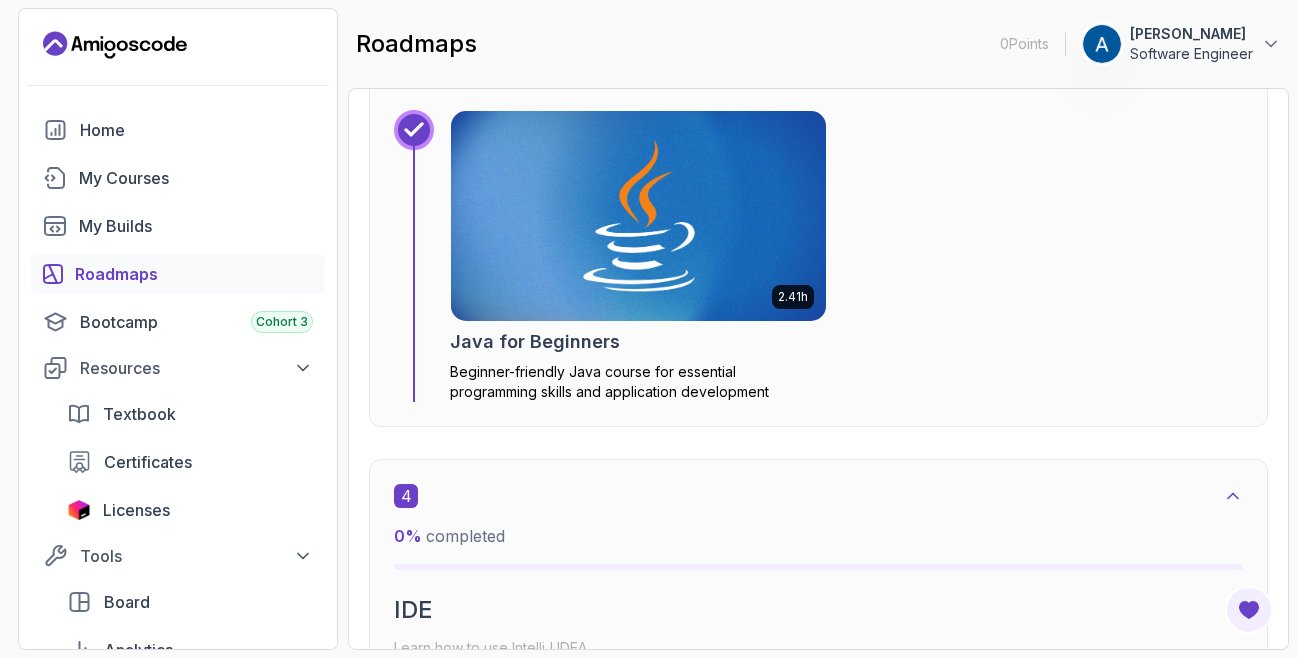 scroll, scrollTop: 2869, scrollLeft: 0, axis: vertical 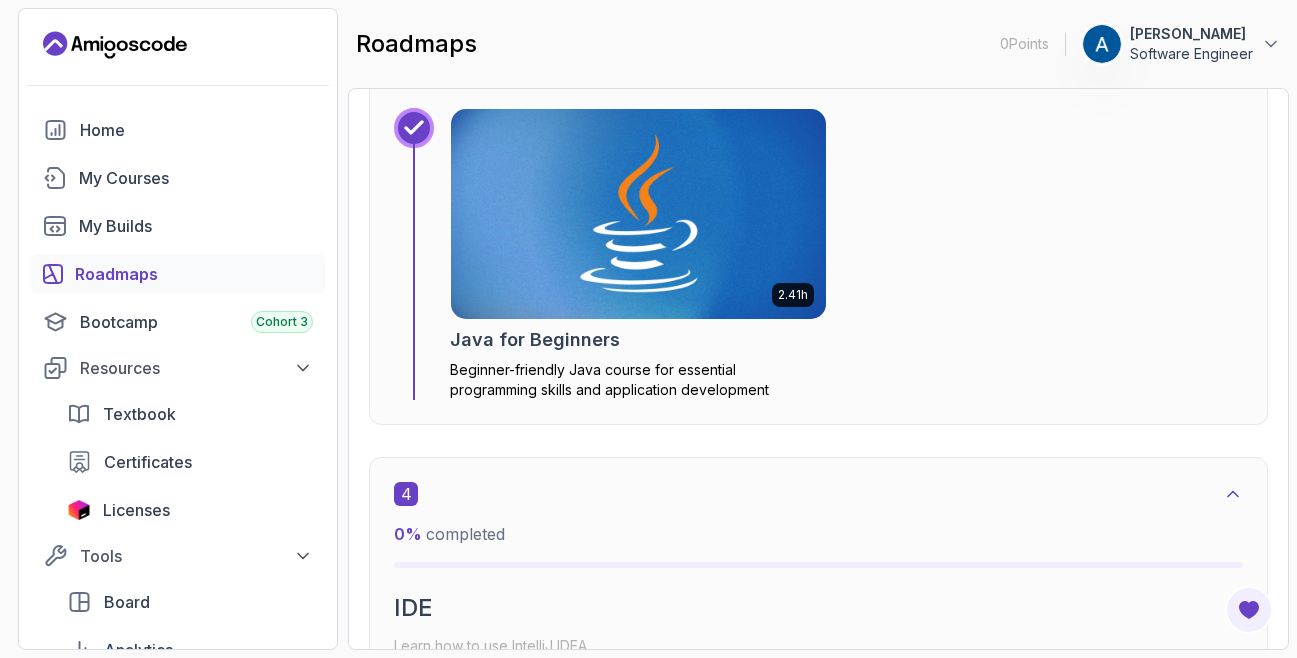 click at bounding box center [638, 214] 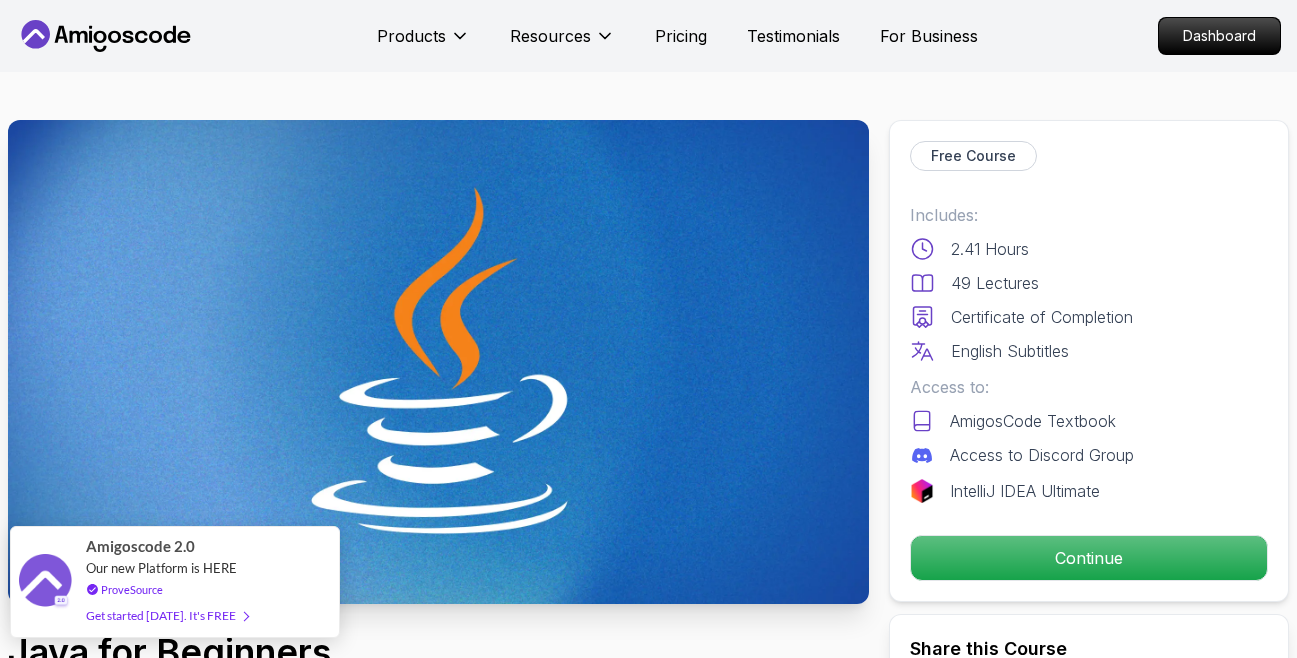 click on "ProveSource" at bounding box center (132, 589) 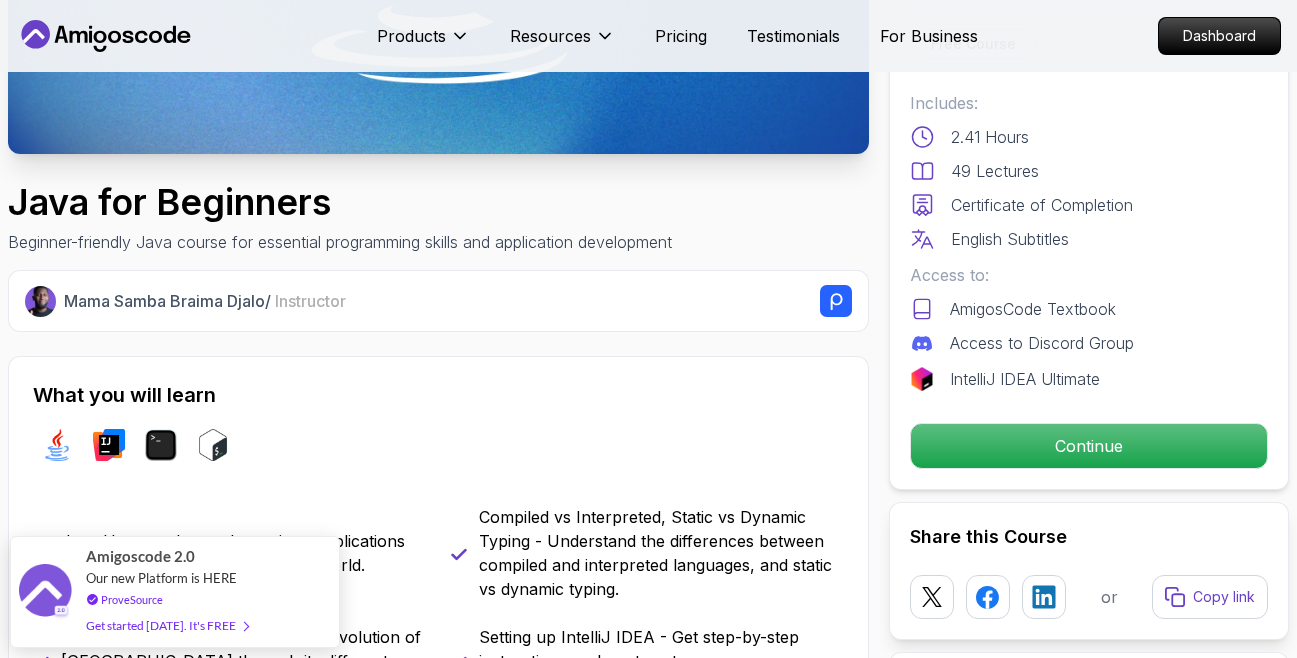 scroll, scrollTop: 452, scrollLeft: 0, axis: vertical 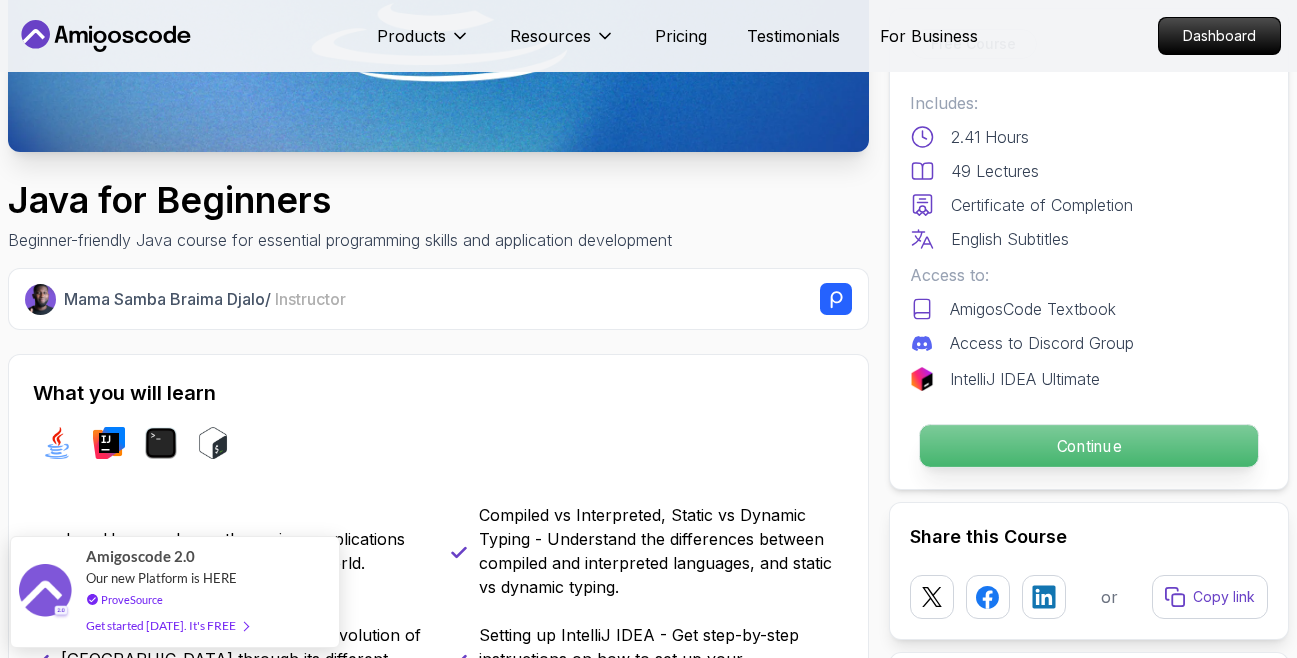 click on "Continue" at bounding box center [1089, 446] 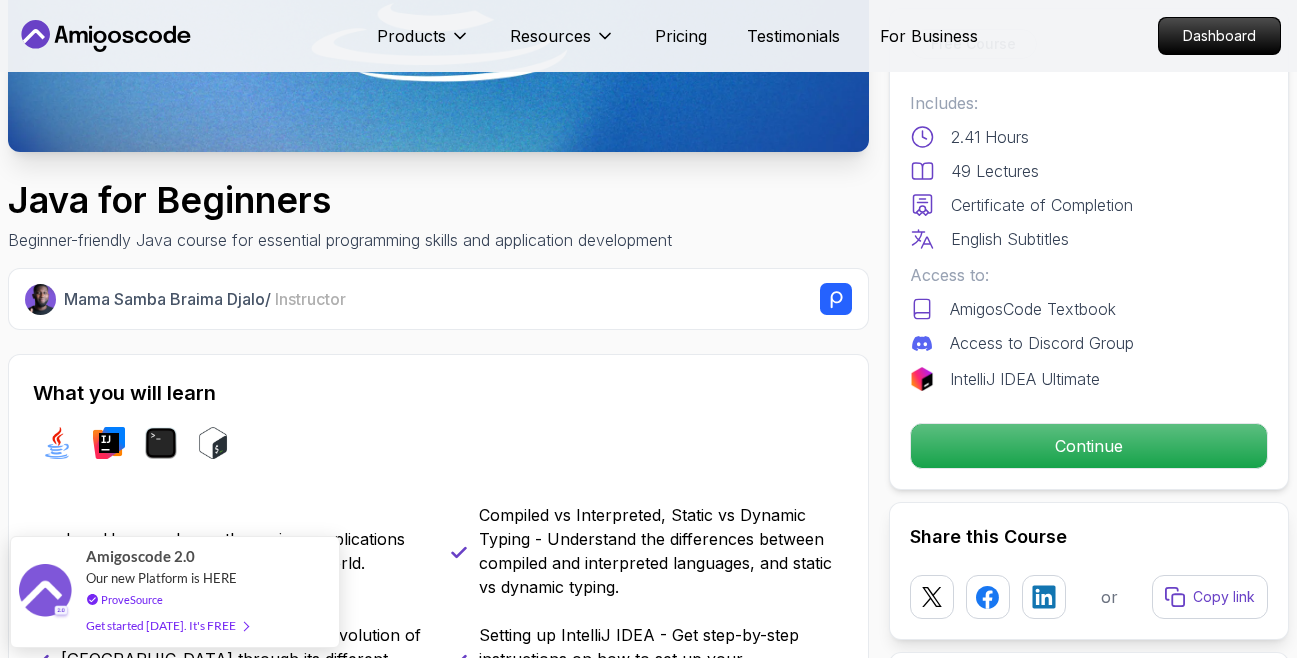 scroll, scrollTop: 0, scrollLeft: 0, axis: both 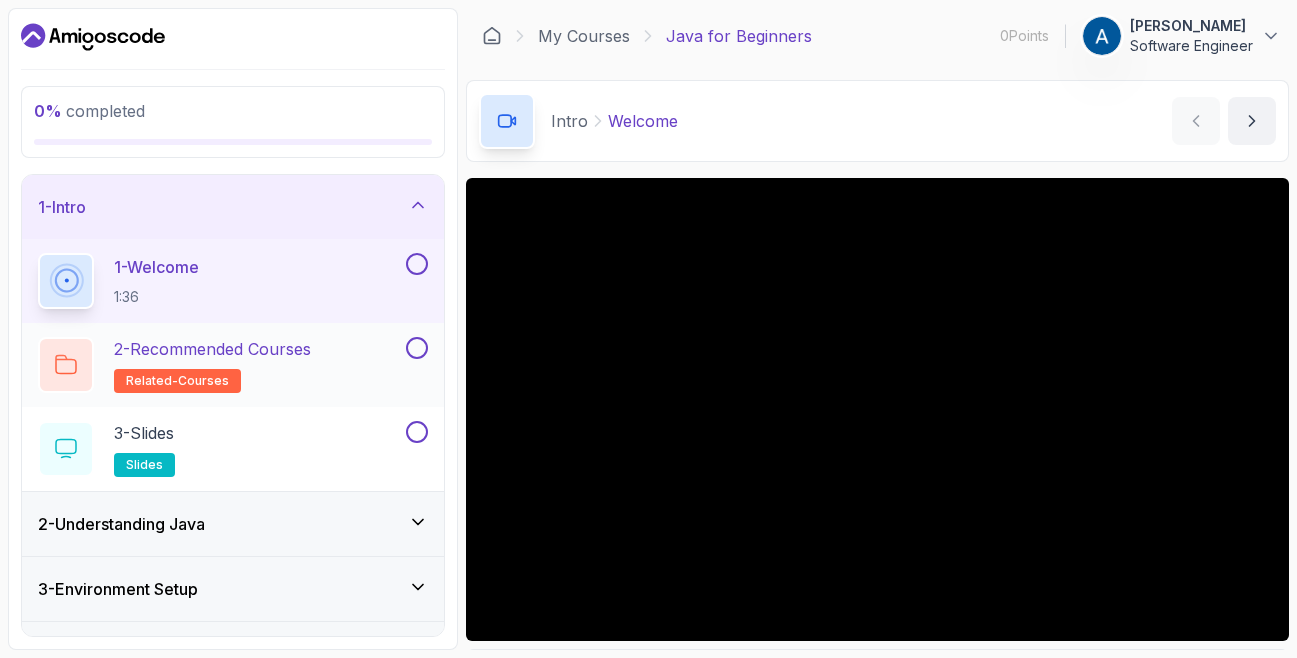 click on "2  -  Recommended Courses related-courses" at bounding box center [220, 365] 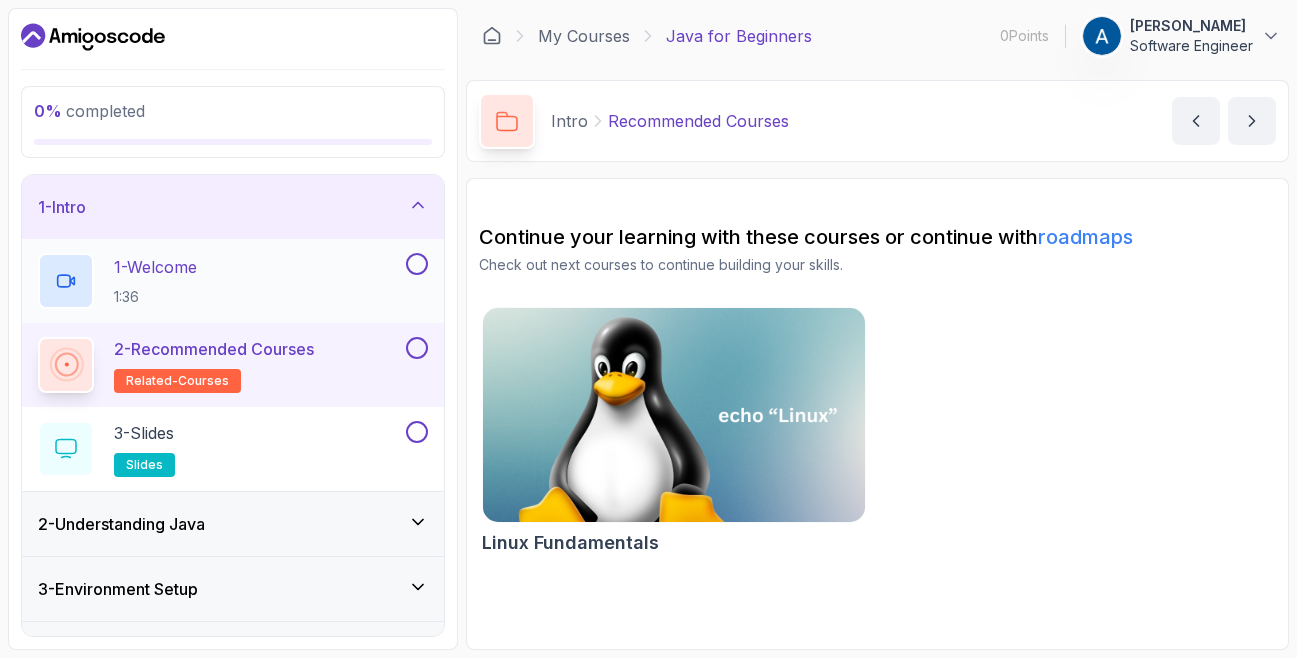 click at bounding box center (417, 264) 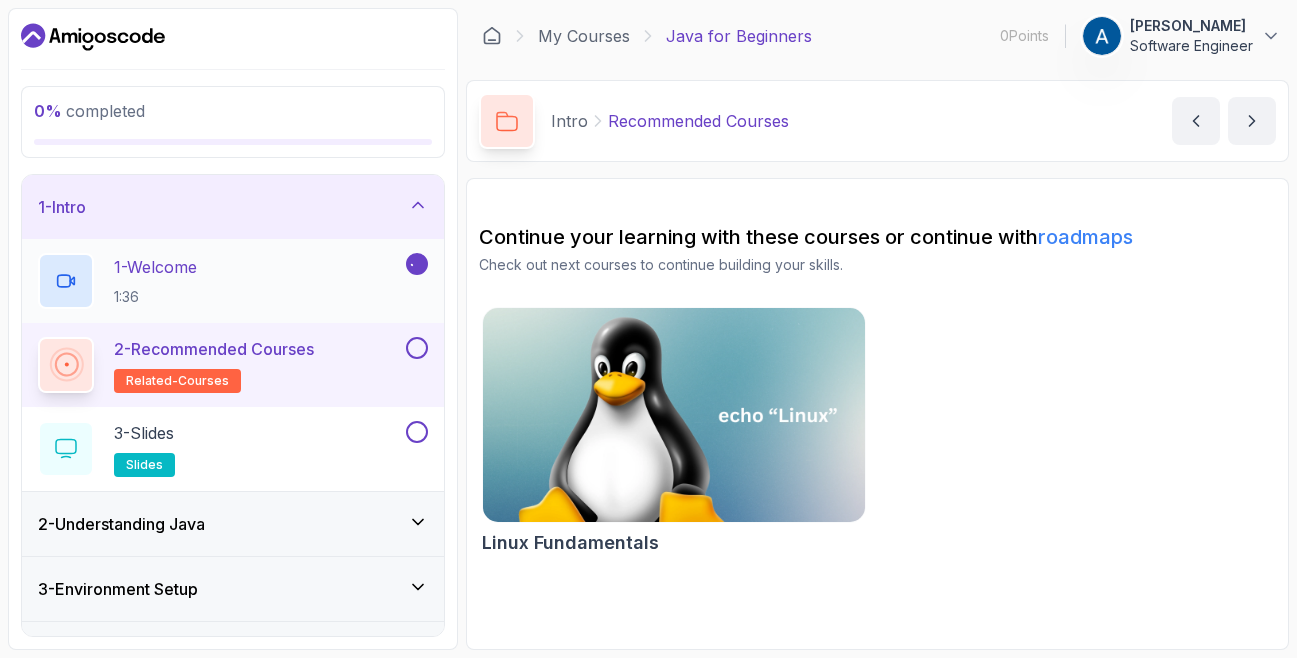 click 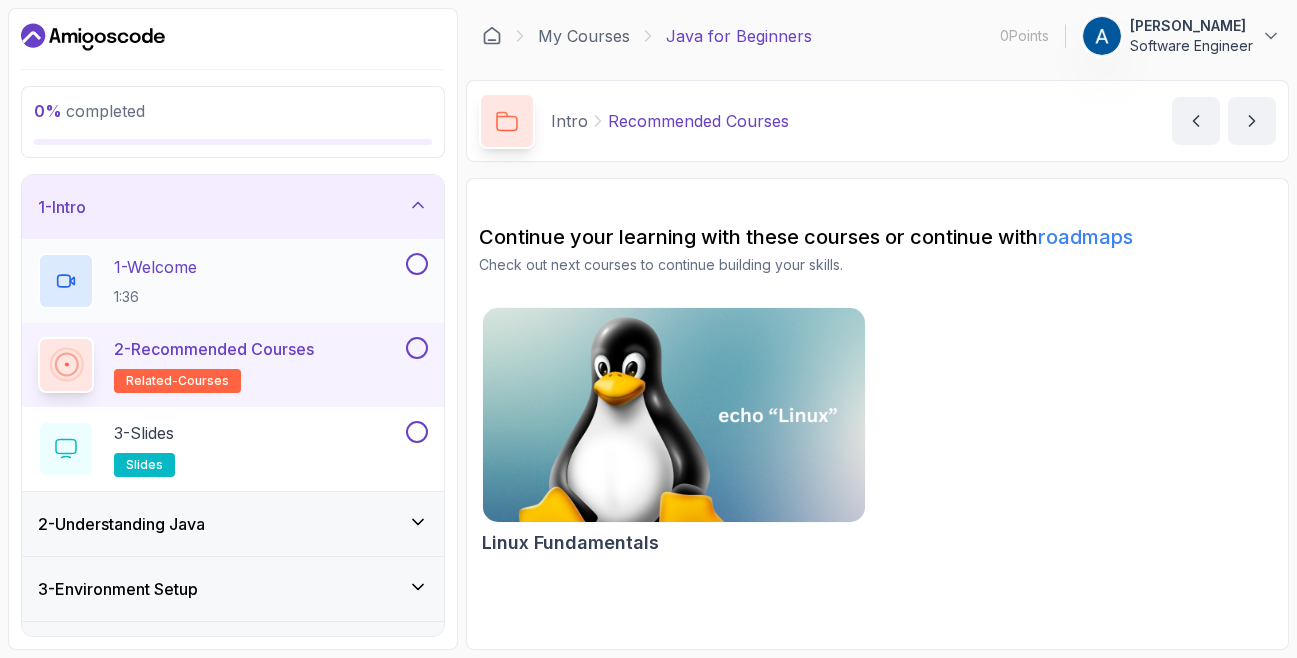 click at bounding box center (417, 264) 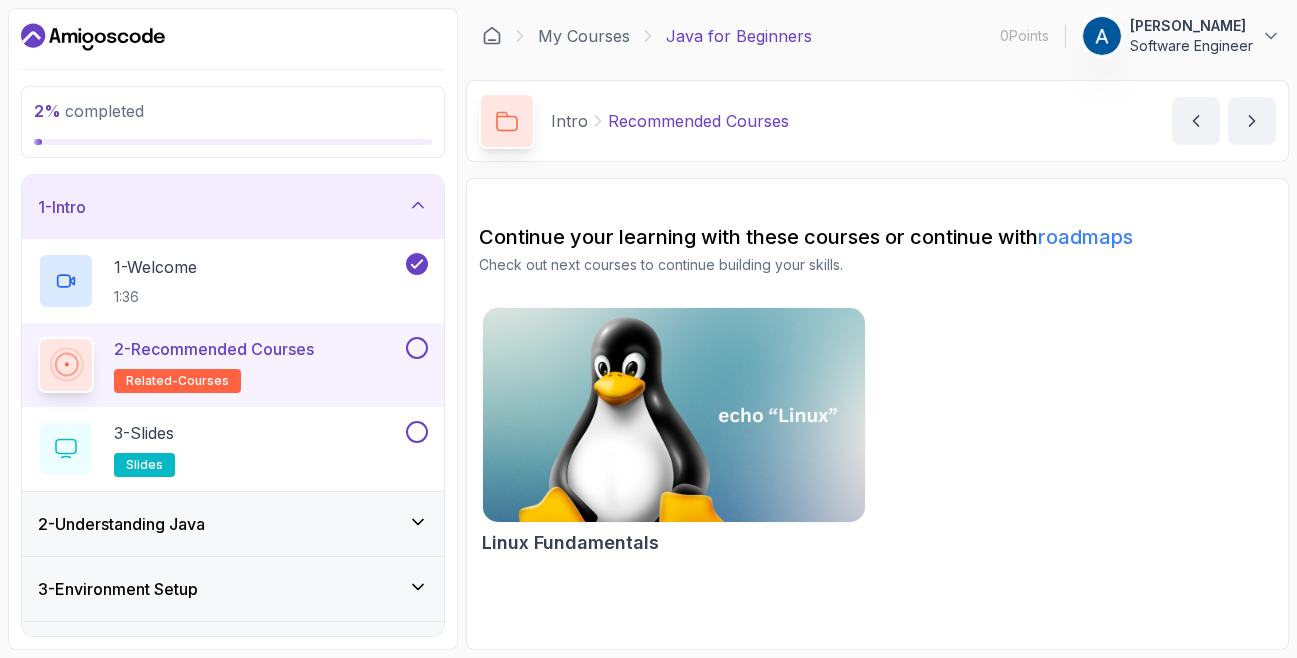 click at bounding box center [417, 348] 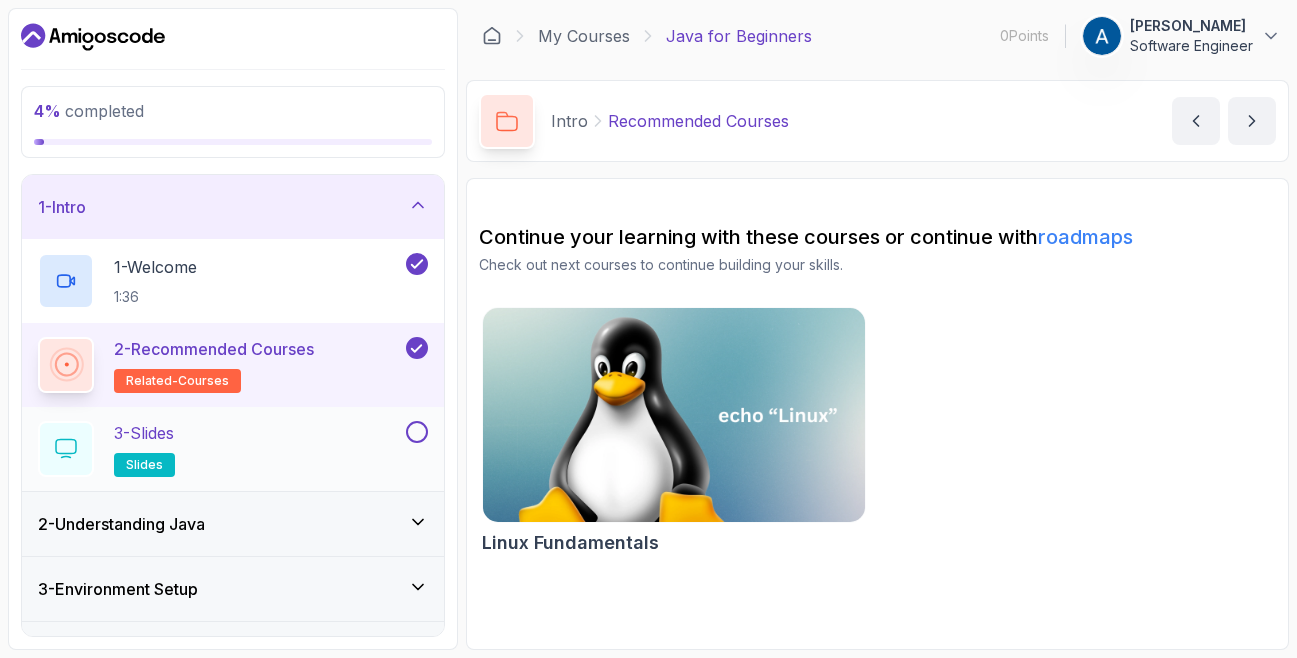 click at bounding box center [417, 432] 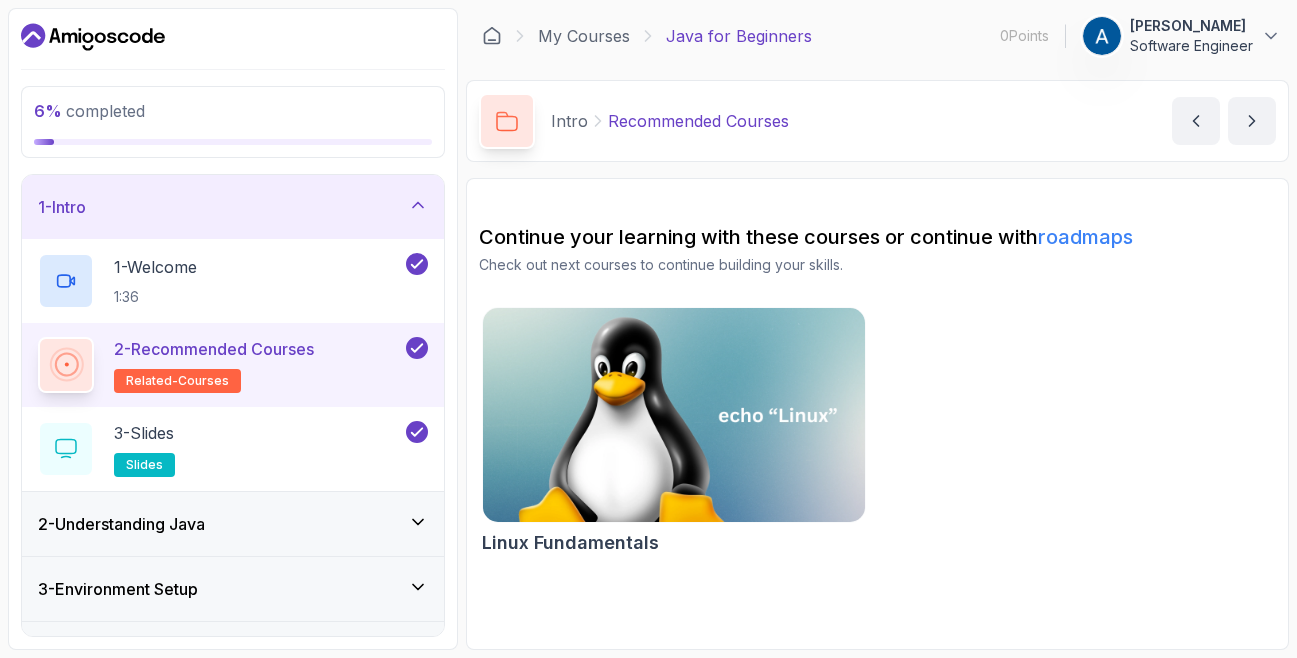 click on "2  -  Understanding Java" at bounding box center [233, 524] 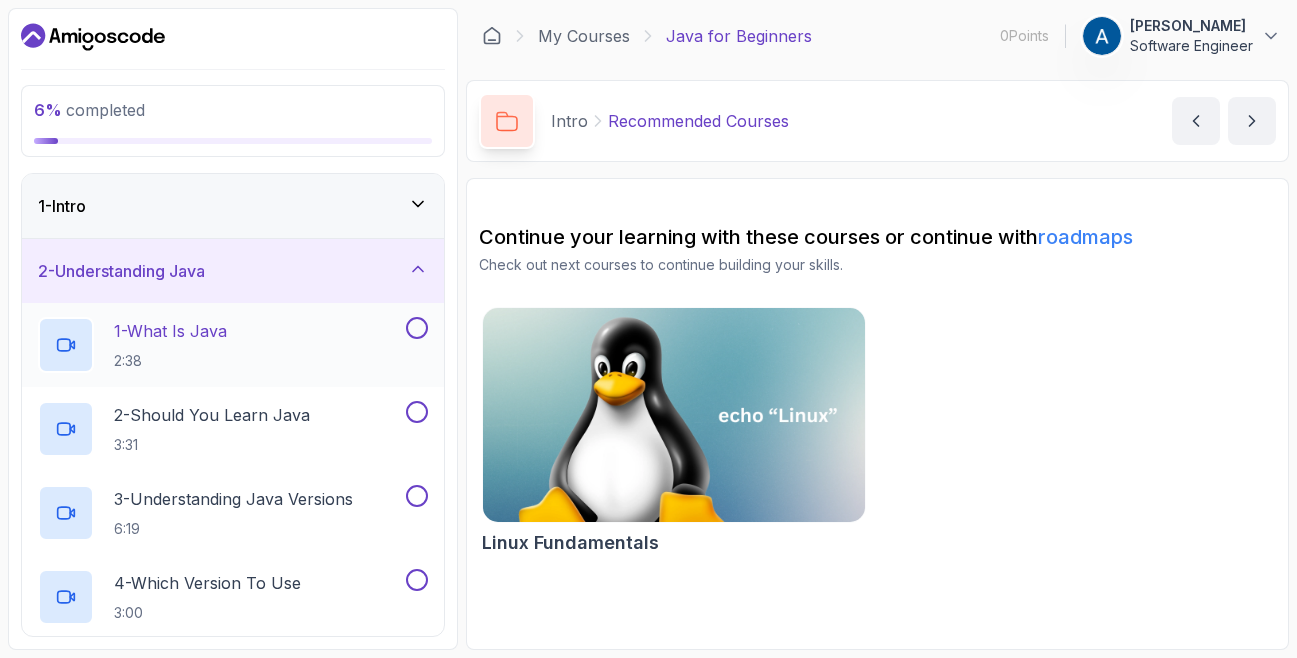 click on "1  -  What Is Java 2:38" at bounding box center (220, 345) 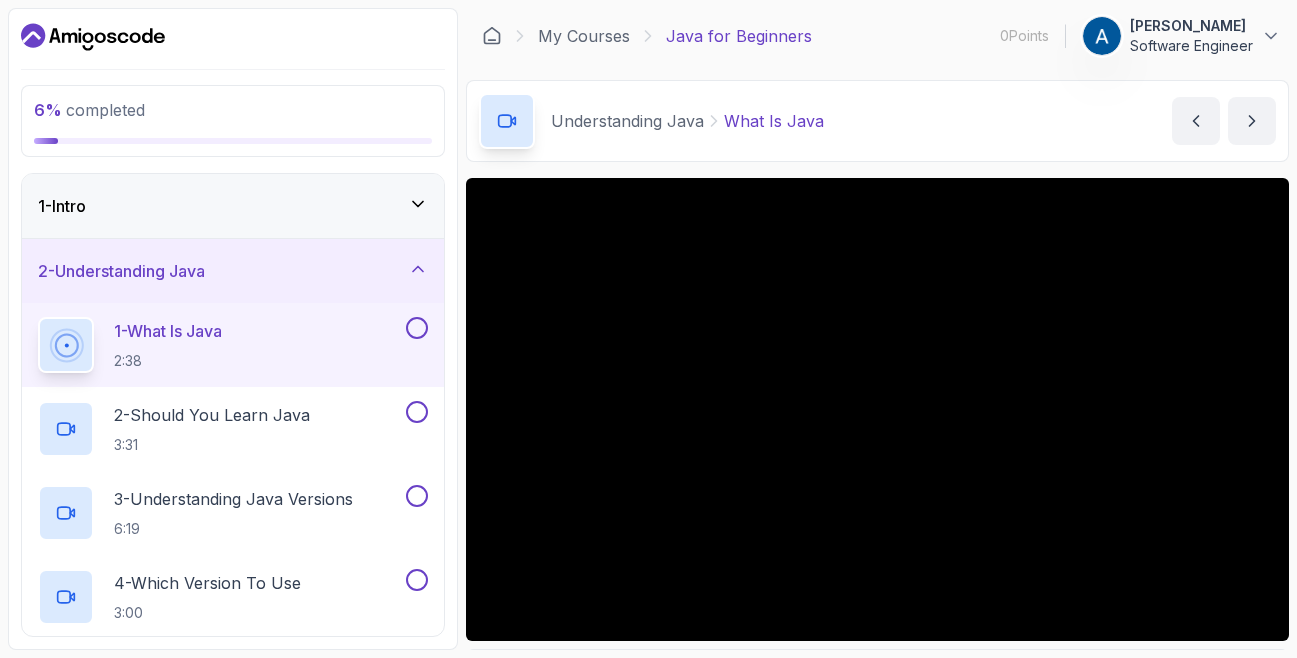 click at bounding box center (417, 328) 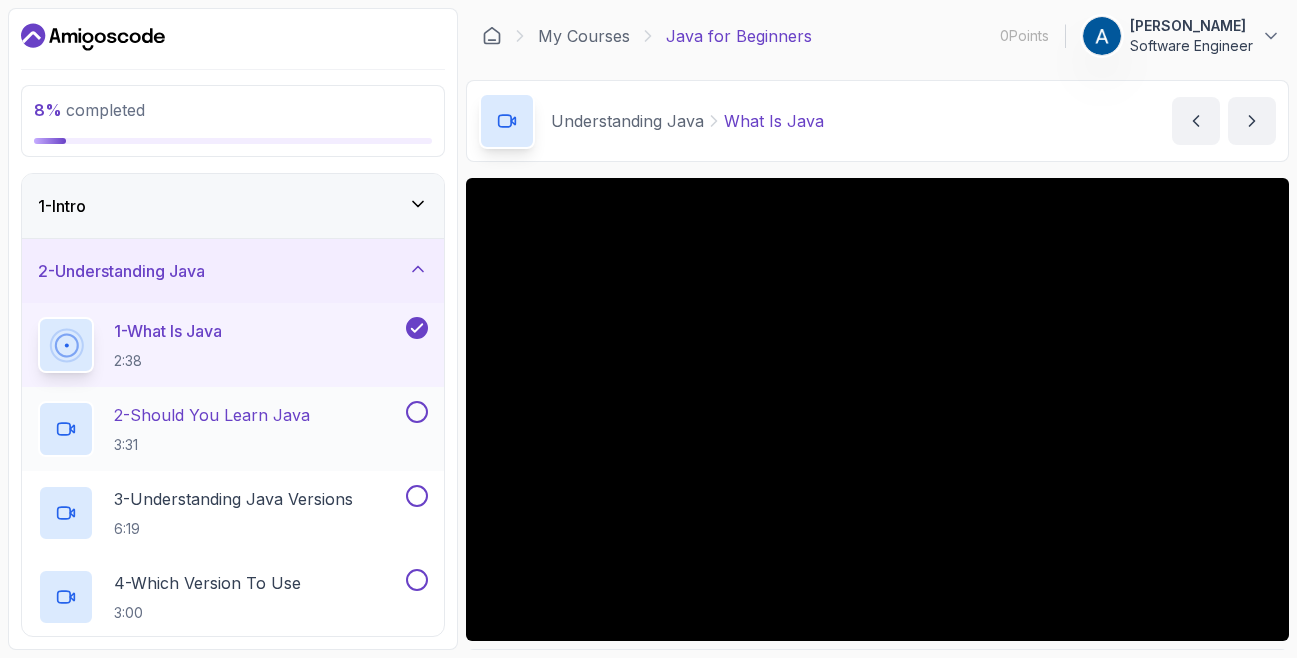 click at bounding box center [417, 412] 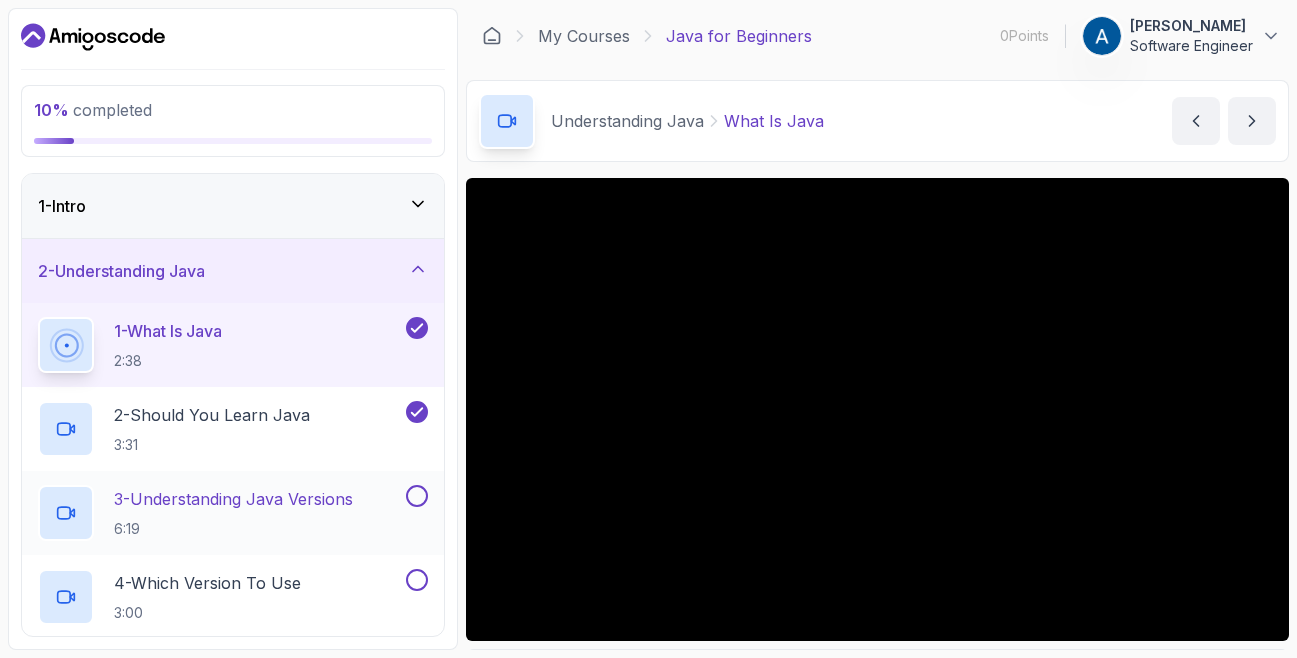 click at bounding box center (417, 496) 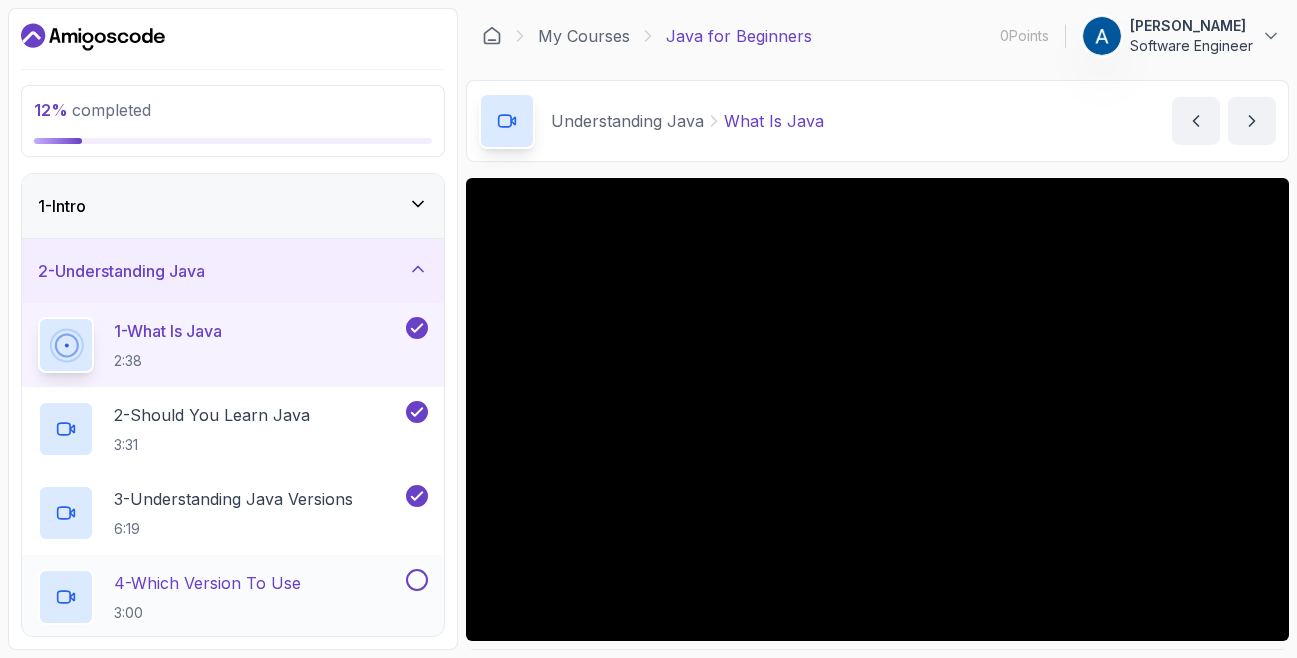 click on "4  -  Which Version To Use 3:00" at bounding box center (220, 597) 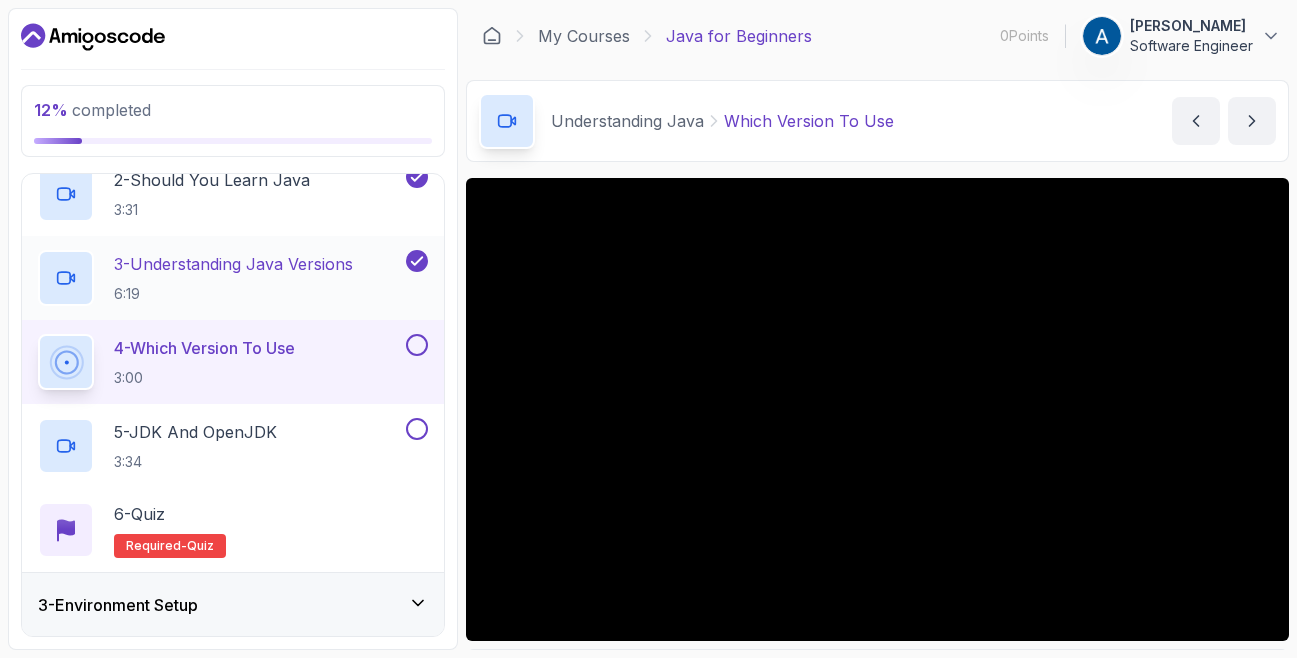 scroll, scrollTop: 237, scrollLeft: 0, axis: vertical 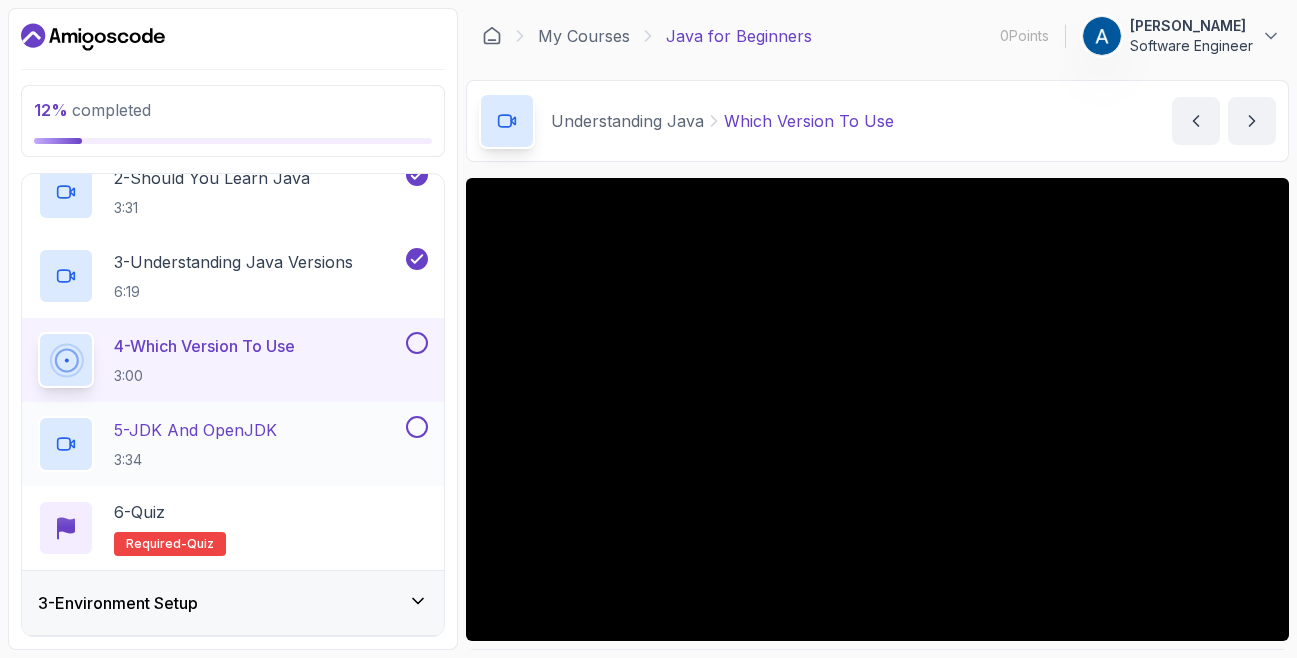 click at bounding box center [417, 427] 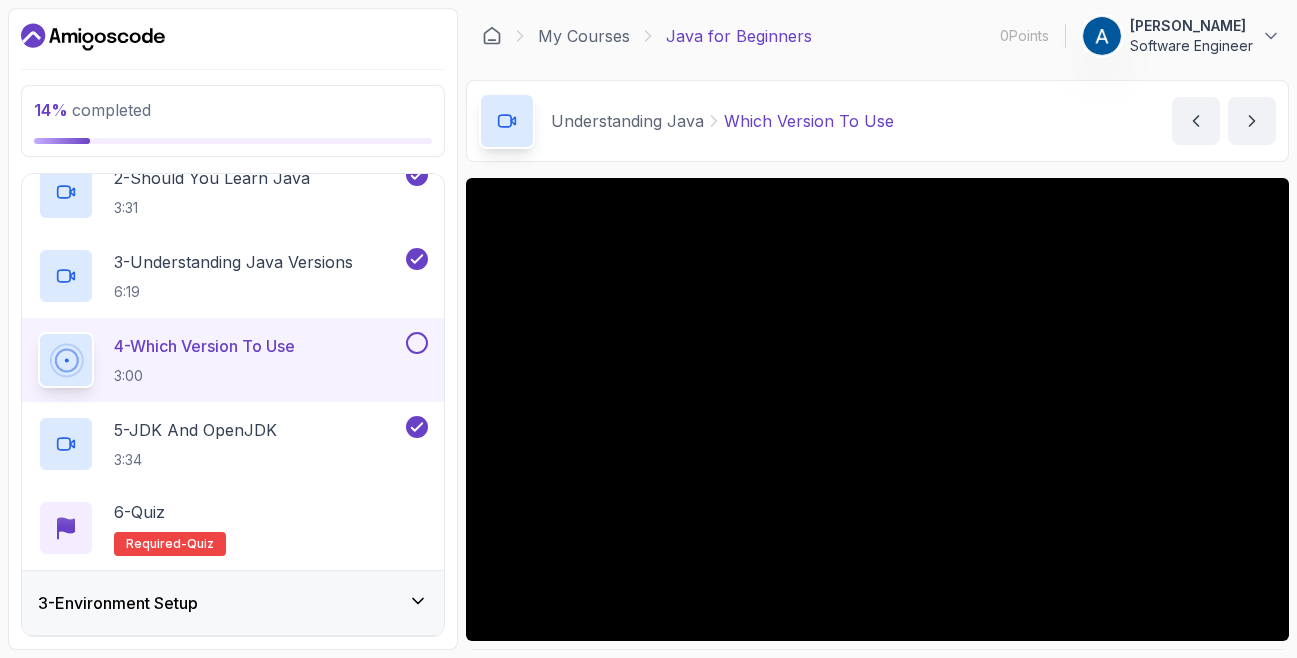 click at bounding box center [417, 343] 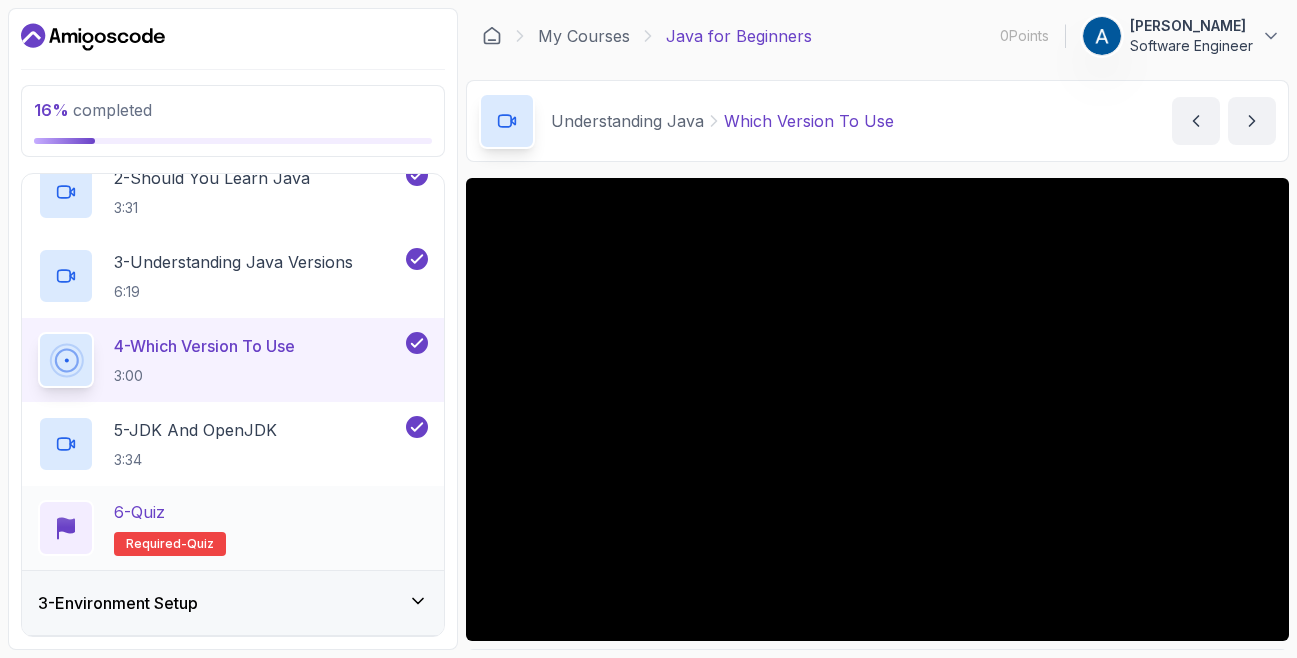 click on "6  -  Quiz Required- quiz" at bounding box center (233, 528) 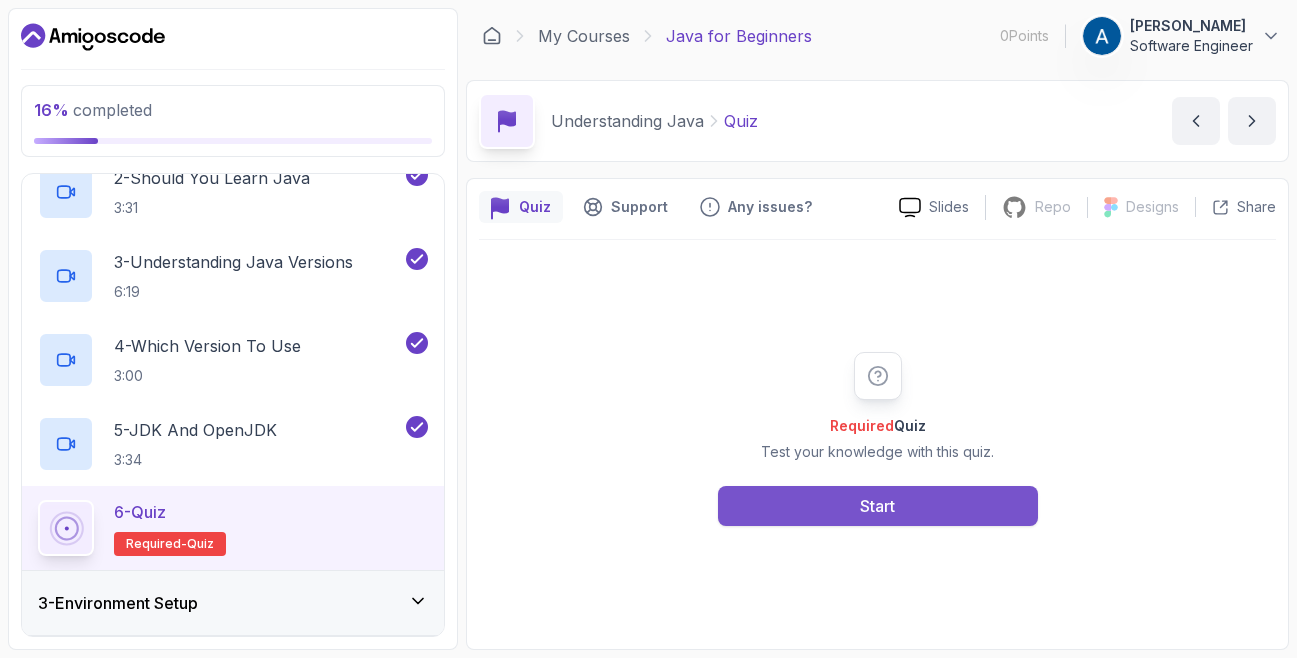 click on "Start" at bounding box center (878, 506) 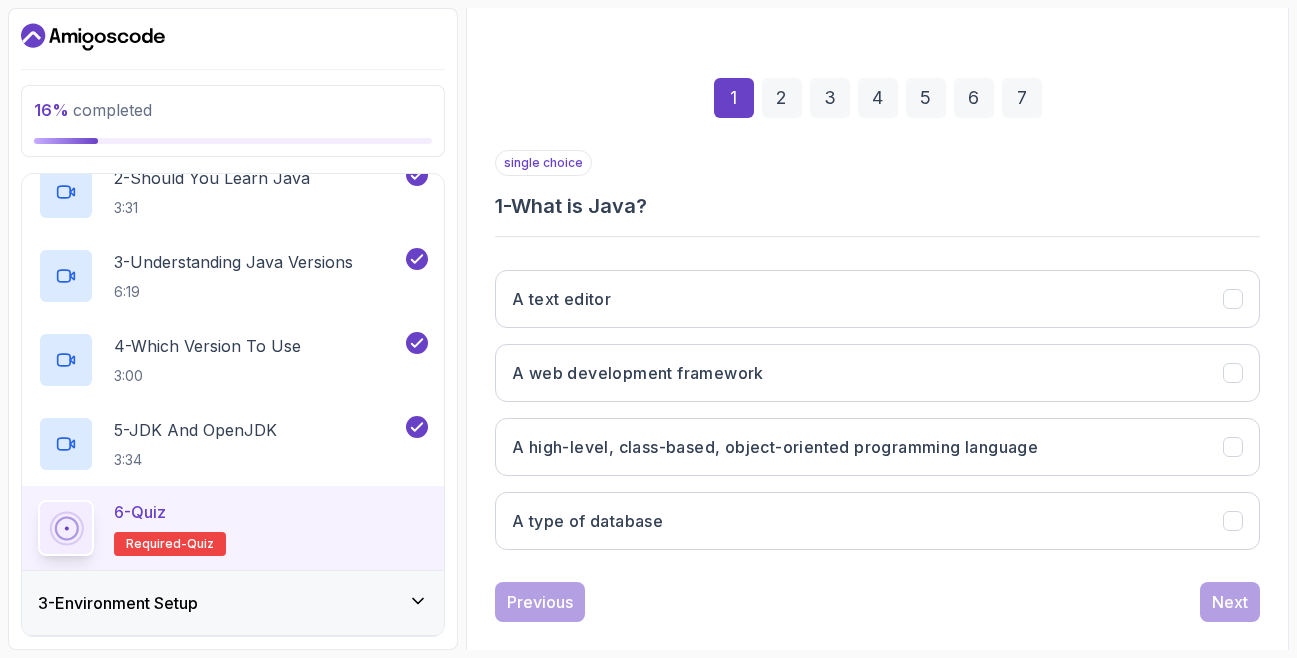 scroll, scrollTop: 241, scrollLeft: 0, axis: vertical 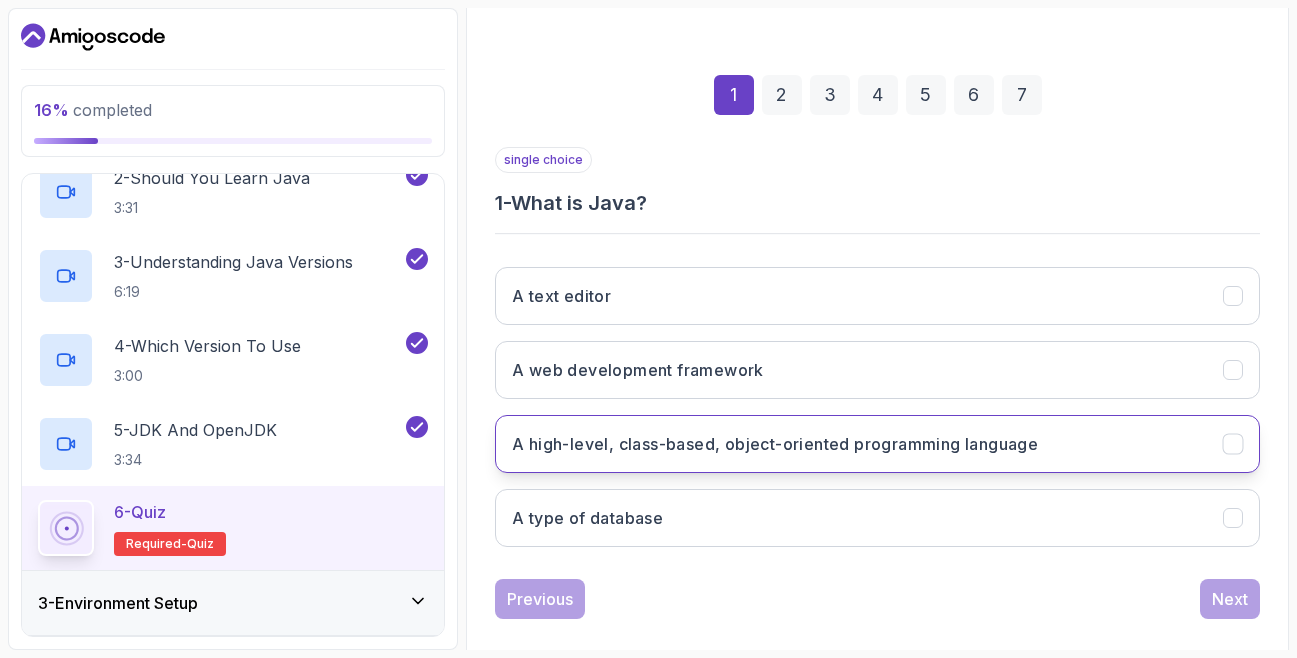 click on "A high-level, class-based, object-oriented programming language" at bounding box center [775, 444] 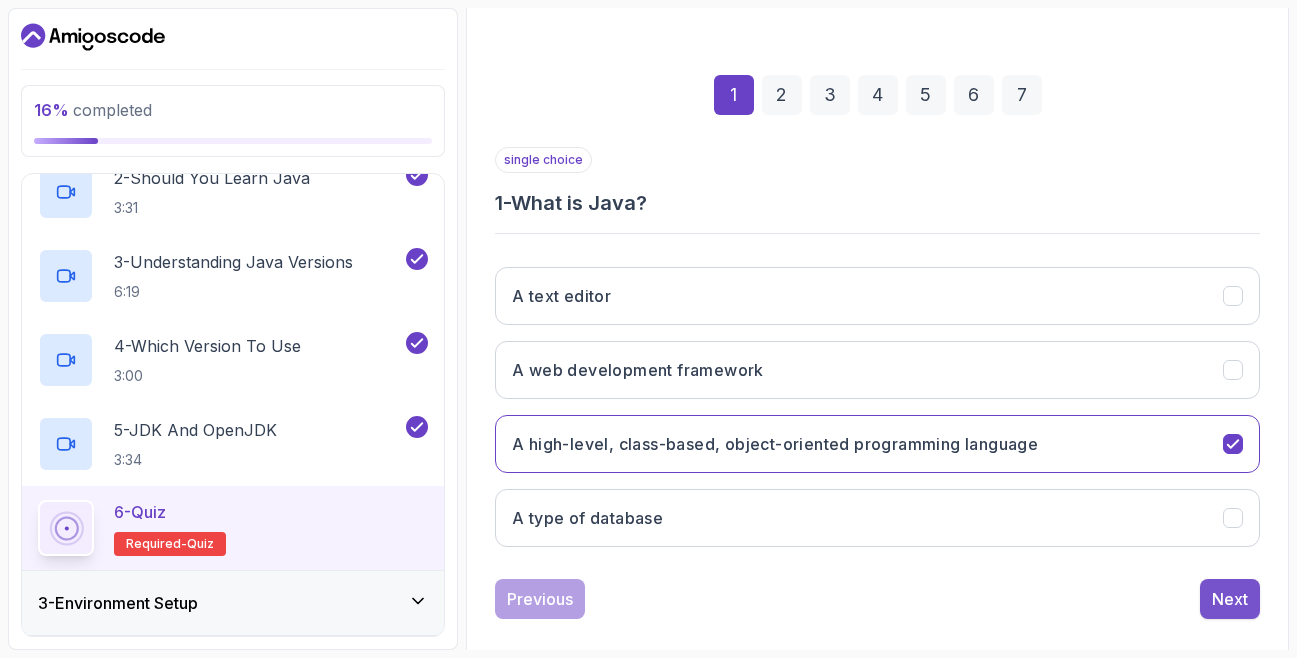 click on "Next" at bounding box center (1230, 599) 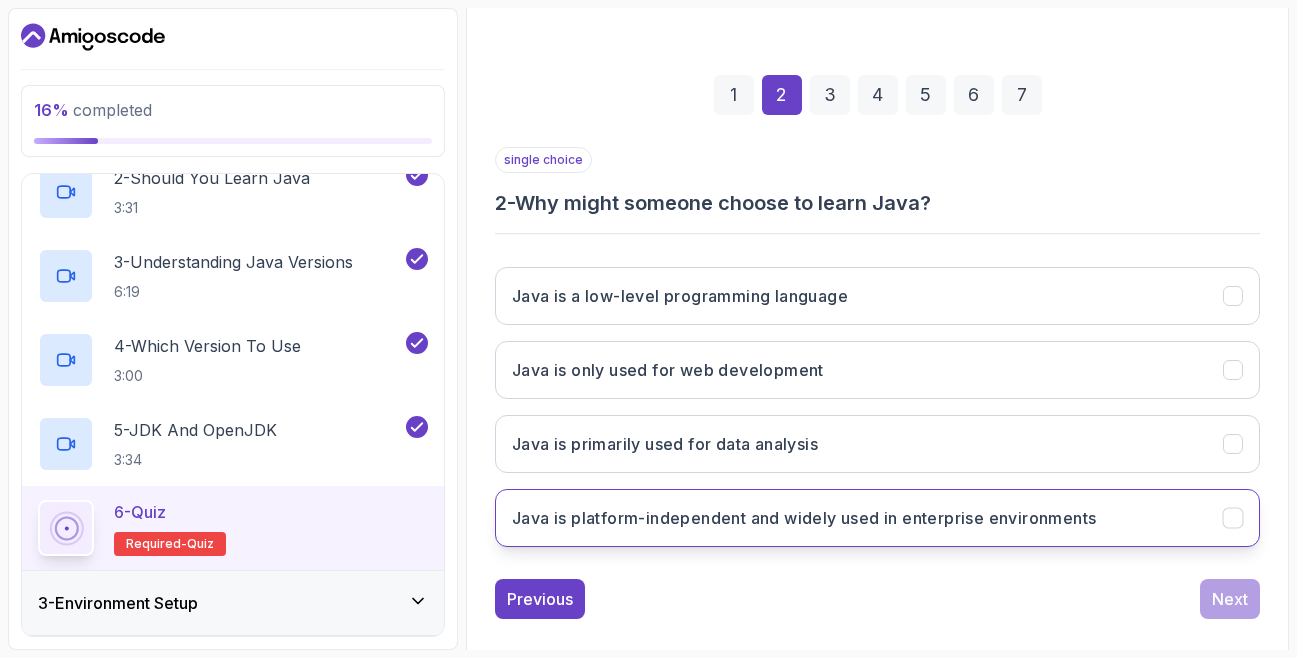 click on "Java is platform-independent and widely used in enterprise environments" at bounding box center [804, 518] 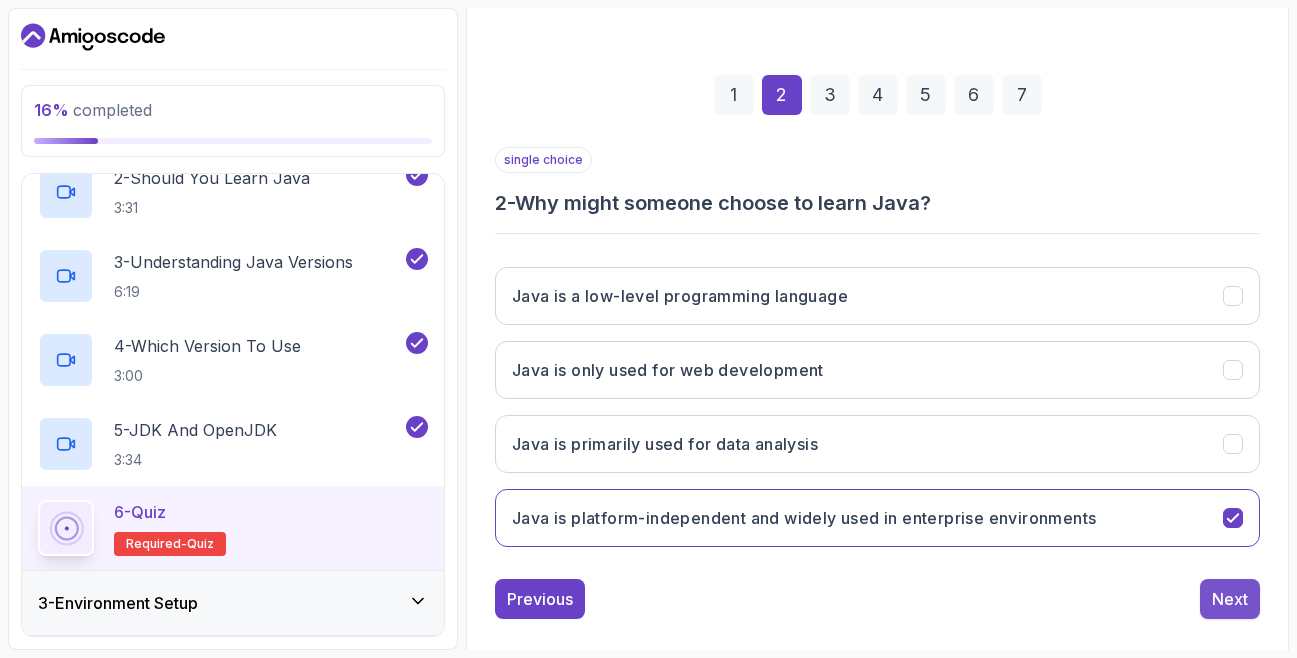 click on "Next" at bounding box center (1230, 599) 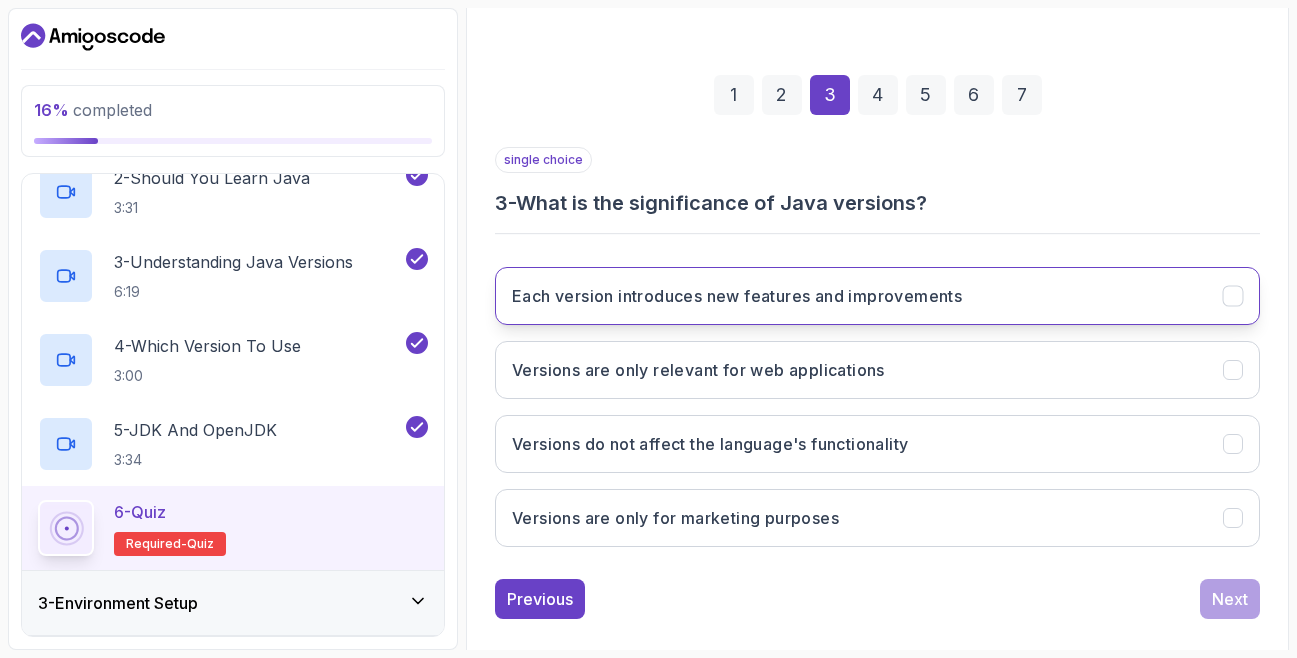 click on "Each version introduces new features and improvements" at bounding box center [737, 296] 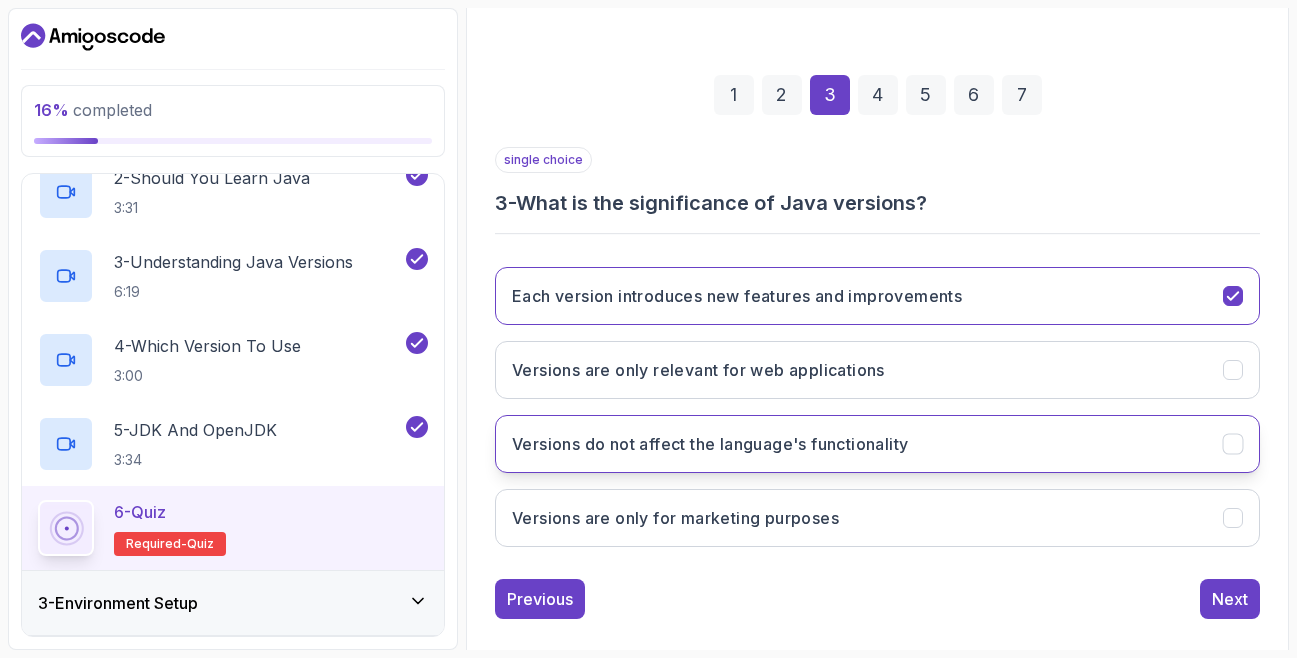 click on "Versions do not affect the language's functionality" at bounding box center (877, 444) 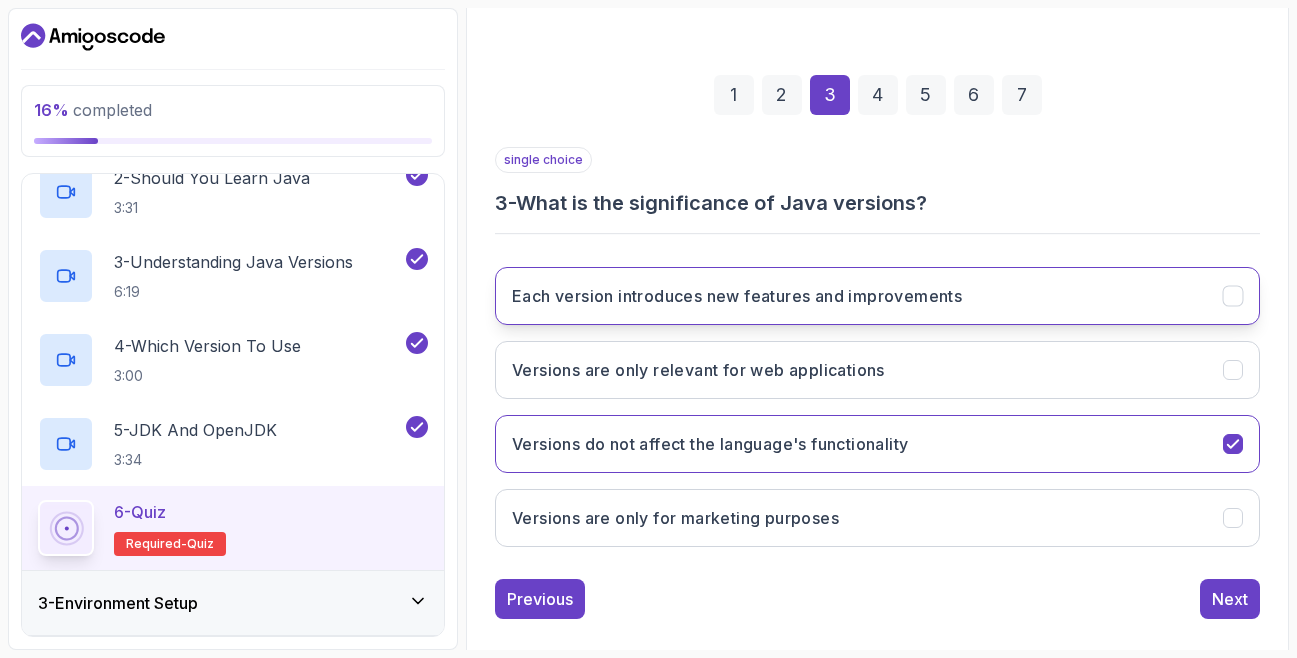 click on "Each version introduces new features and improvements" at bounding box center (877, 296) 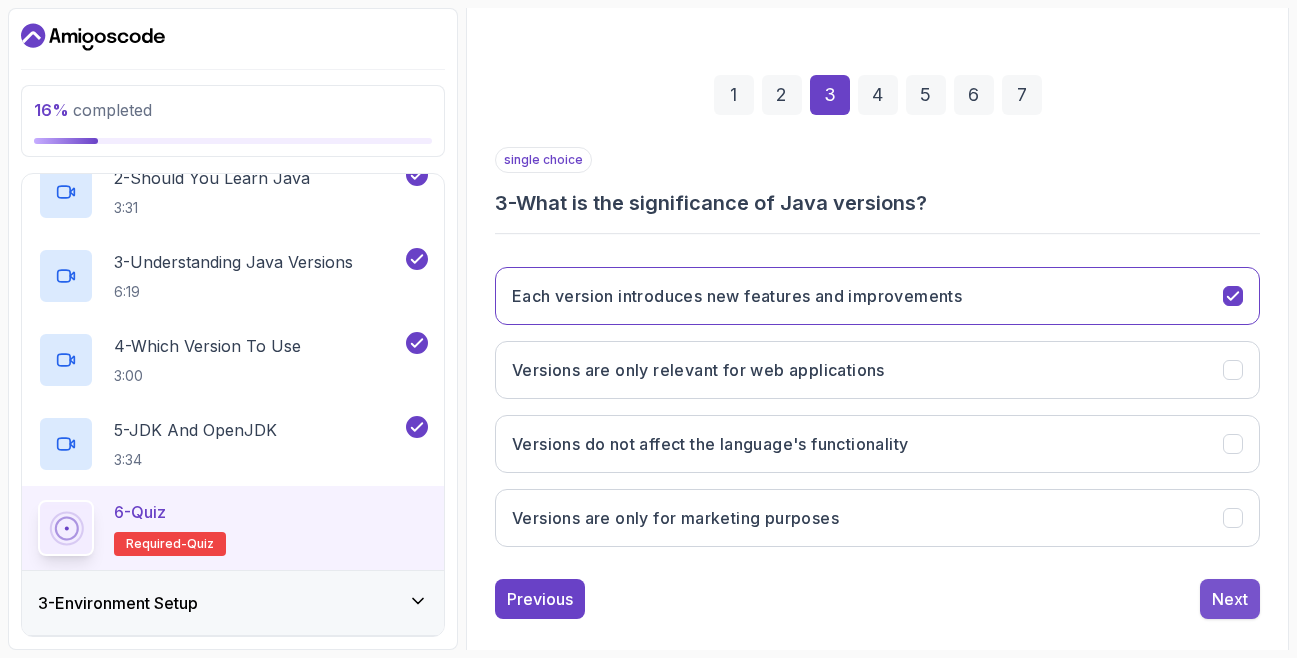 click on "Next" at bounding box center [1230, 599] 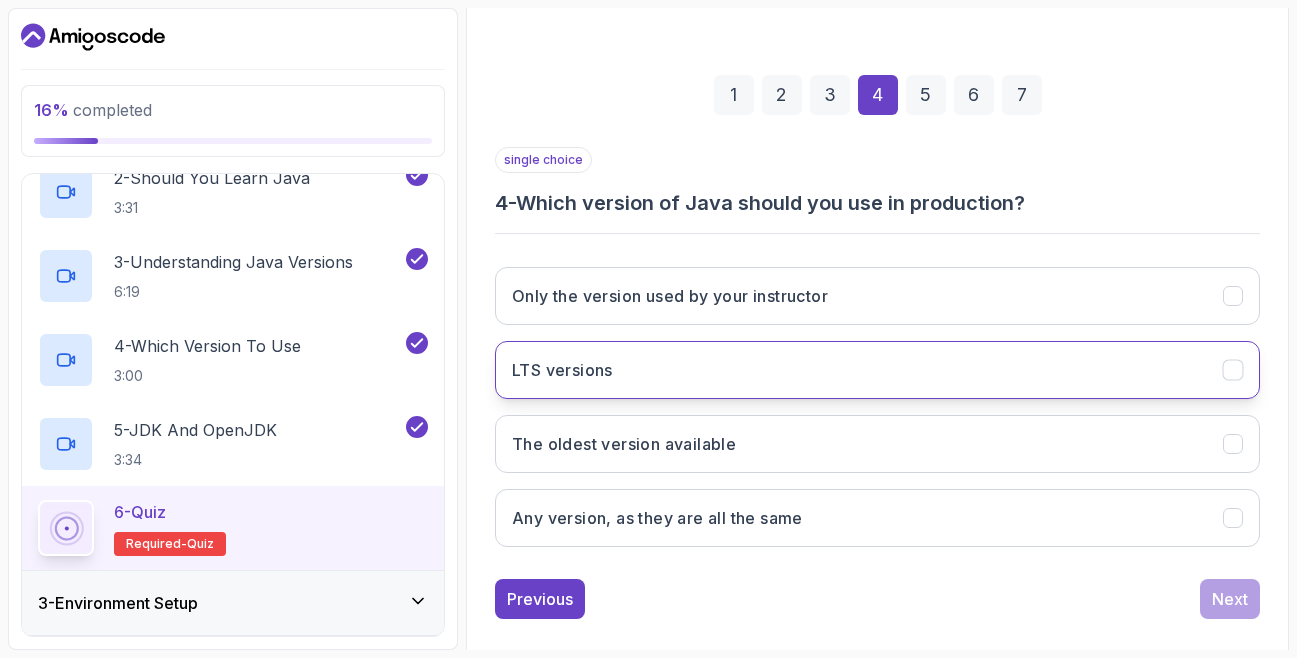 click on "LTS versions" at bounding box center (877, 370) 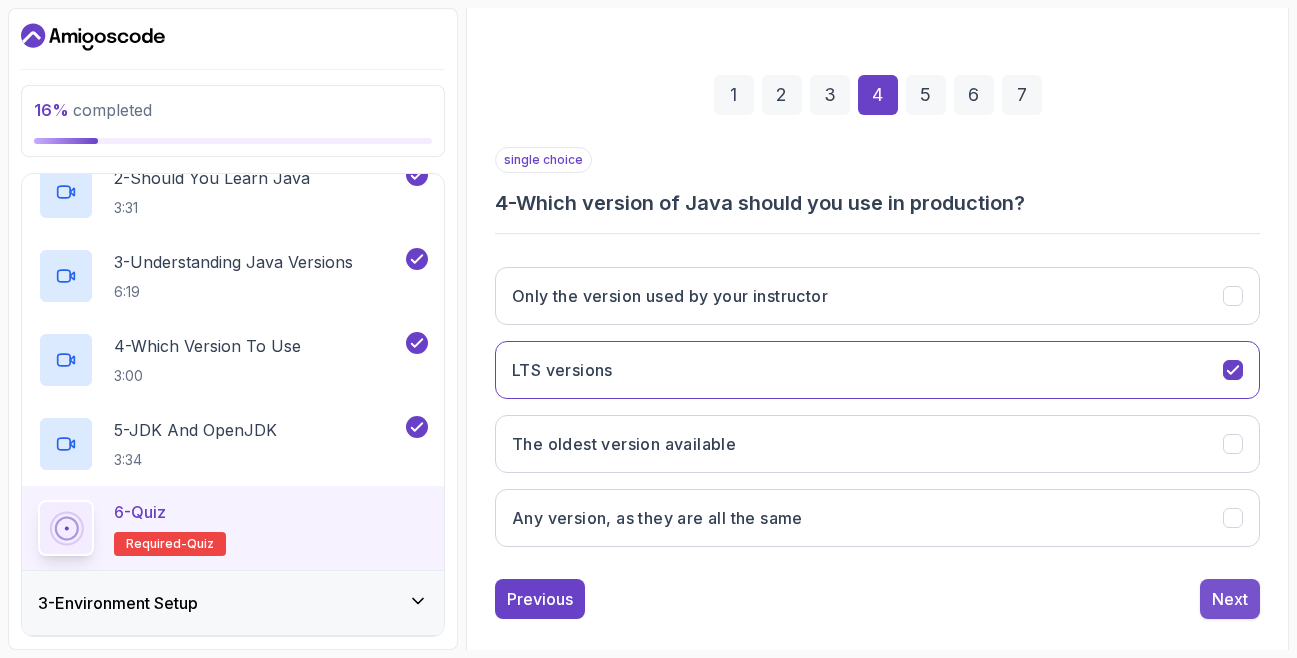 click on "Next" at bounding box center (1230, 599) 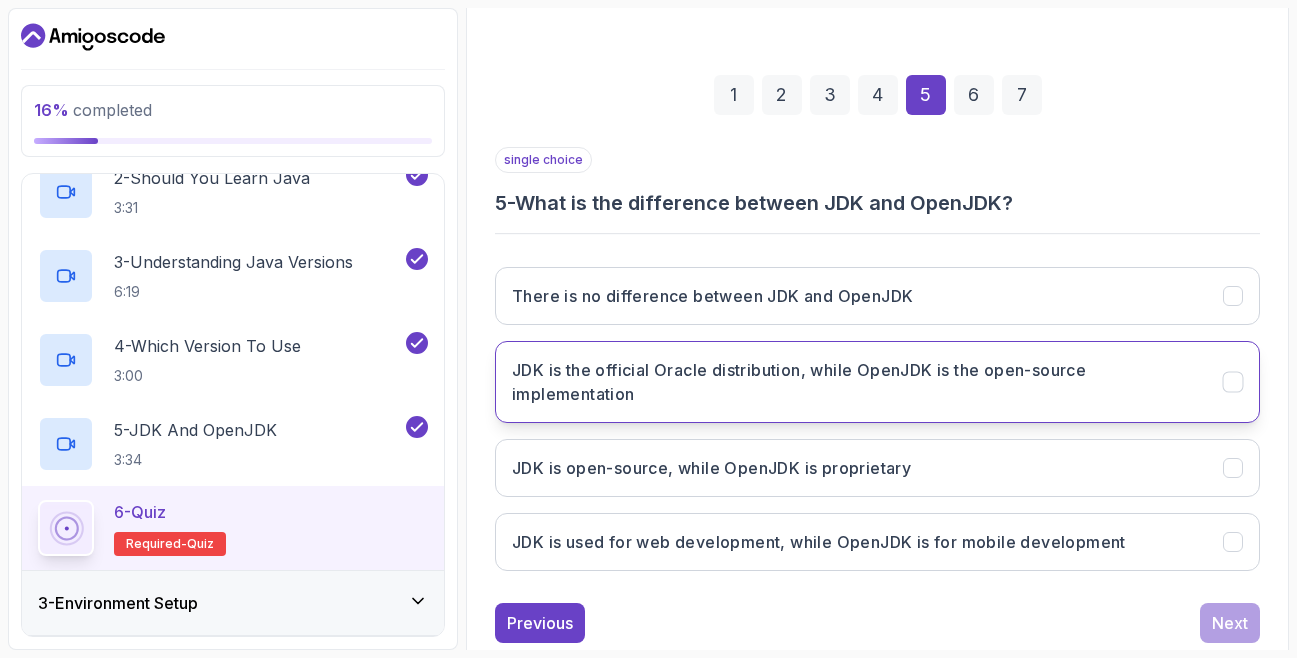 click on "JDK is the official Oracle distribution, while OpenJDK is the open-source implementation" at bounding box center (855, 382) 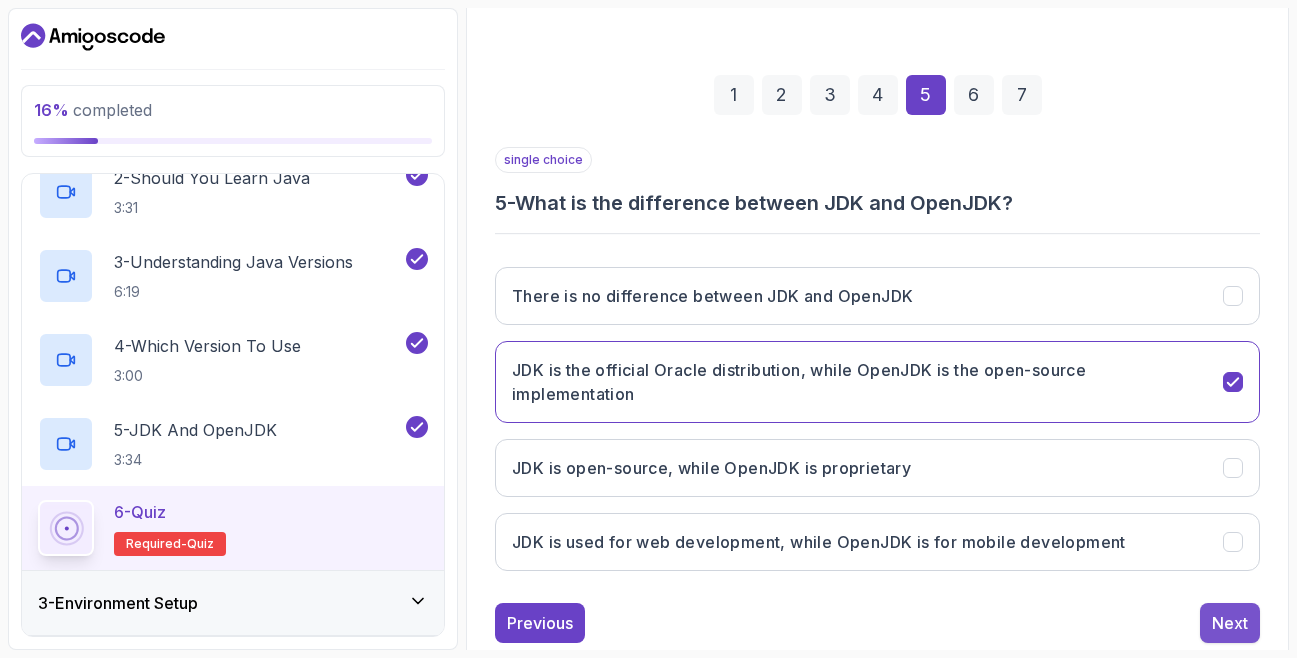 click on "Next" at bounding box center [1230, 623] 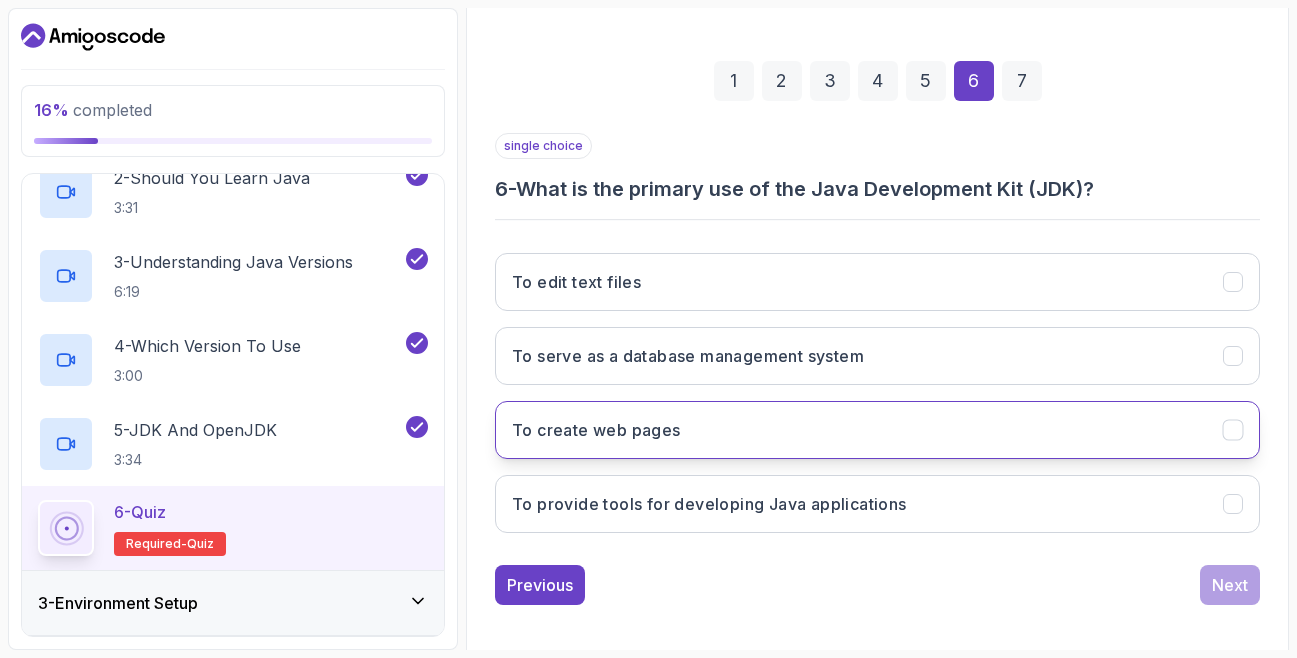 scroll, scrollTop: 256, scrollLeft: 0, axis: vertical 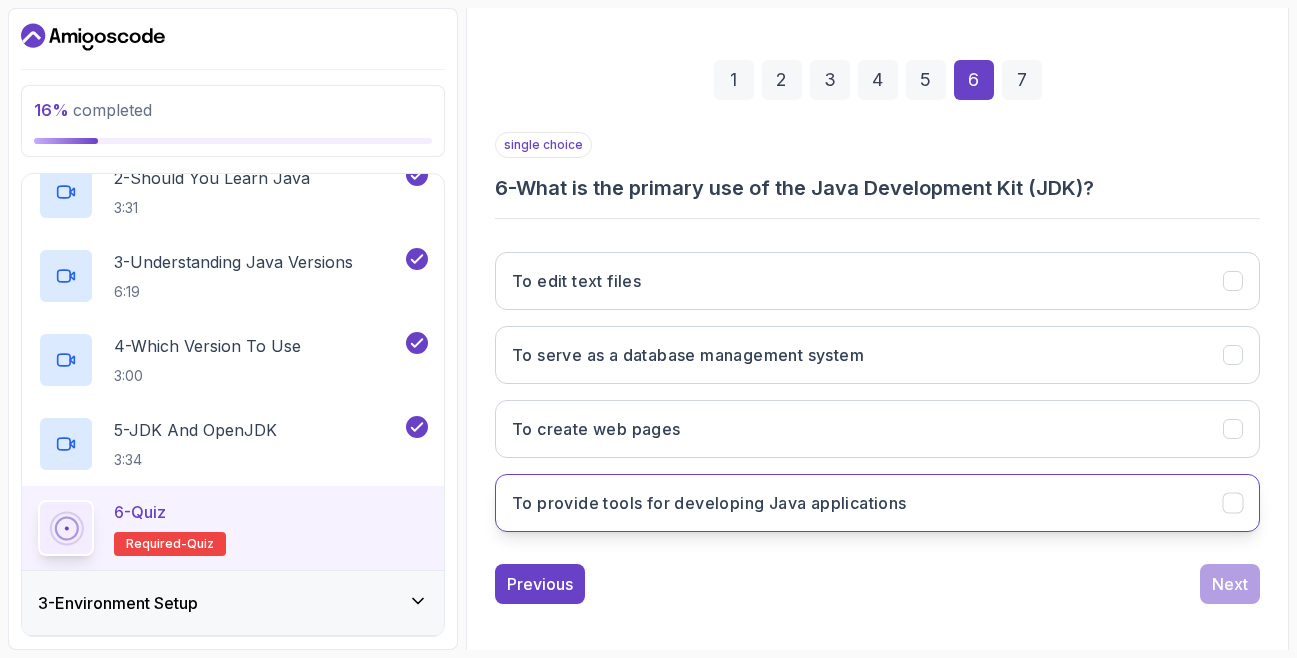 click on "To provide tools for developing Java applications" at bounding box center [877, 503] 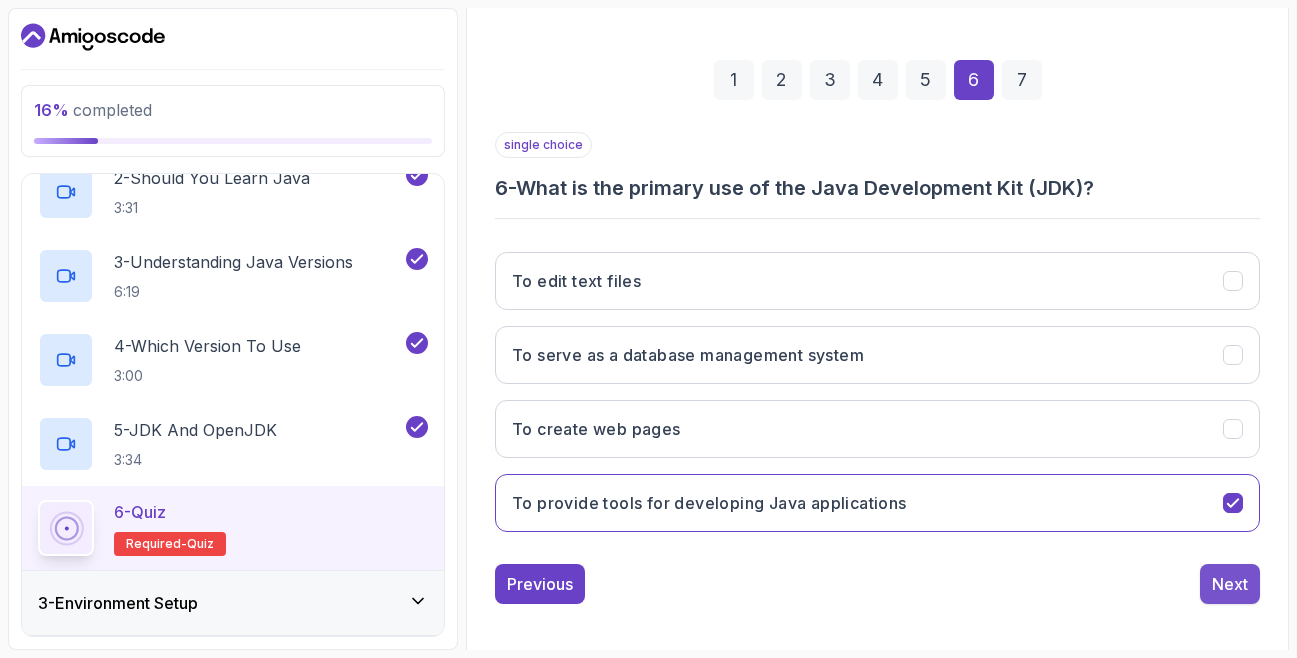 click on "Next" at bounding box center [1230, 584] 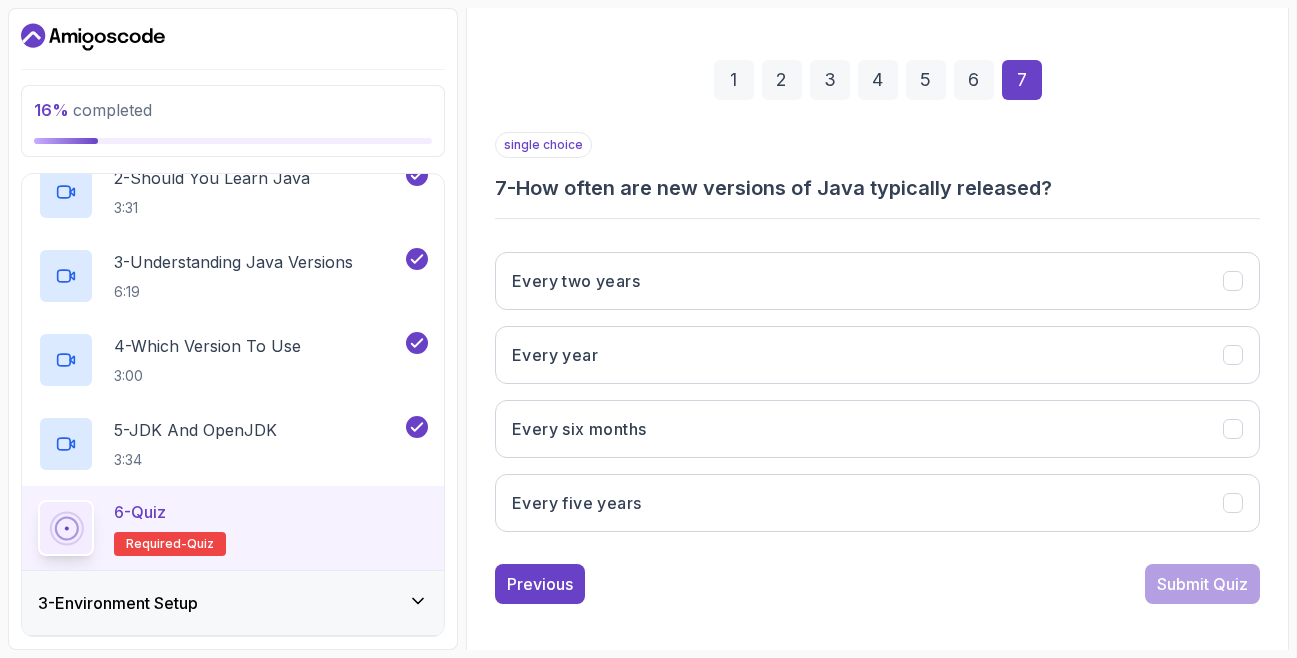 drag, startPoint x: 517, startPoint y: 186, endPoint x: 1109, endPoint y: 179, distance: 592.0414 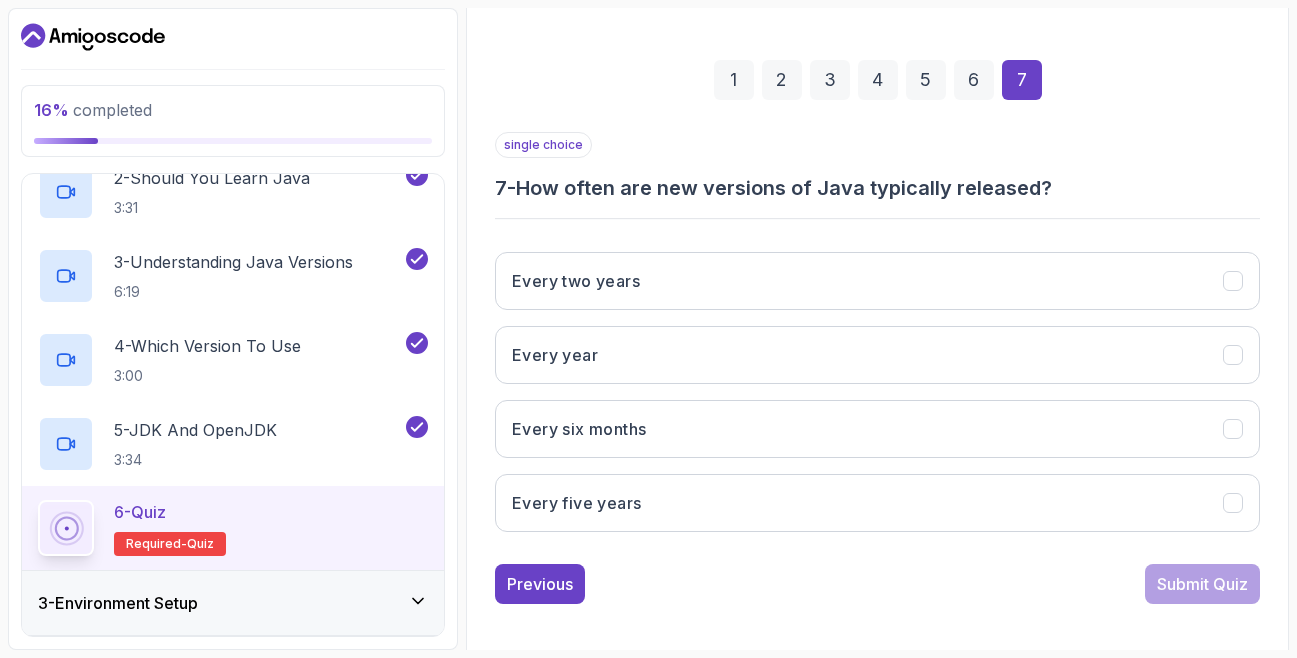 click on "7  -  How often are new versions of Java typically released?" at bounding box center [877, 188] 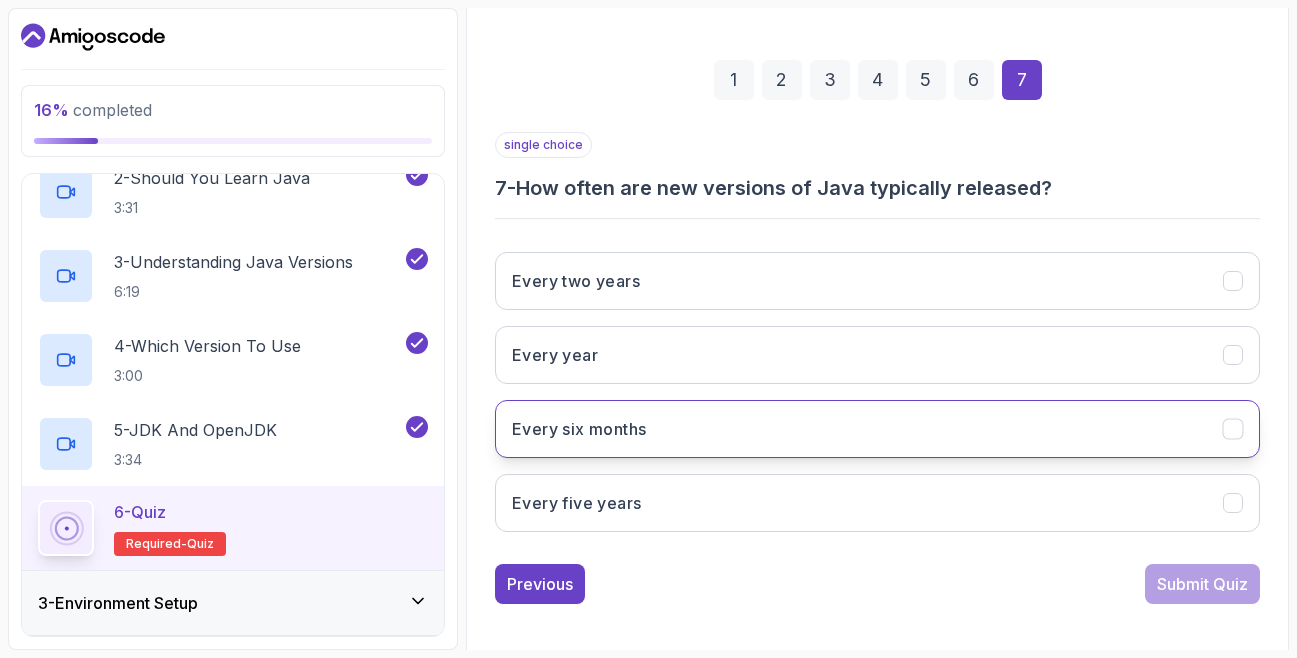 click on "Every six months" at bounding box center [877, 429] 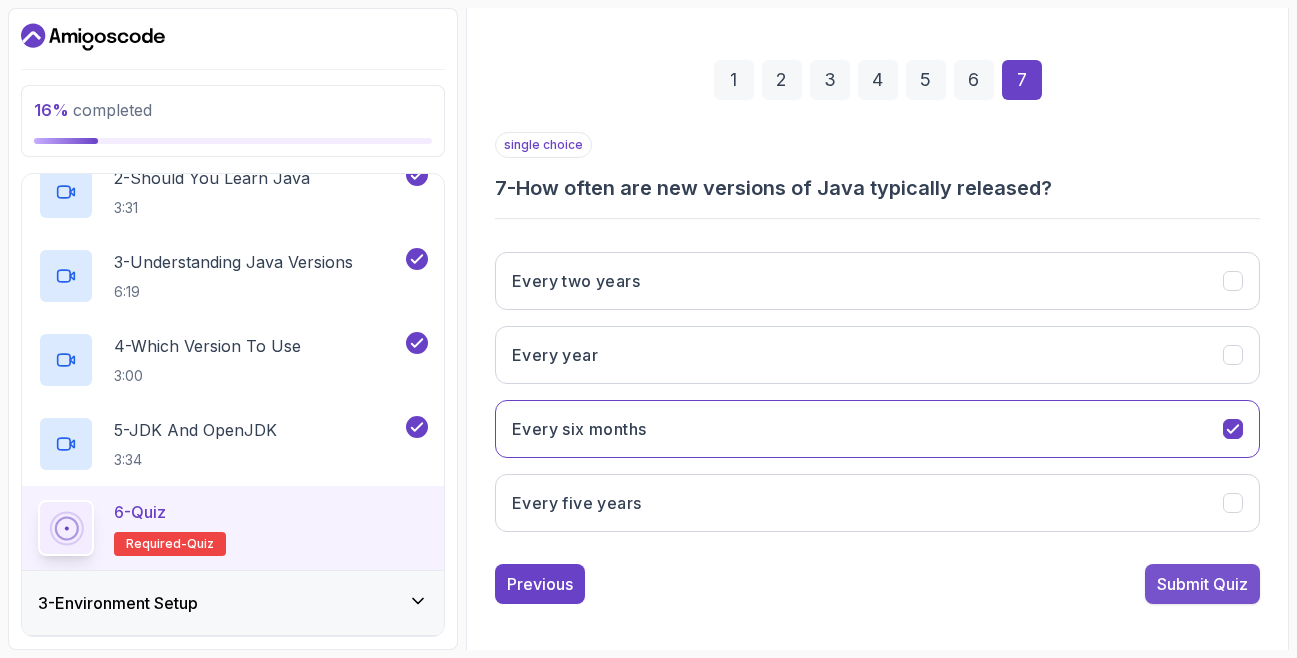 click on "Submit Quiz" at bounding box center (1202, 584) 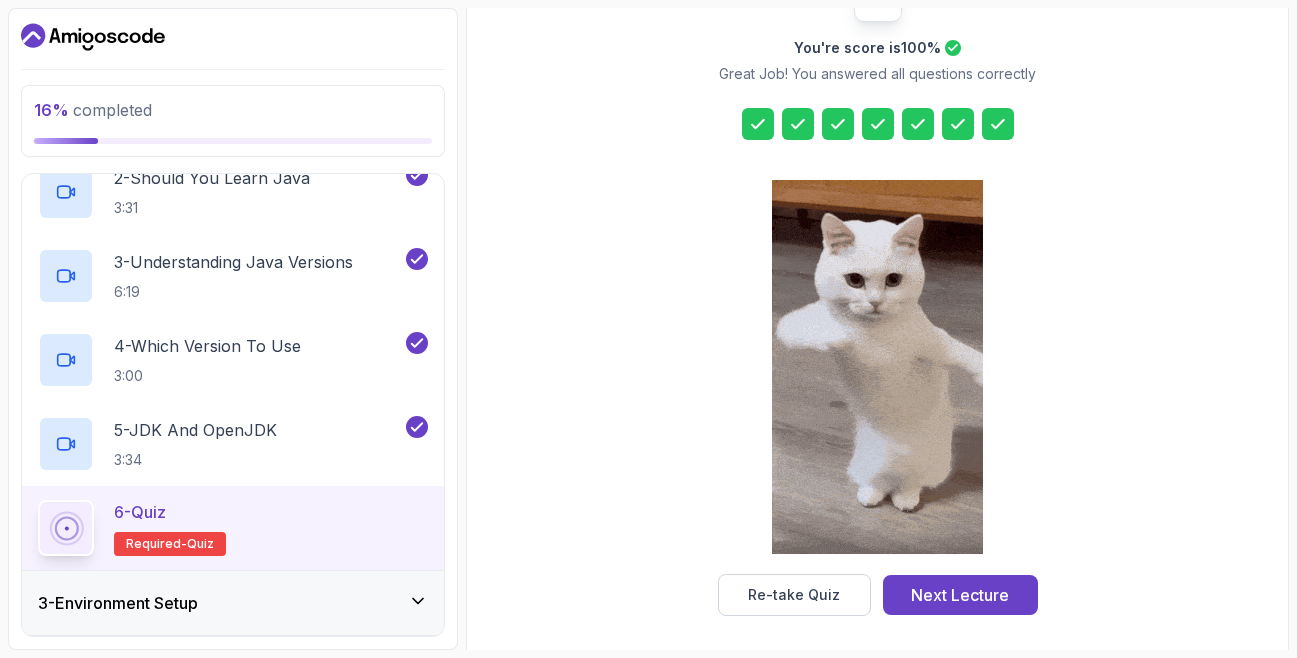 scroll, scrollTop: 301, scrollLeft: 0, axis: vertical 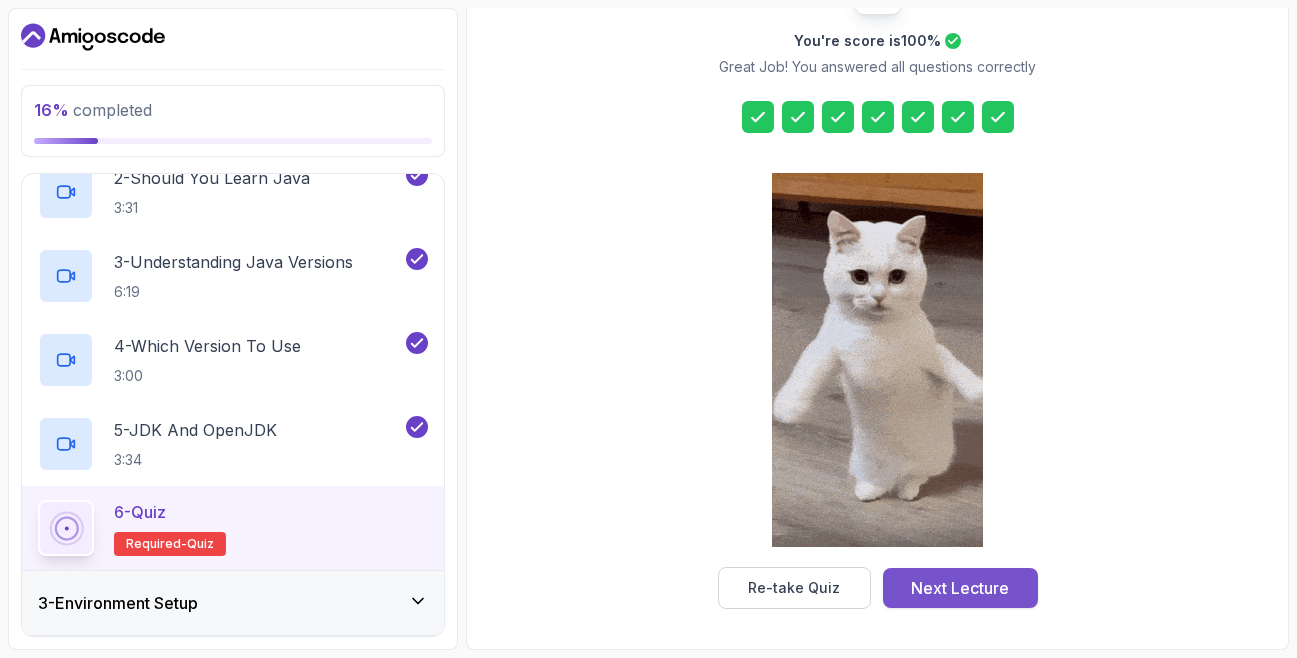 click on "Next Lecture" at bounding box center (960, 588) 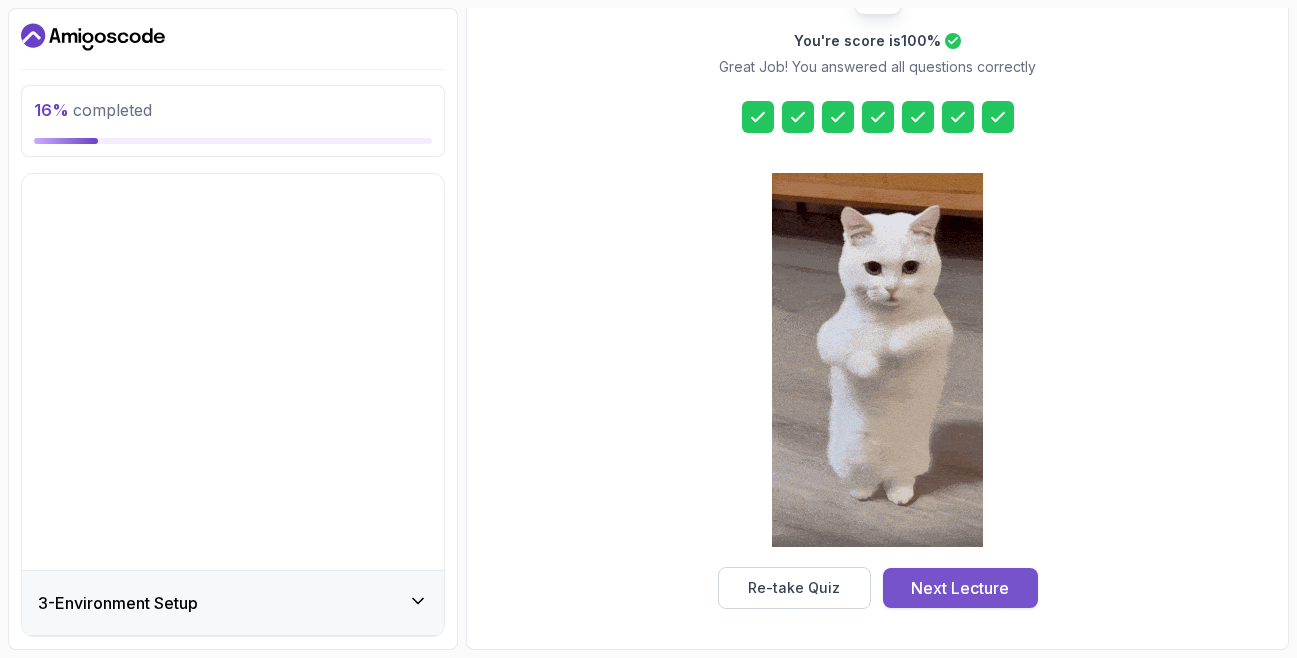 scroll, scrollTop: 0, scrollLeft: 0, axis: both 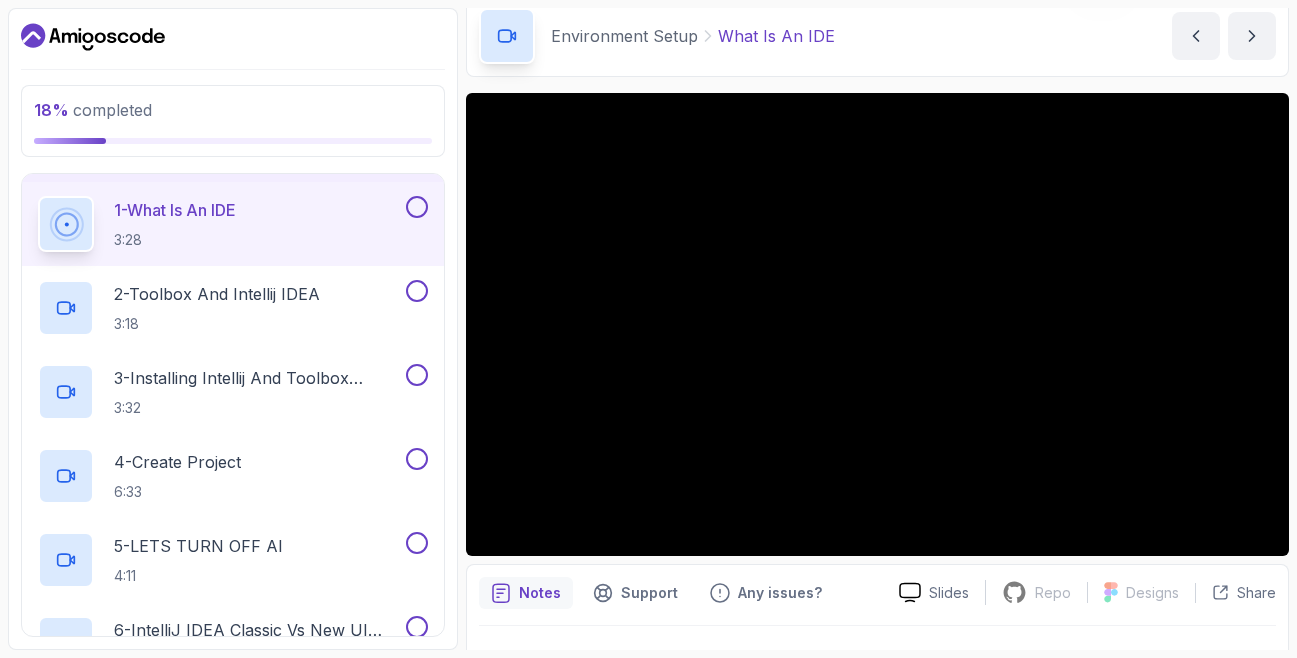 click at bounding box center [417, 207] 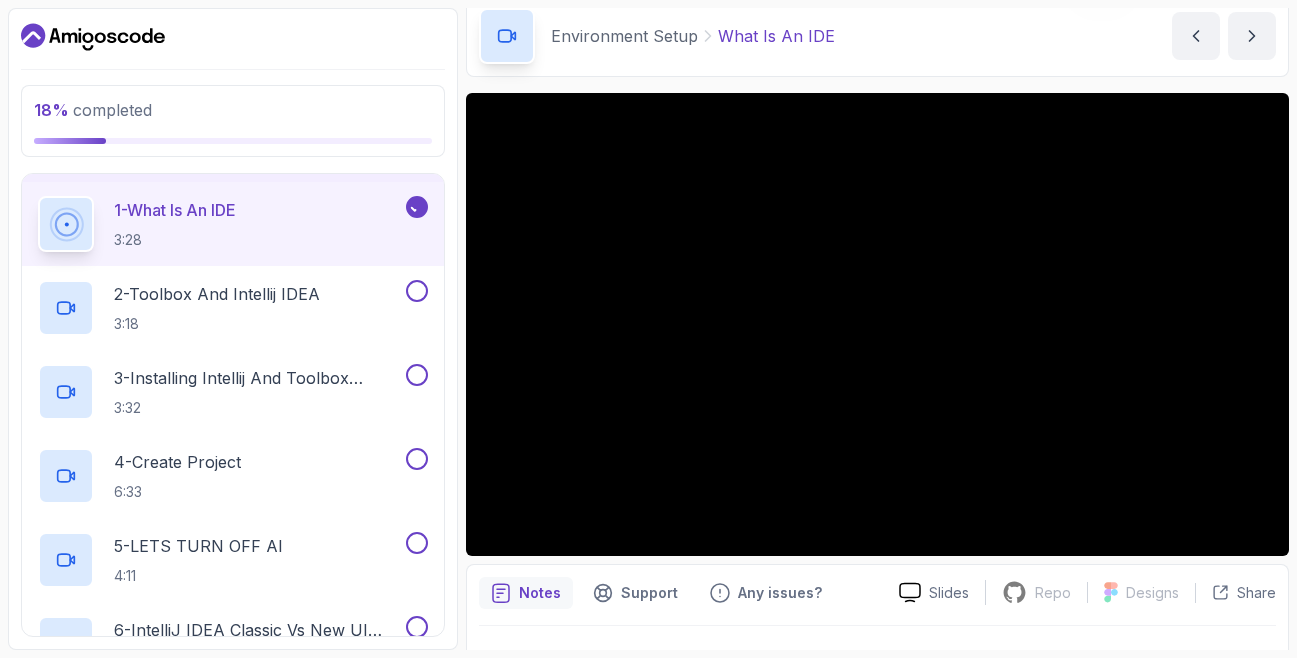 click 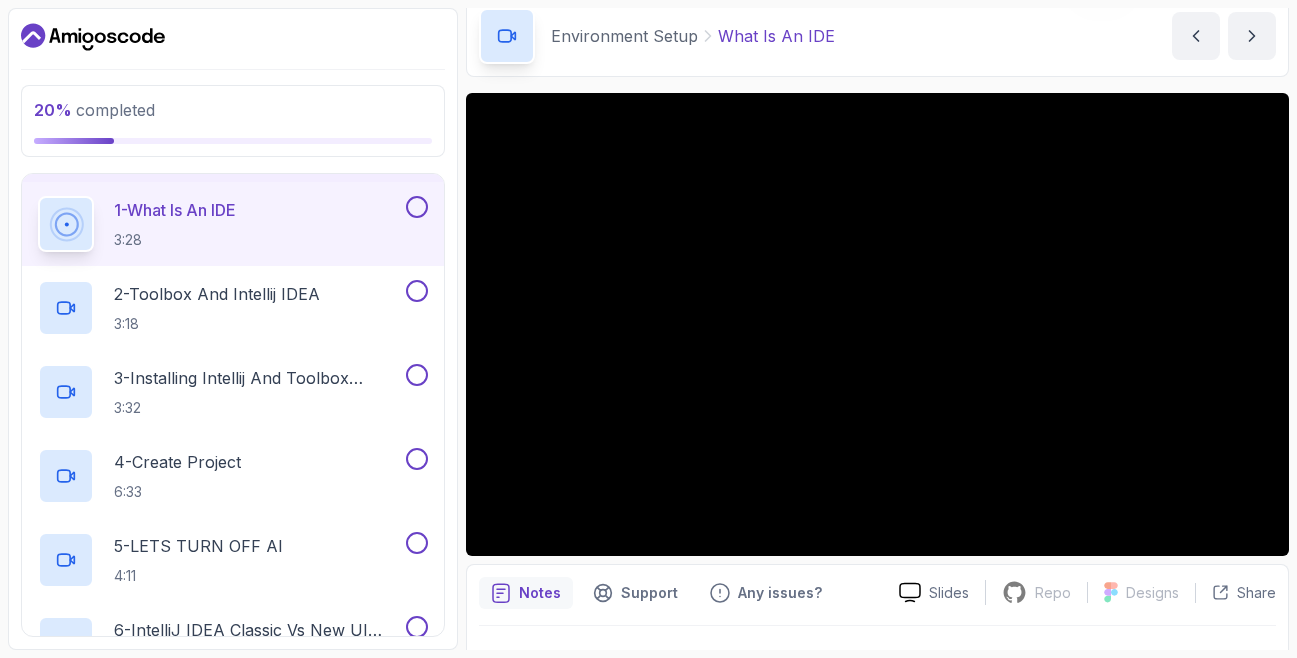 click at bounding box center (417, 207) 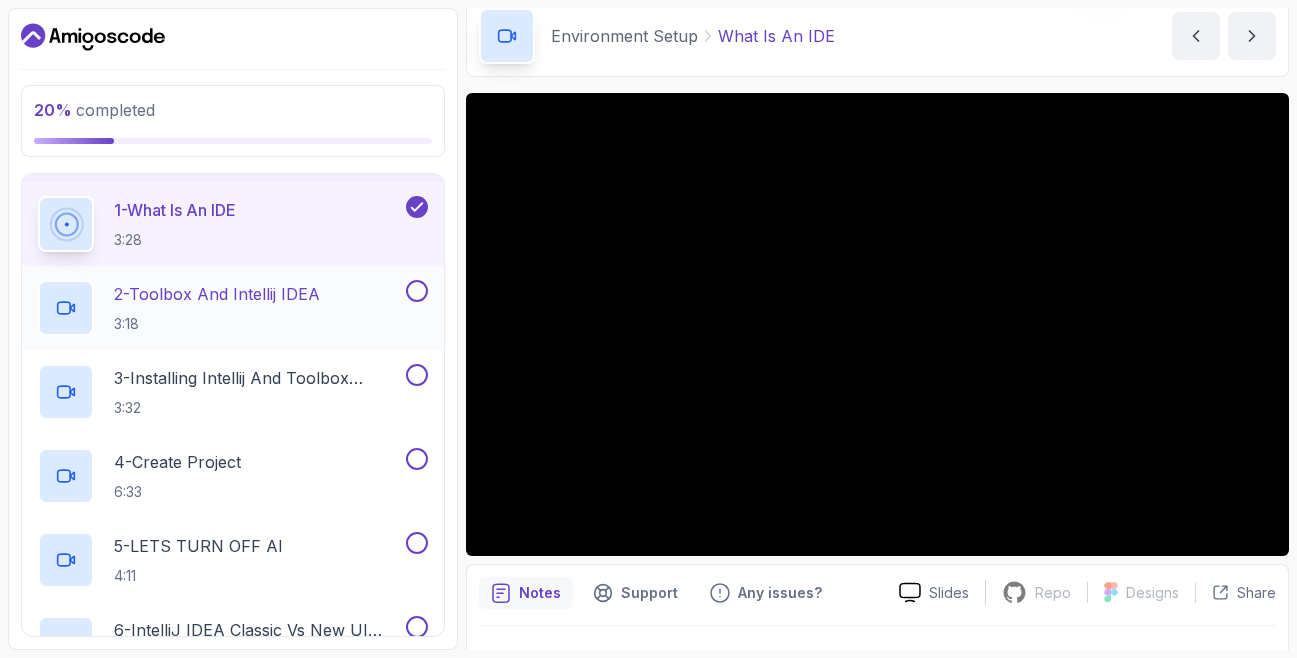 click on "2  -  Toolbox And Intellij IDEA 3:18" at bounding box center (220, 308) 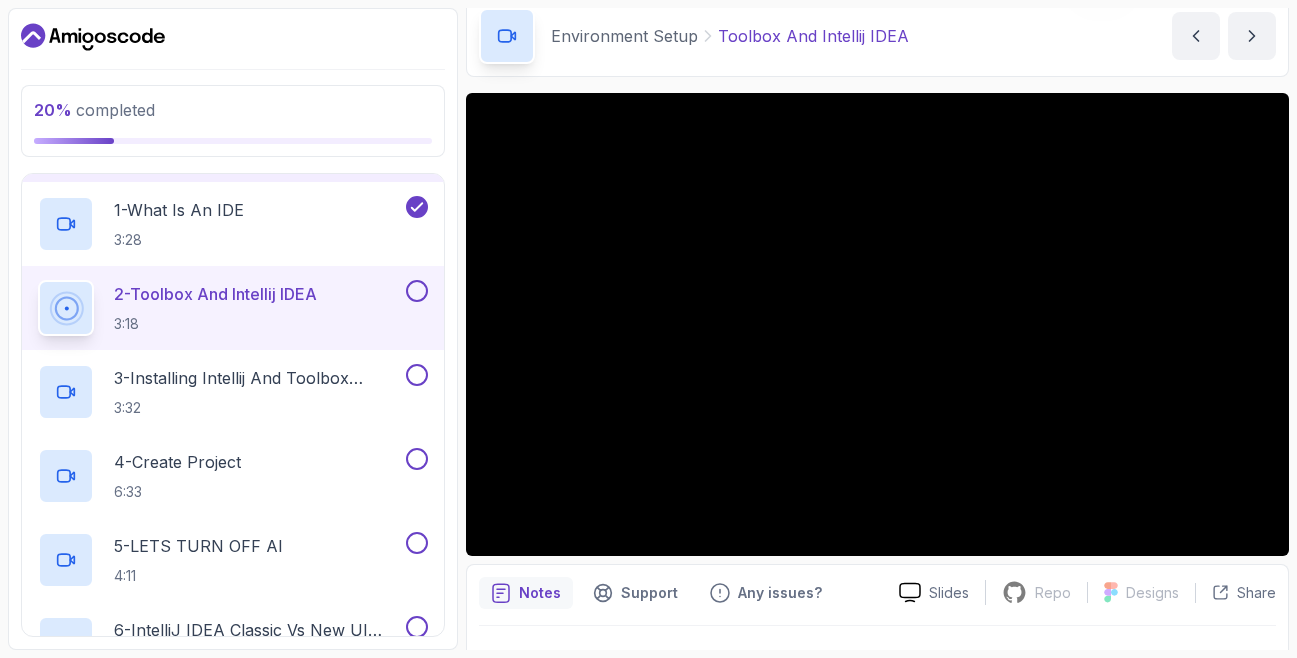 click at bounding box center (417, 291) 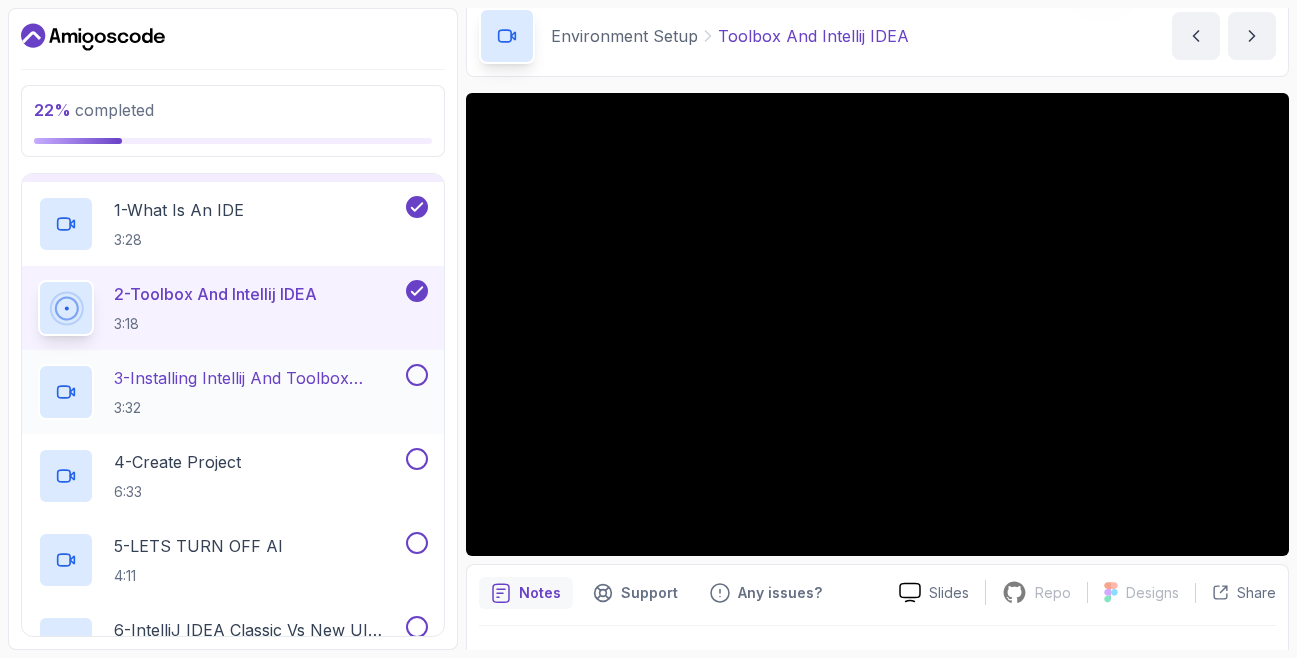 click on "3  -  Installing Intellij And Toolbox Configuration" at bounding box center [258, 378] 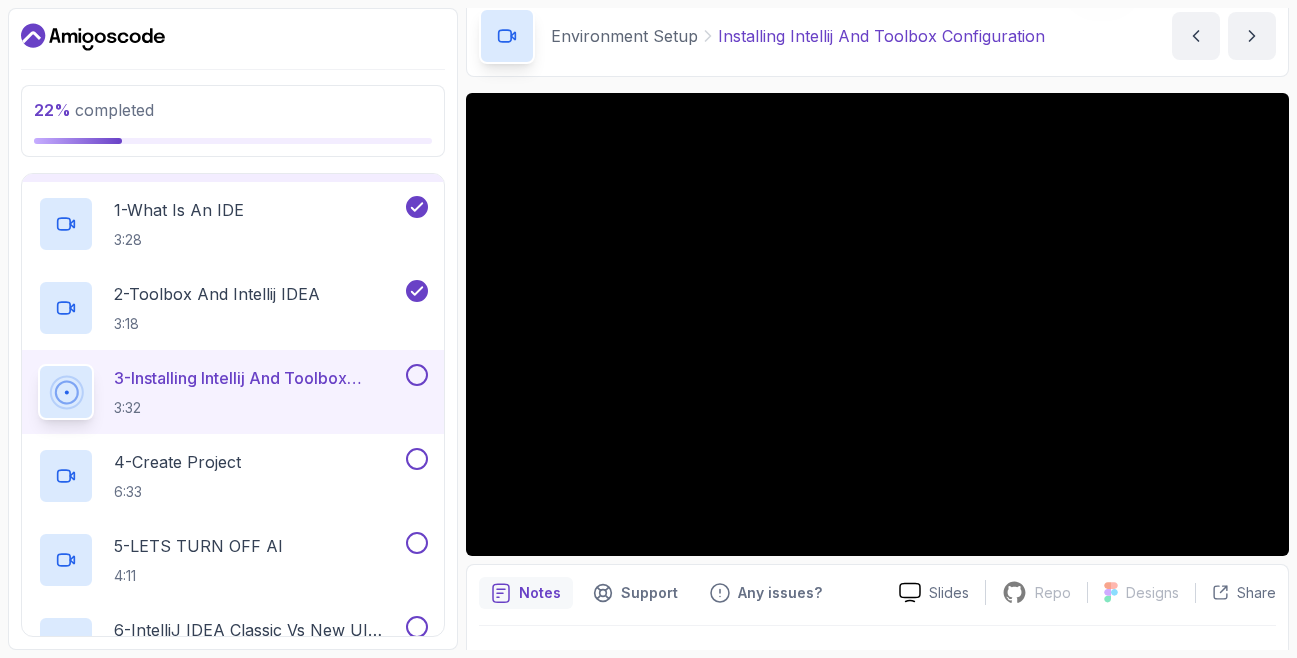 scroll, scrollTop: 0, scrollLeft: 0, axis: both 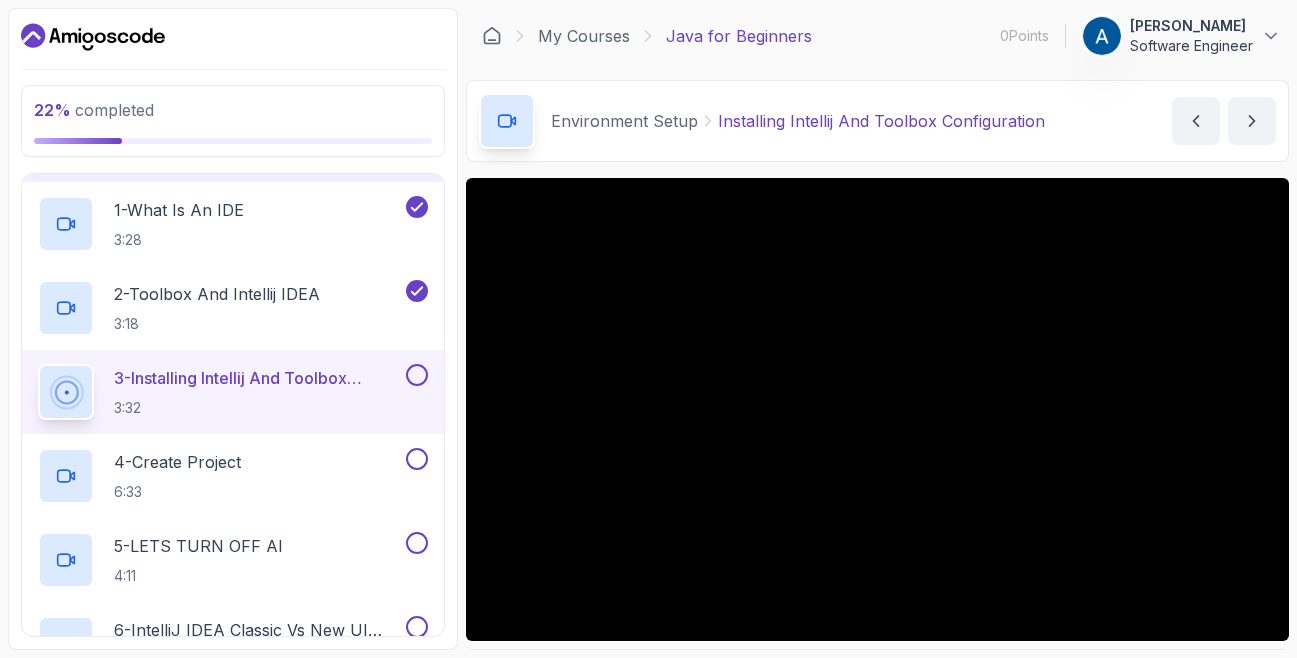 click 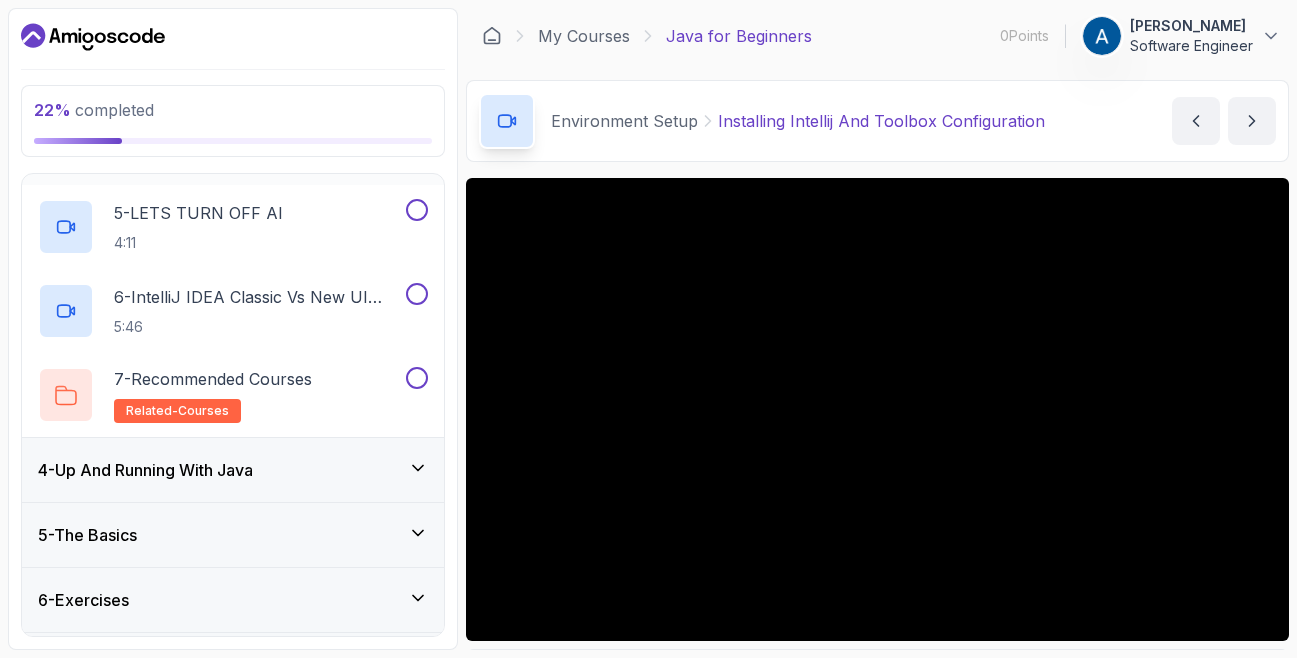scroll, scrollTop: 580, scrollLeft: 0, axis: vertical 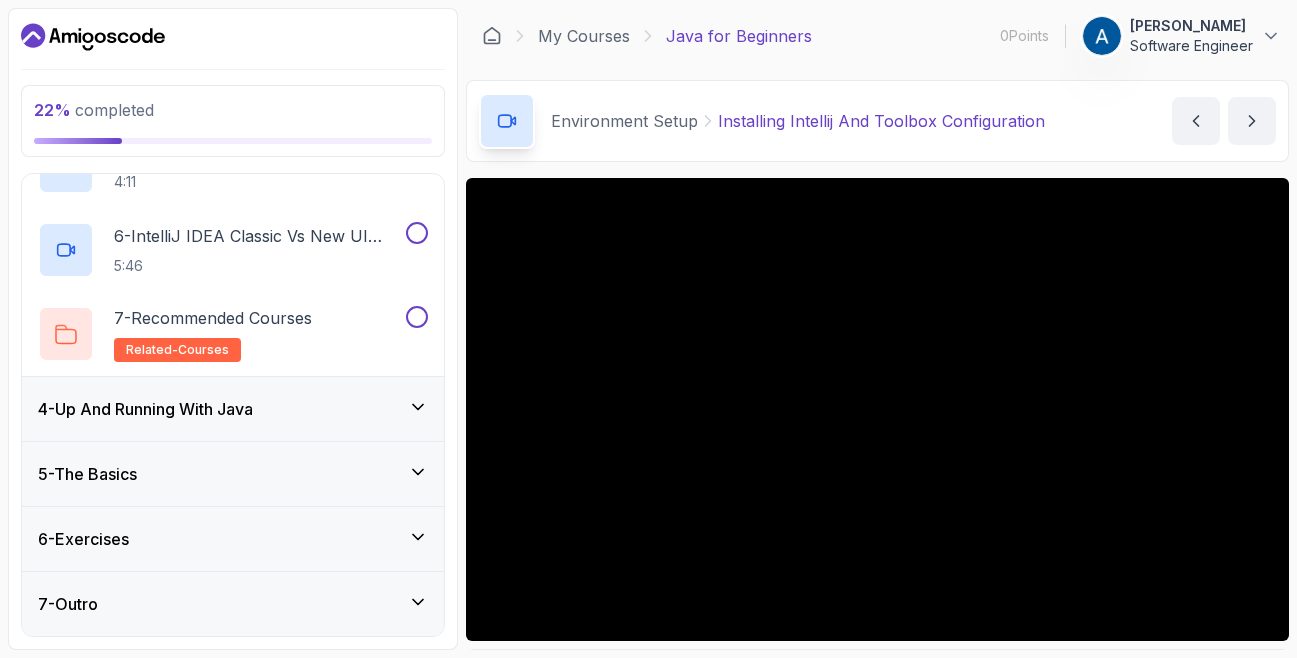 click on "4  -  Up And Running With Java" at bounding box center (233, 409) 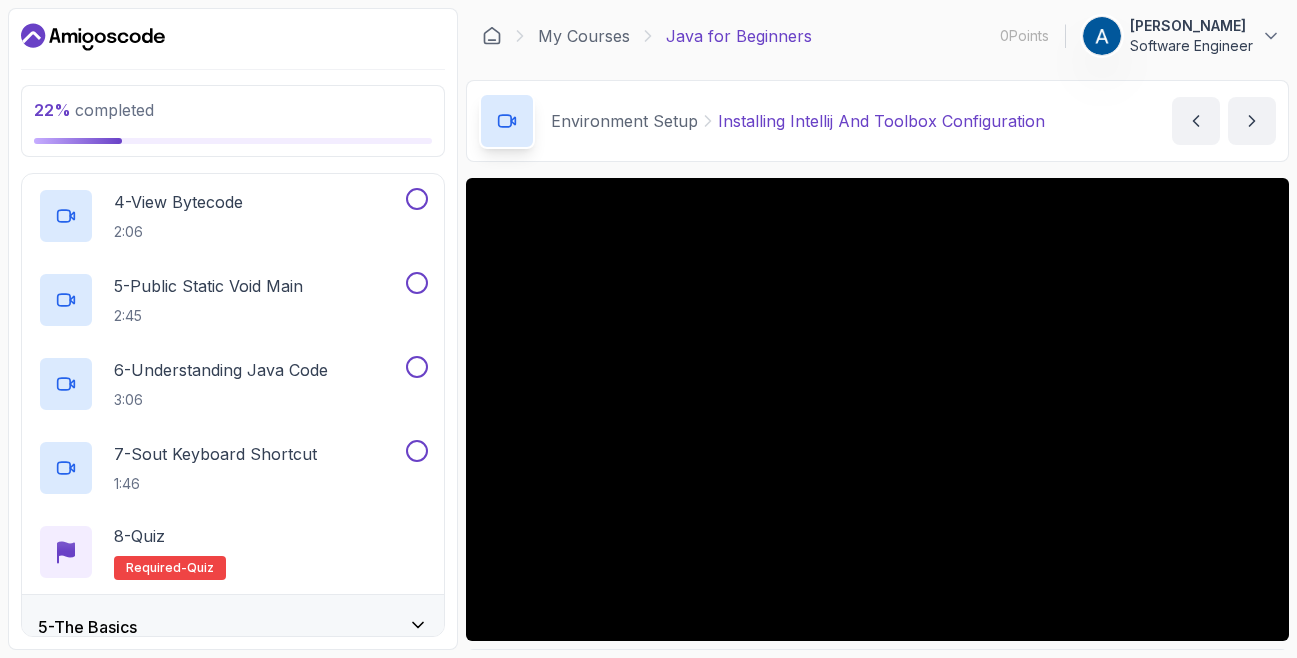 scroll, scrollTop: 664, scrollLeft: 0, axis: vertical 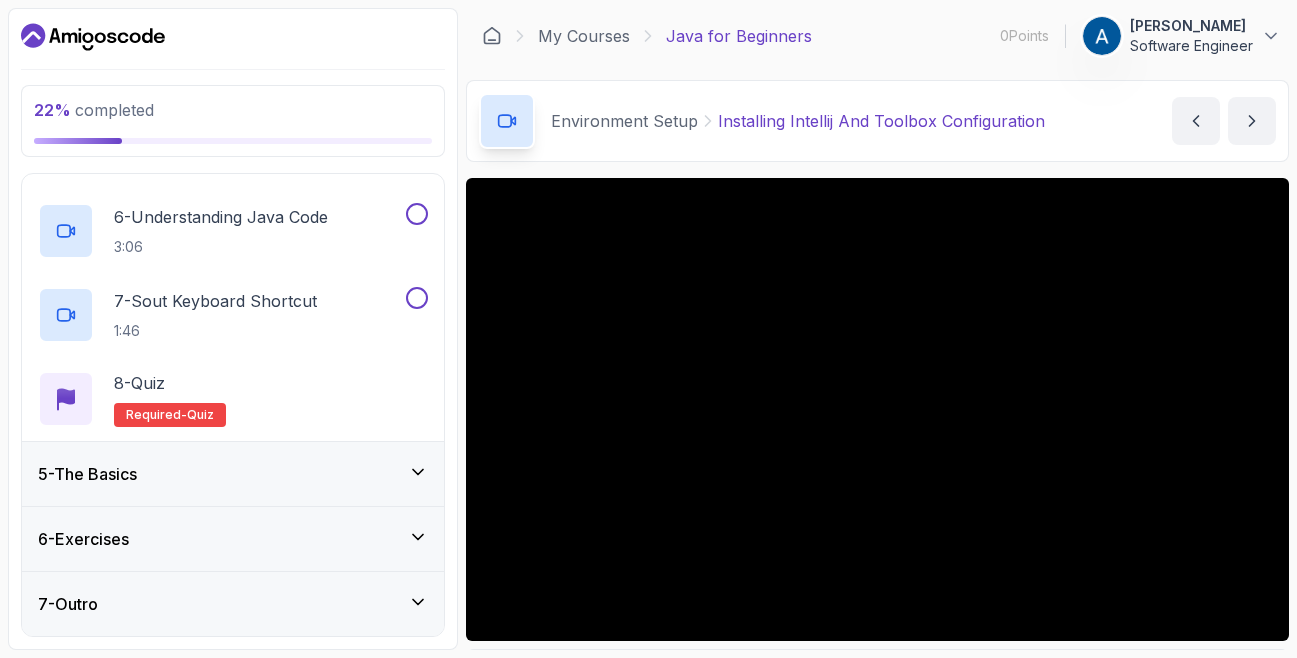 click on "5  -  The Basics" at bounding box center (233, 474) 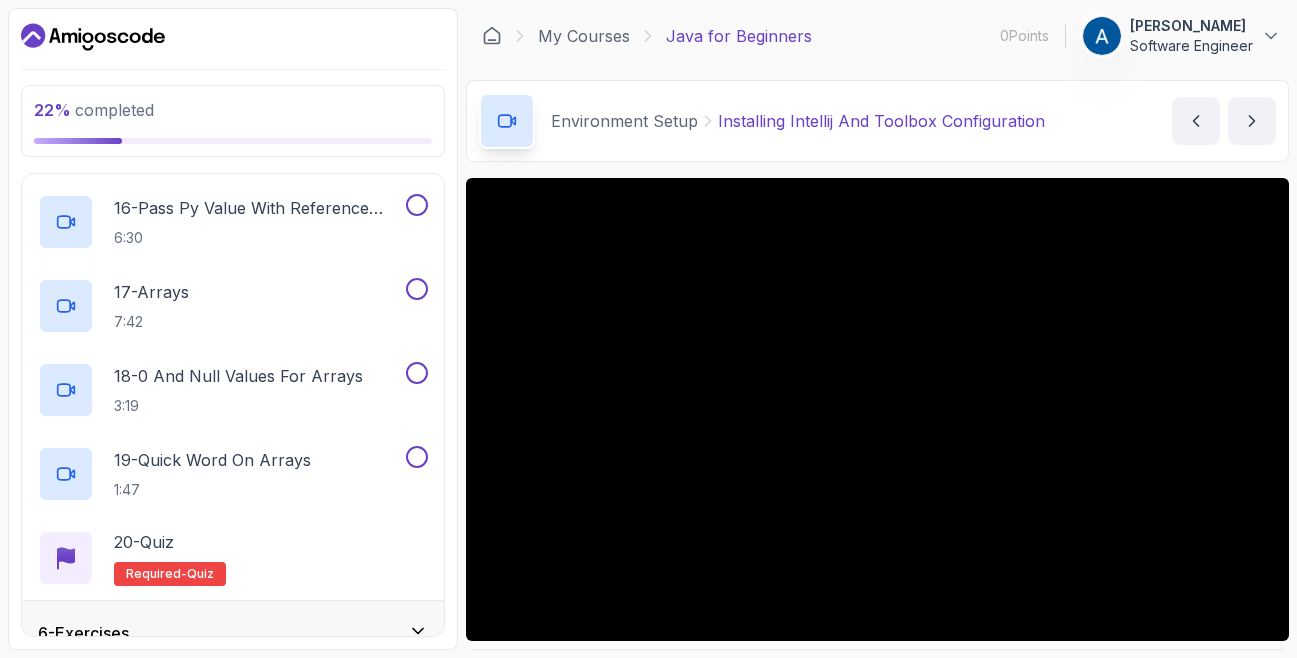 scroll, scrollTop: 1672, scrollLeft: 0, axis: vertical 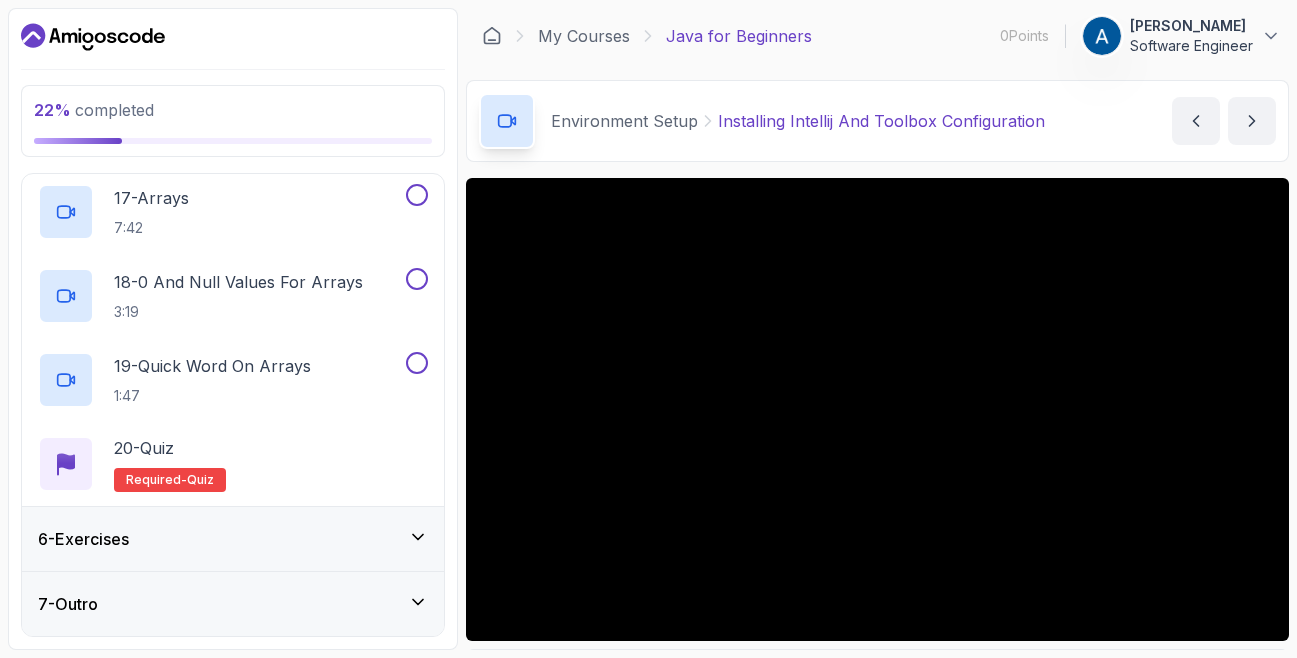 click on "6  -  Exercises" at bounding box center (233, 539) 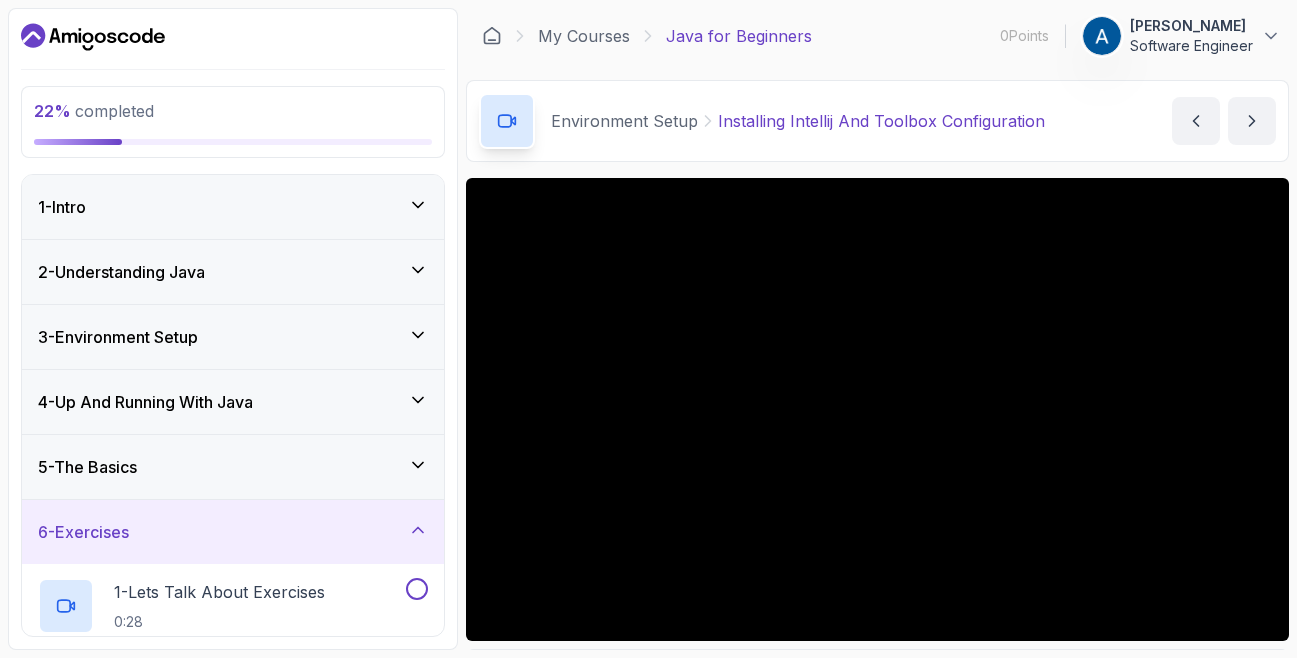 scroll, scrollTop: 160, scrollLeft: 0, axis: vertical 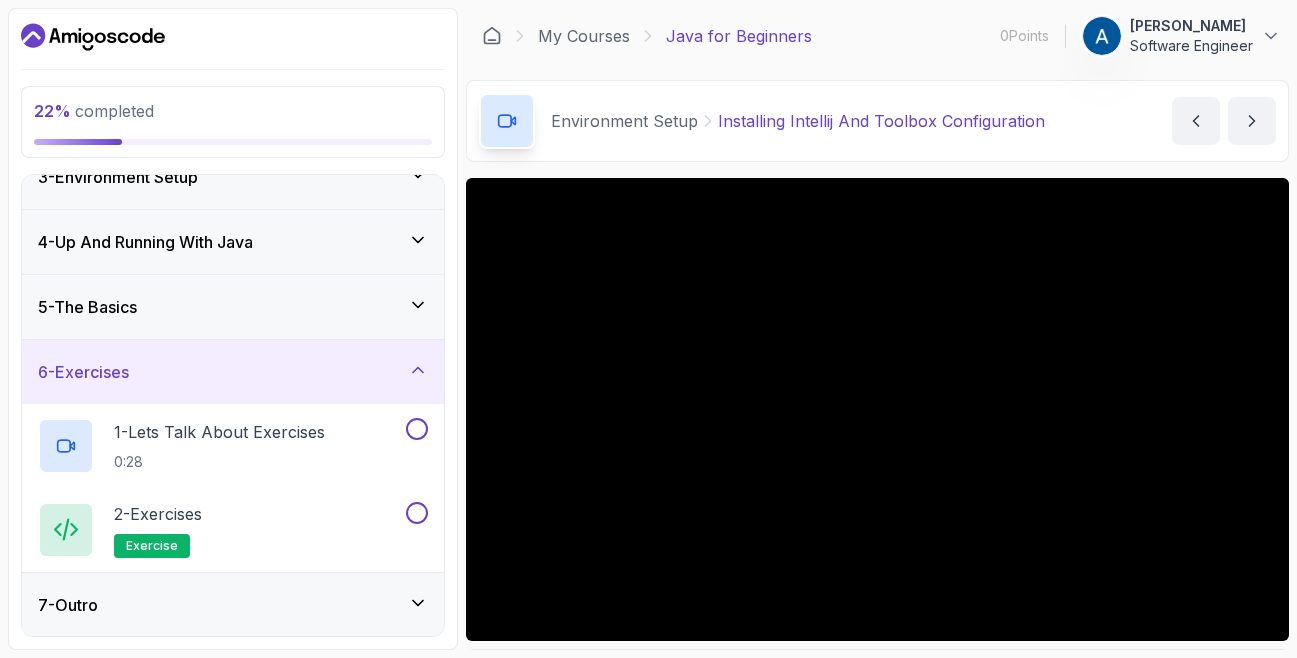click on "7  -  Outro" at bounding box center (233, 605) 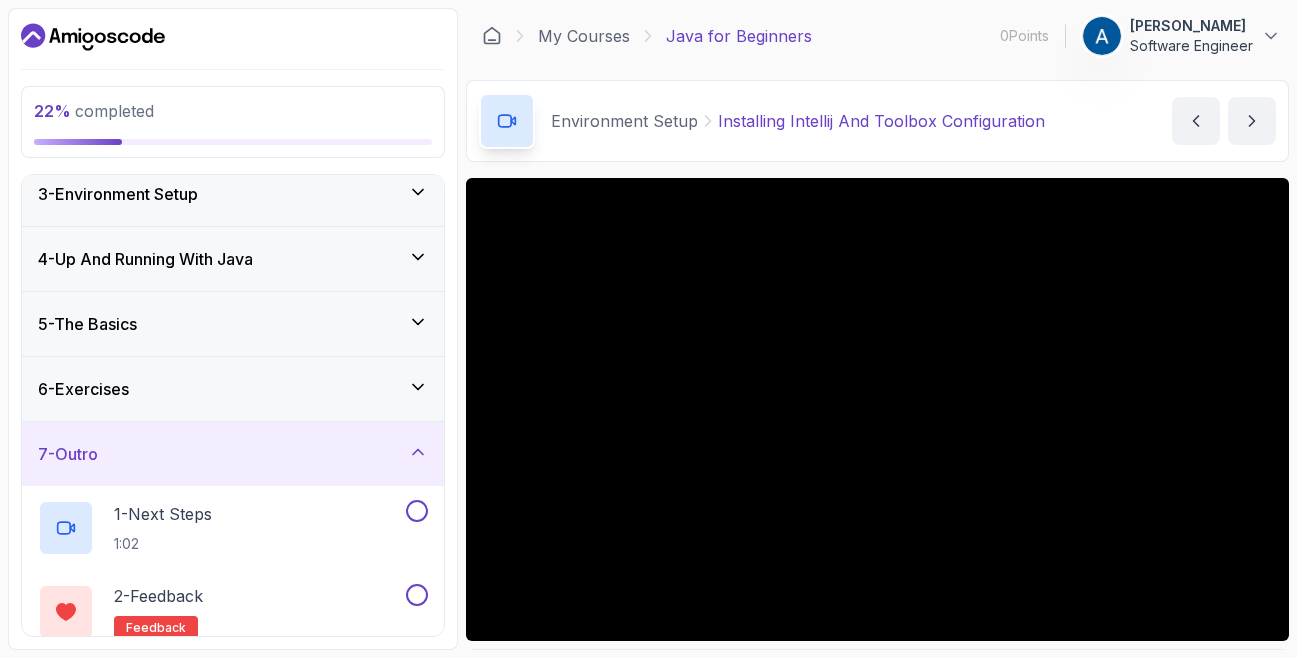 scroll, scrollTop: 0, scrollLeft: 0, axis: both 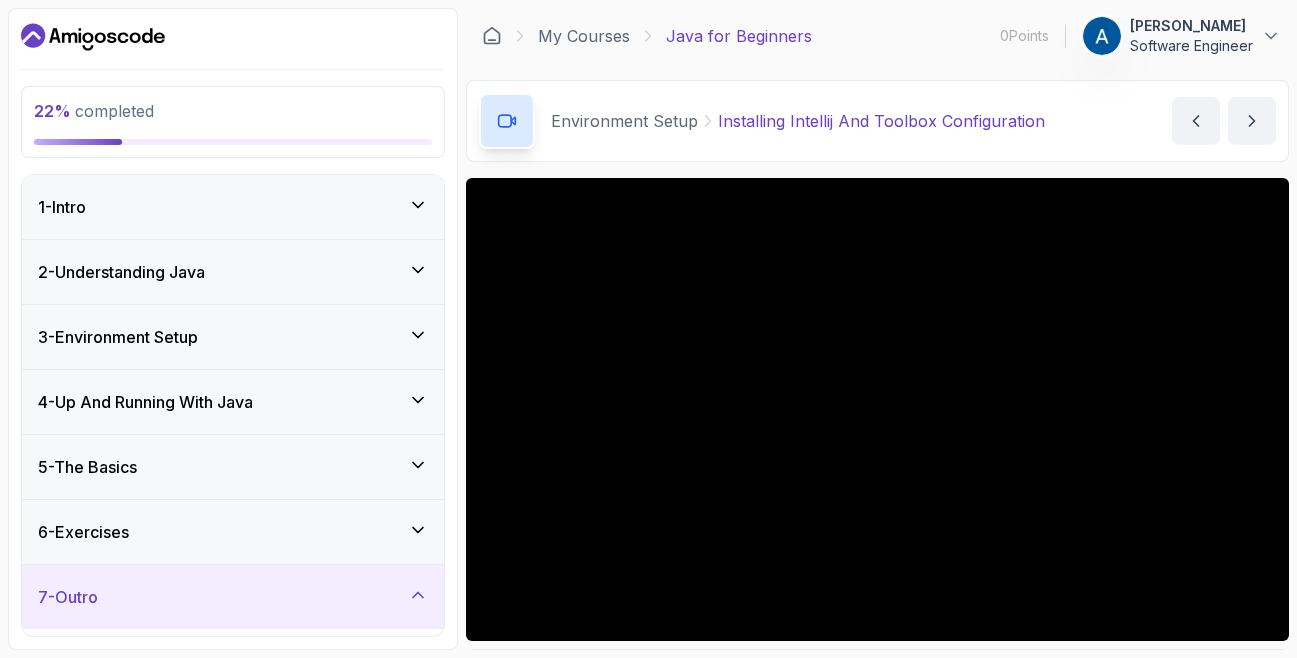 click on "2  -  Understanding Java" at bounding box center (233, 272) 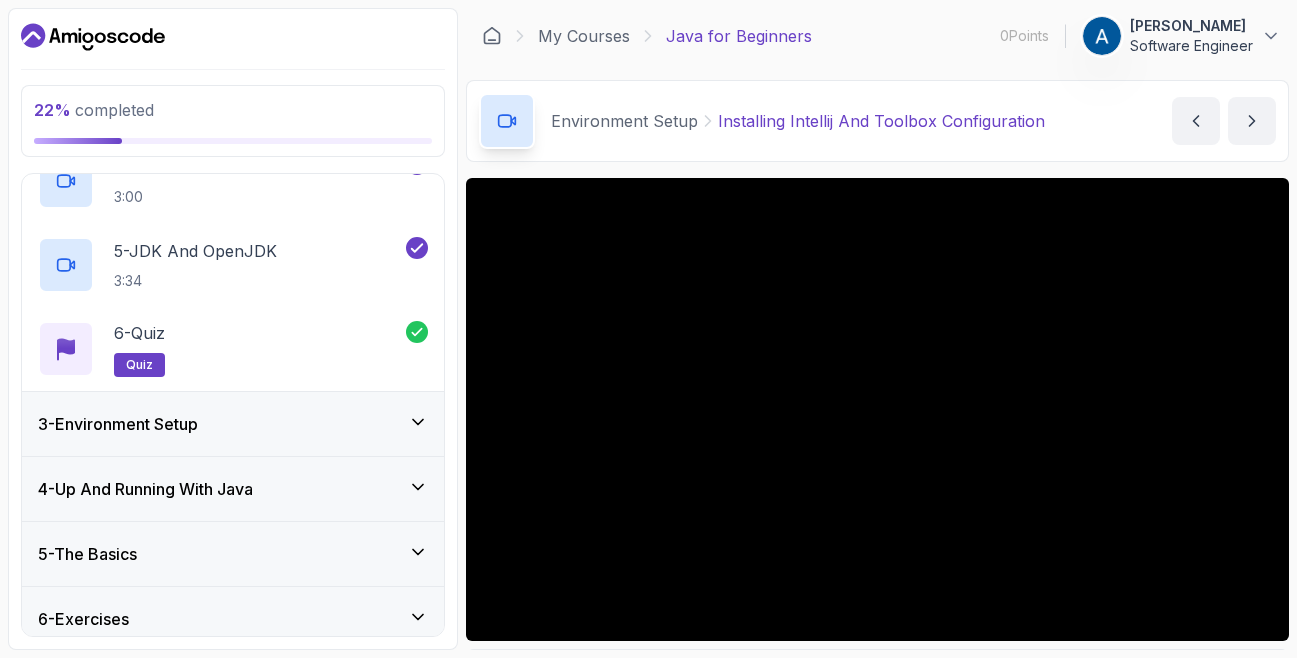 scroll, scrollTop: 419, scrollLeft: 0, axis: vertical 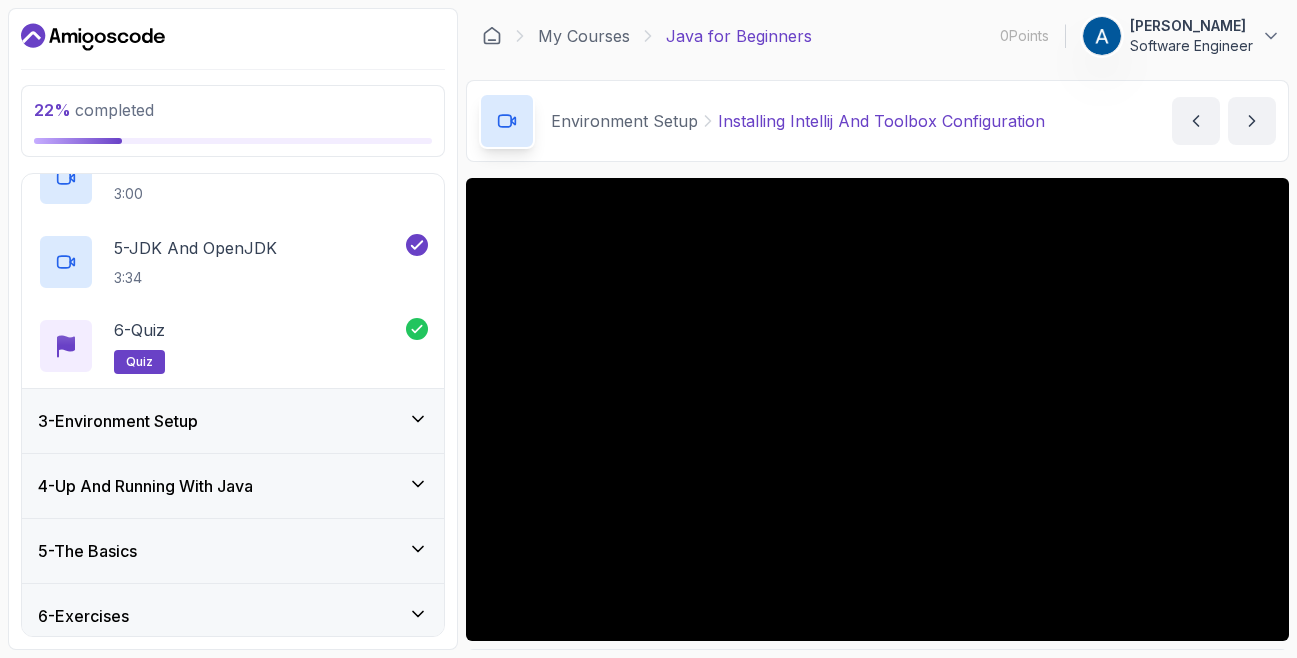 click on "3  -  Environment Setup" at bounding box center (233, 421) 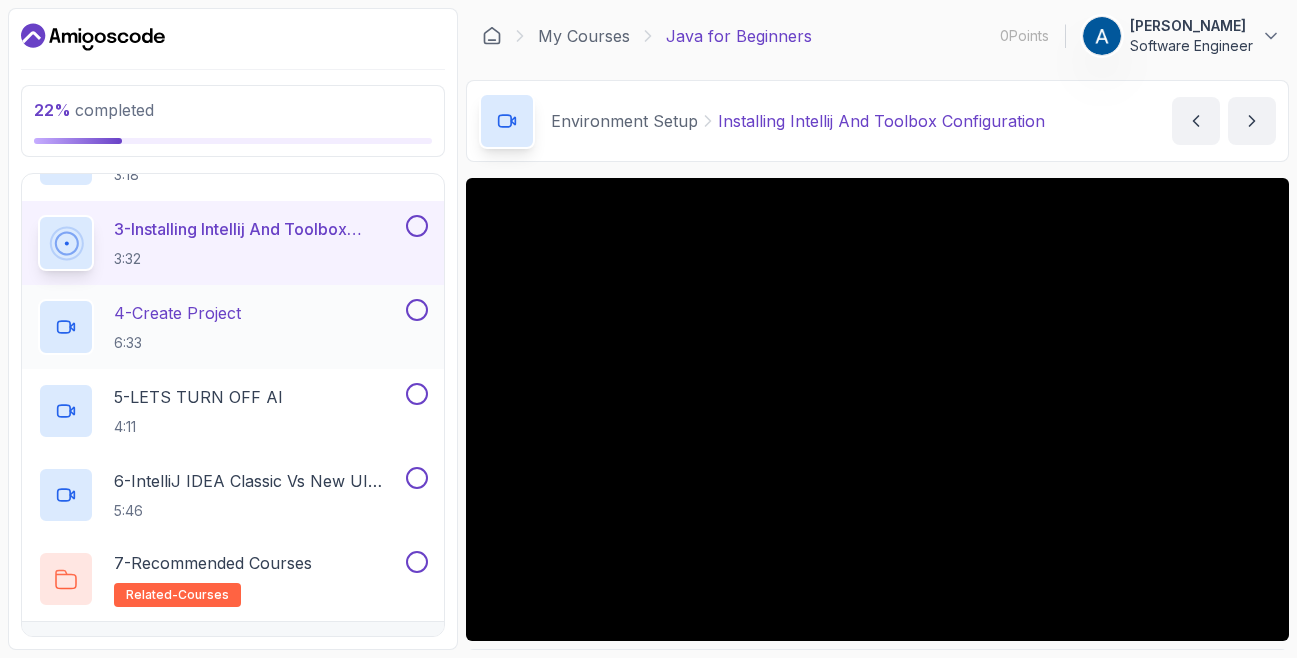 scroll, scrollTop: 336, scrollLeft: 0, axis: vertical 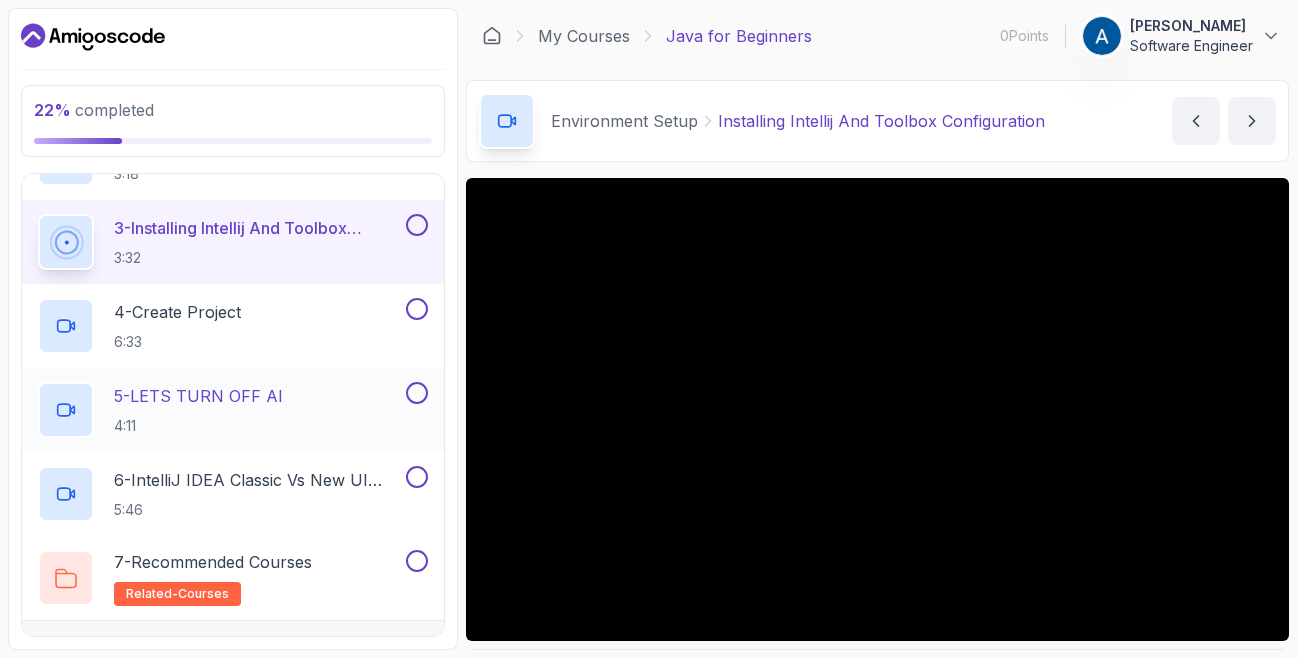 click on "5  -  LETS TURN OFF AI 4:11" at bounding box center [220, 410] 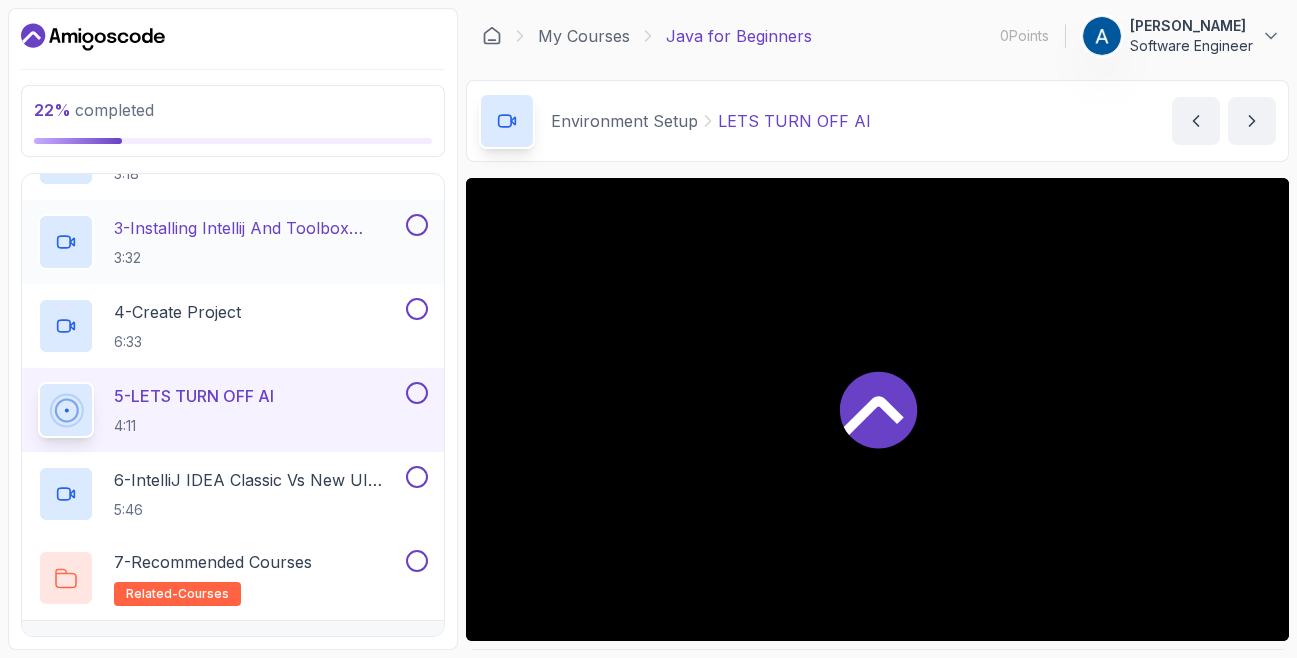 click on "3  -  Installing Intellij And Toolbox Configuration 3:32" at bounding box center [233, 242] 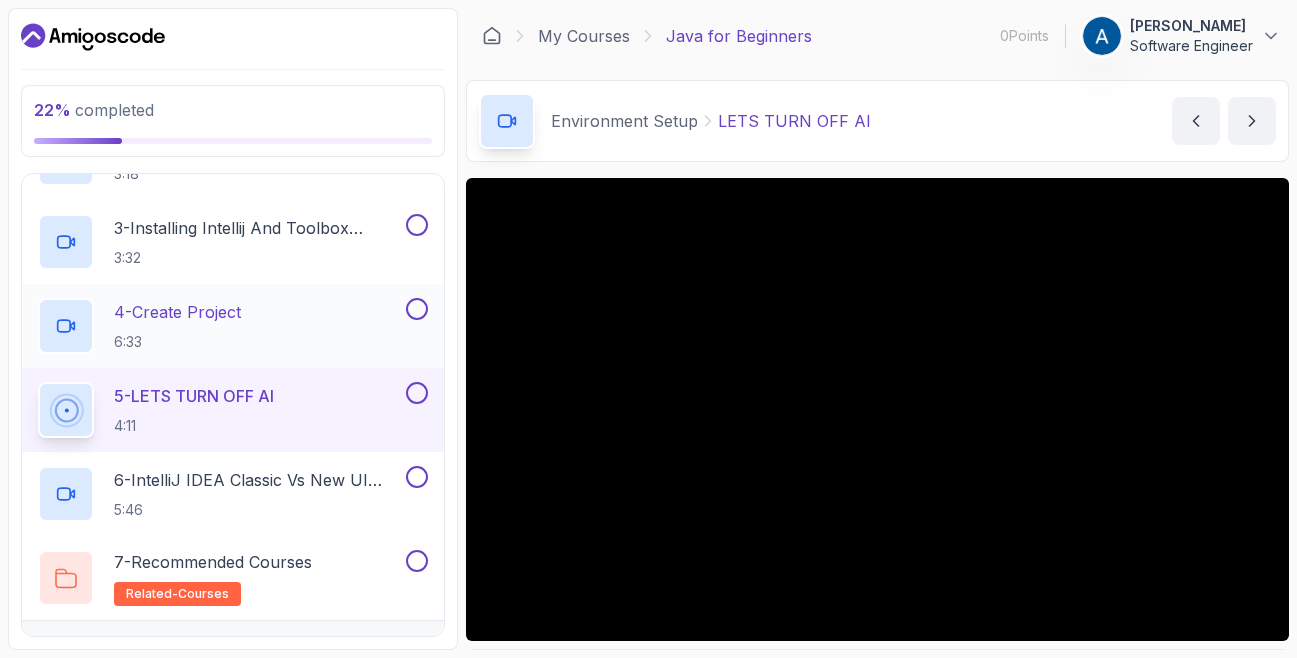 click on "4  -  Create Project 6:33" at bounding box center (220, 326) 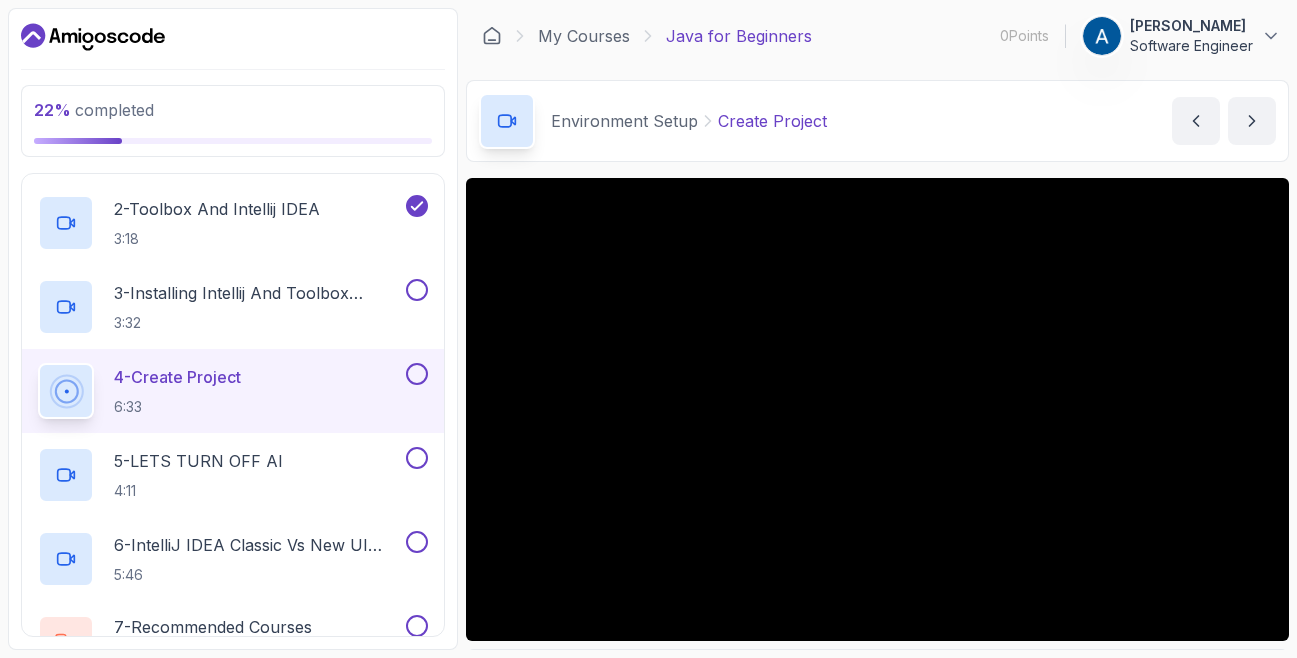scroll, scrollTop: 269, scrollLeft: 0, axis: vertical 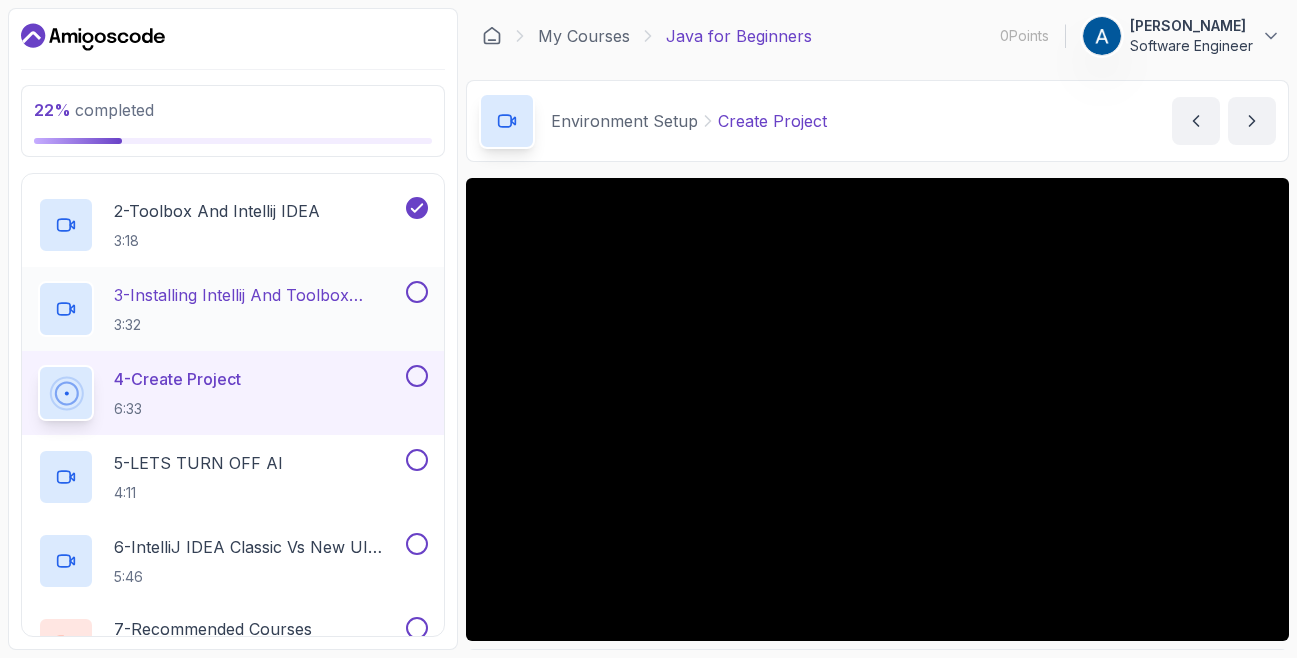 click at bounding box center (417, 292) 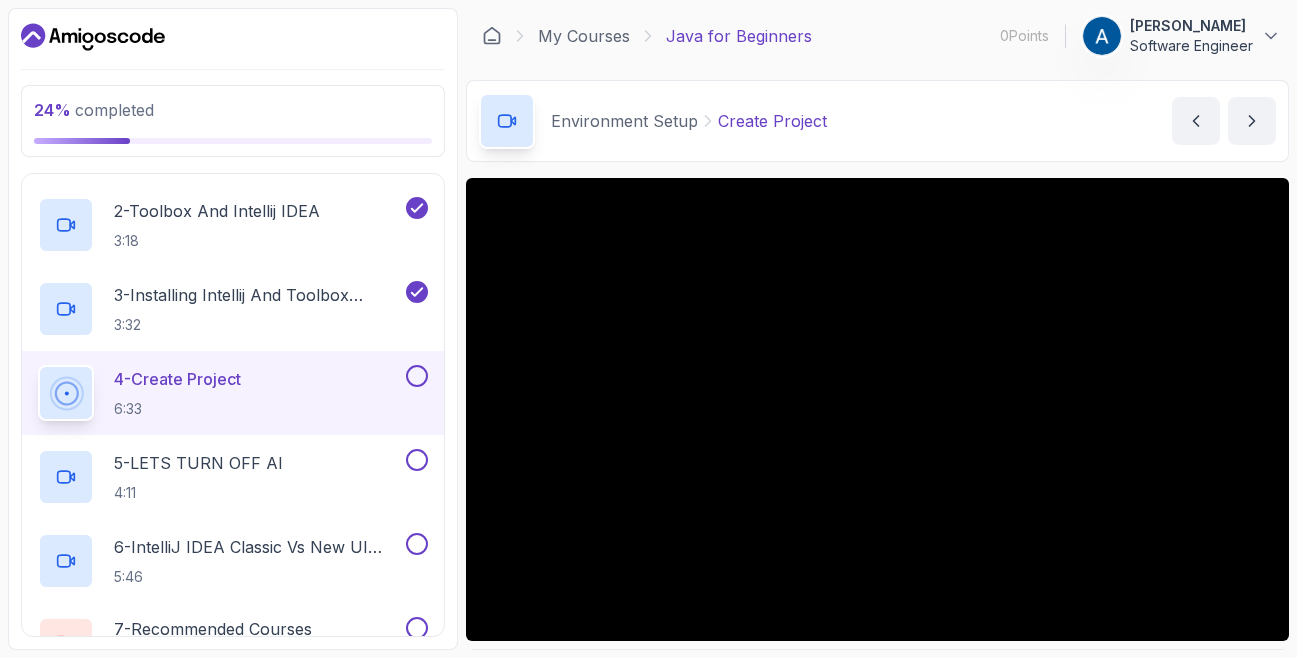 click at bounding box center [417, 376] 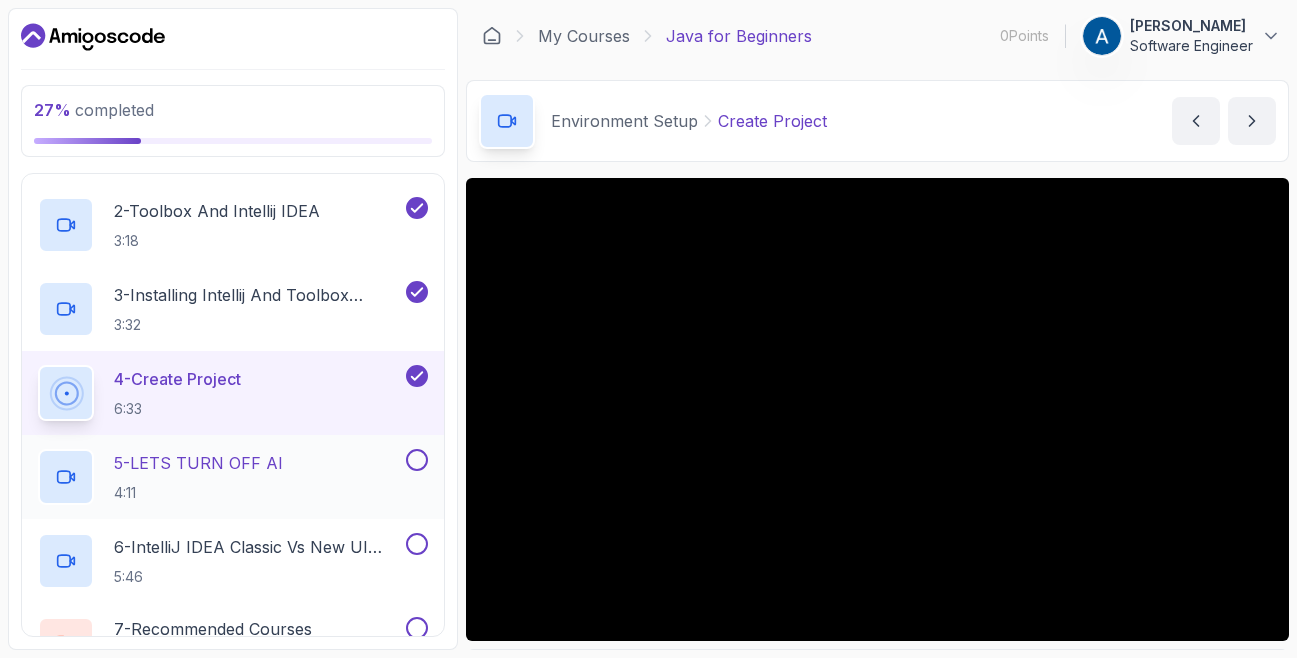 click on "5  -  LETS TURN OFF AI 4:11" at bounding box center [220, 477] 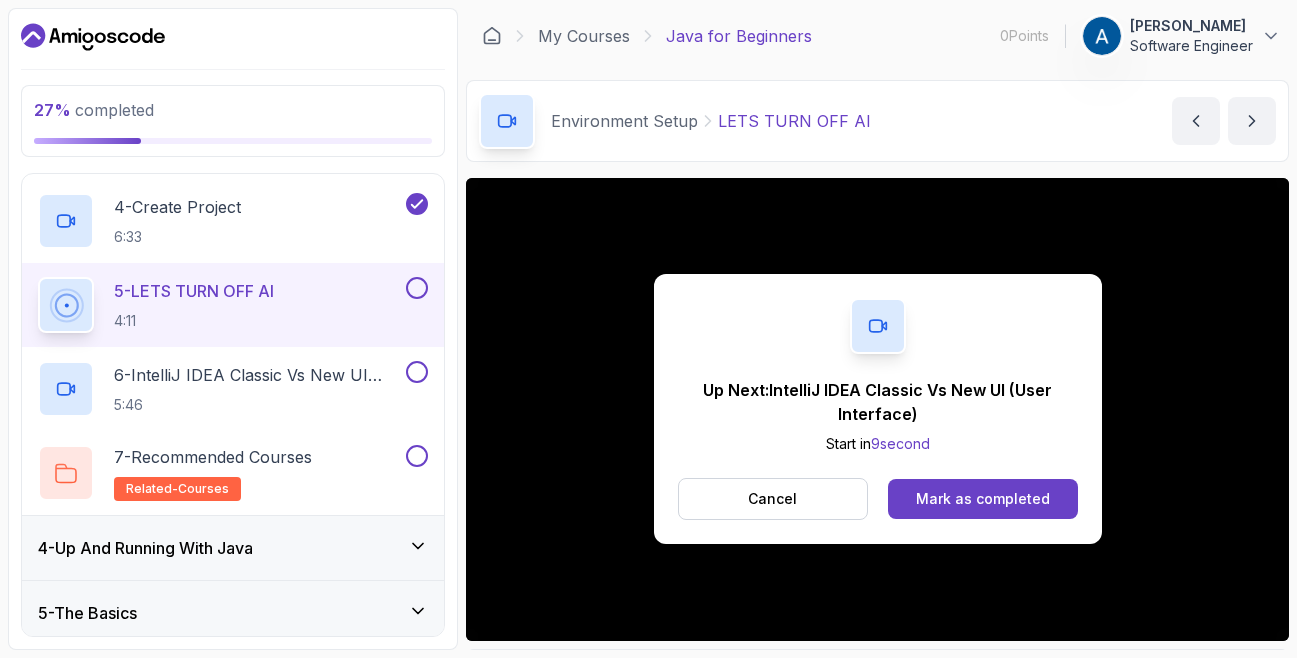 scroll, scrollTop: 447, scrollLeft: 0, axis: vertical 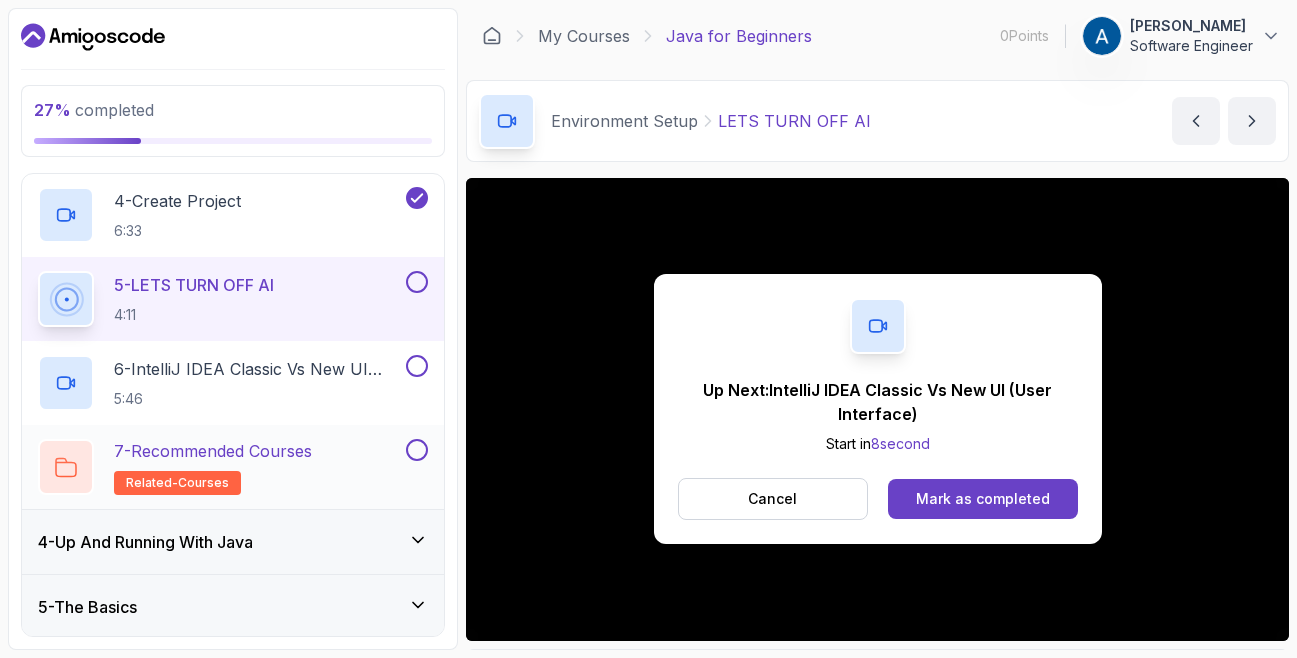 click on "7  -  Recommended Courses related-courses" at bounding box center [220, 467] 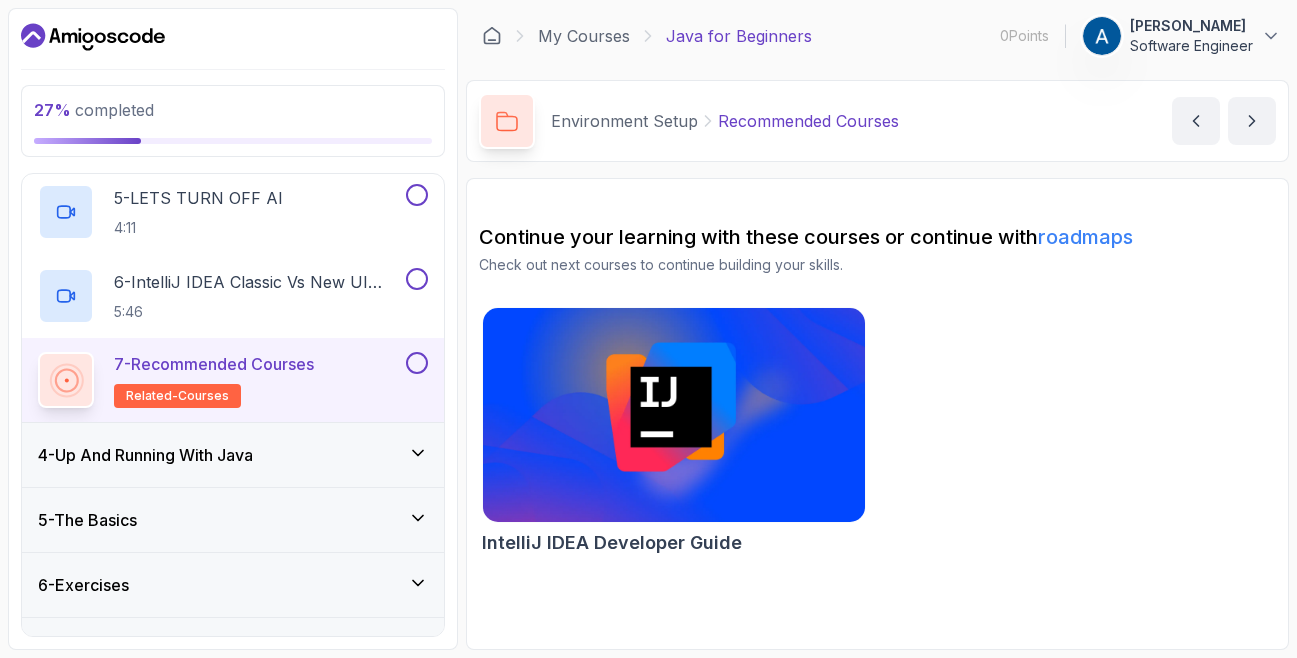 scroll, scrollTop: 536, scrollLeft: 0, axis: vertical 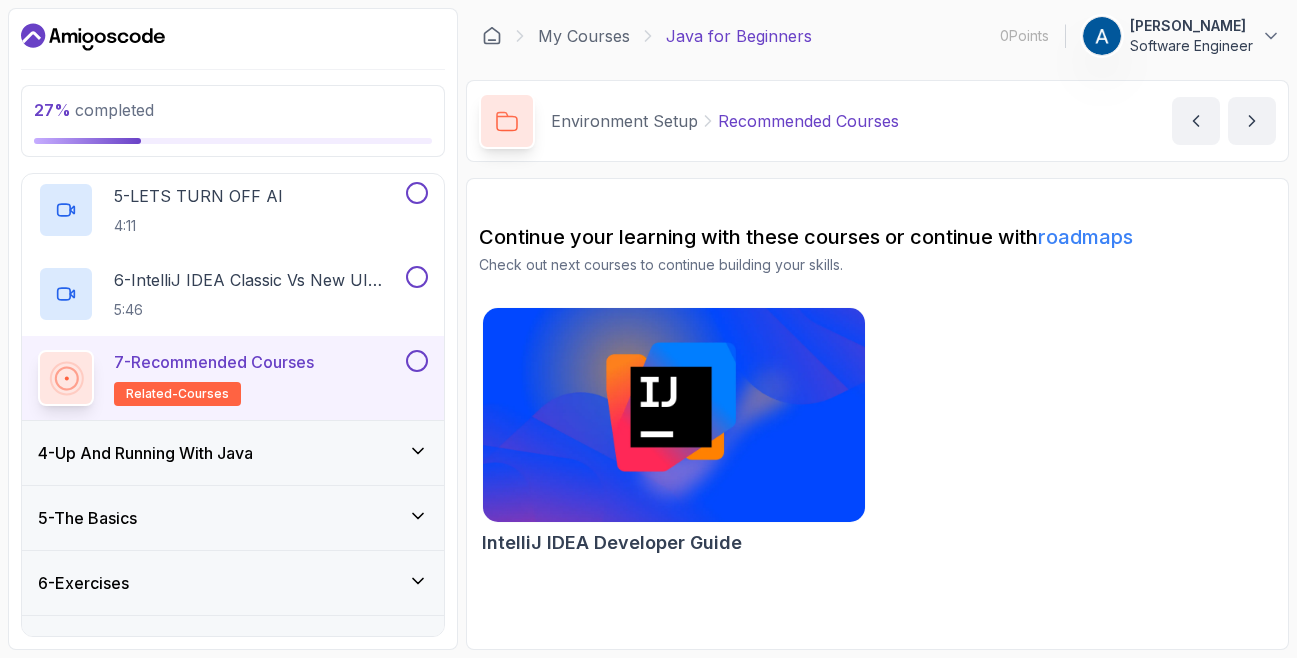 click on "4  -  Up And Running With Java" at bounding box center [233, 453] 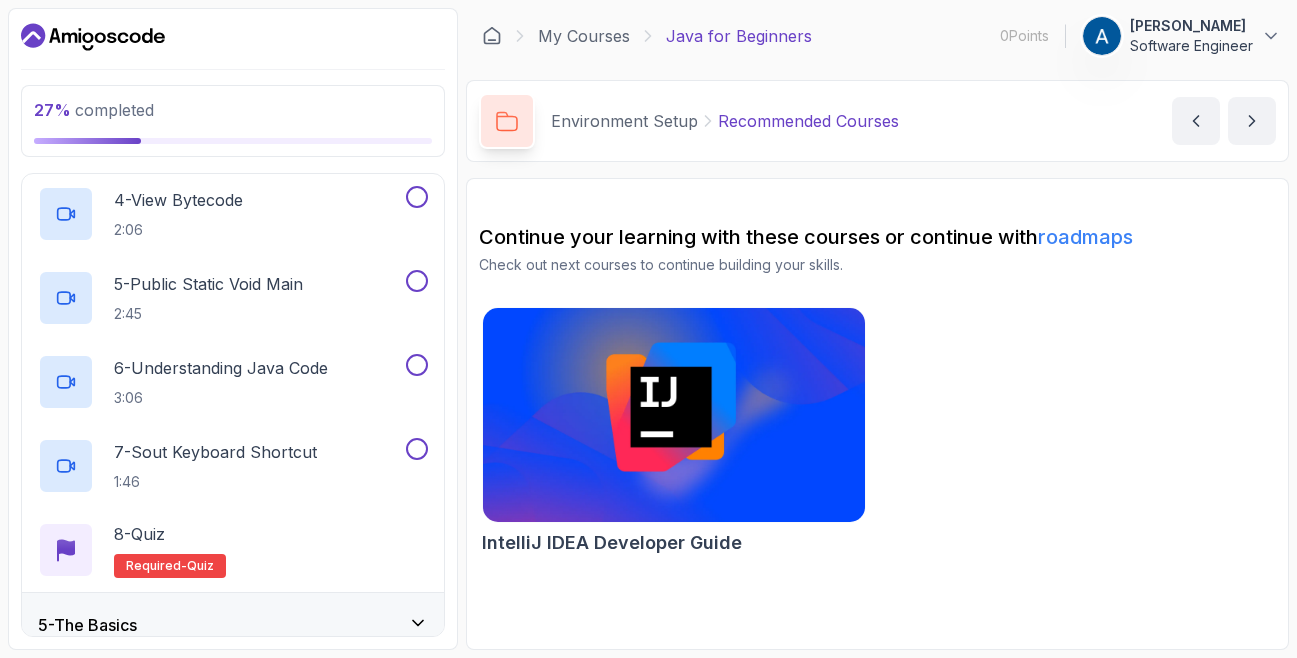 scroll, scrollTop: 515, scrollLeft: 0, axis: vertical 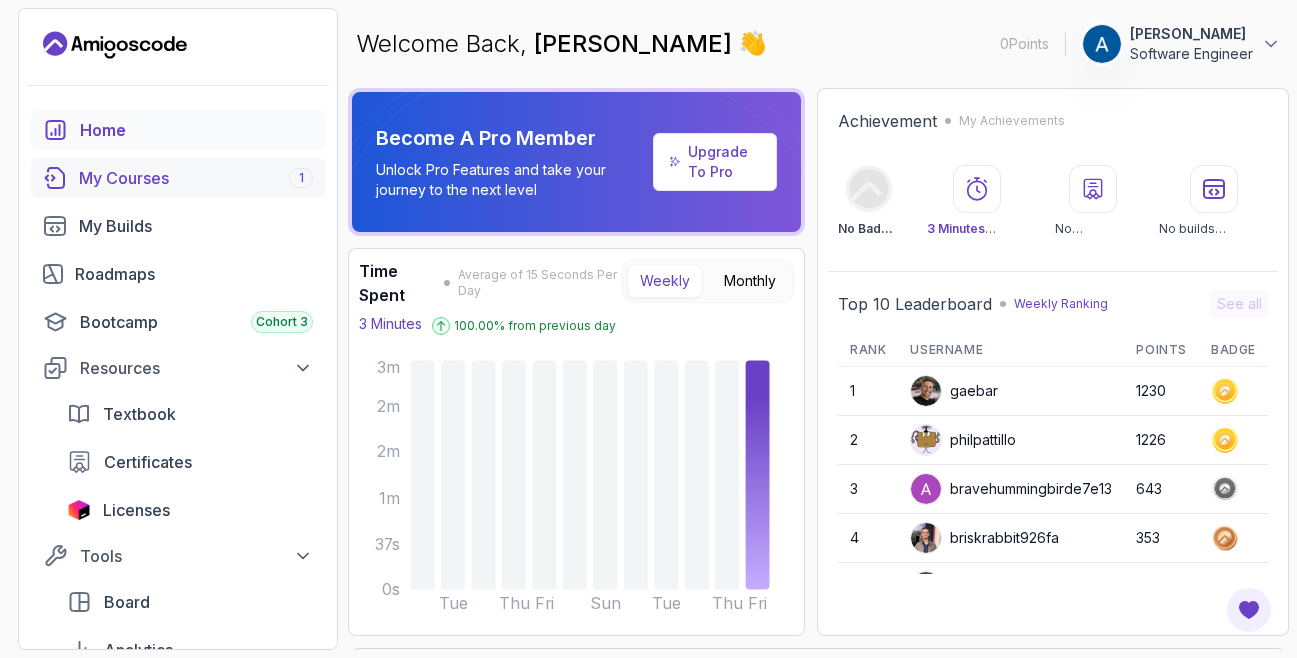 click on "My Courses 1" at bounding box center (178, 178) 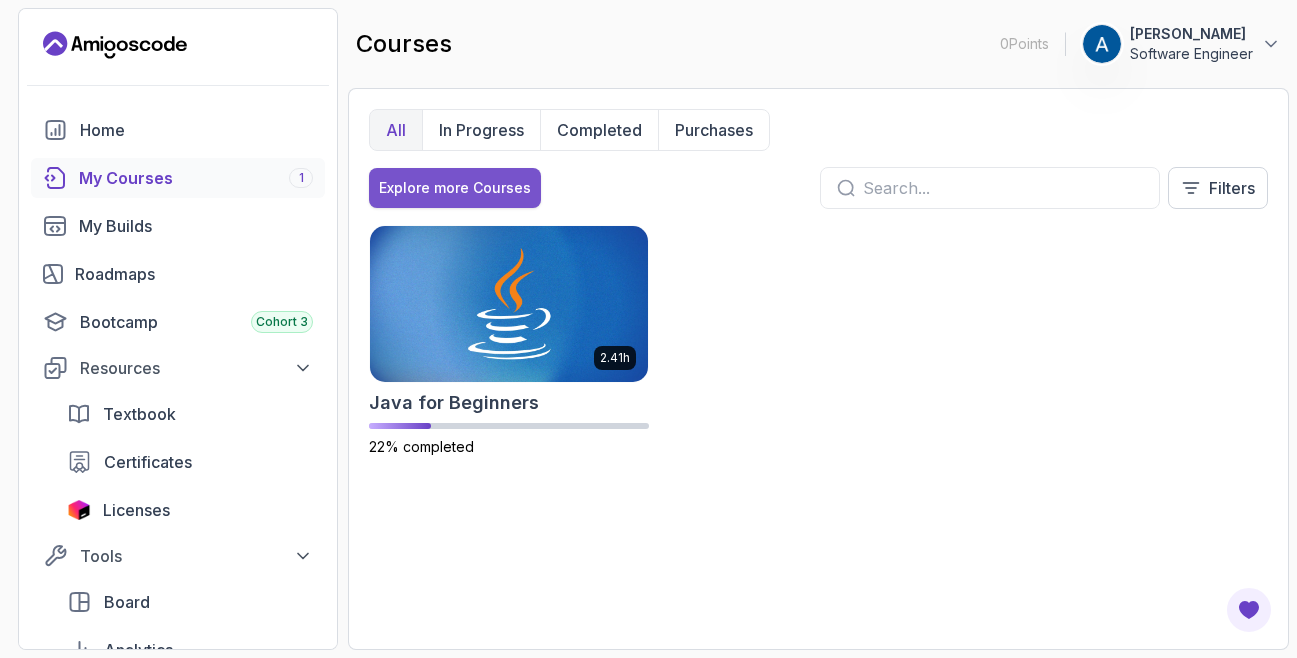 click on "Explore more Courses" at bounding box center (455, 188) 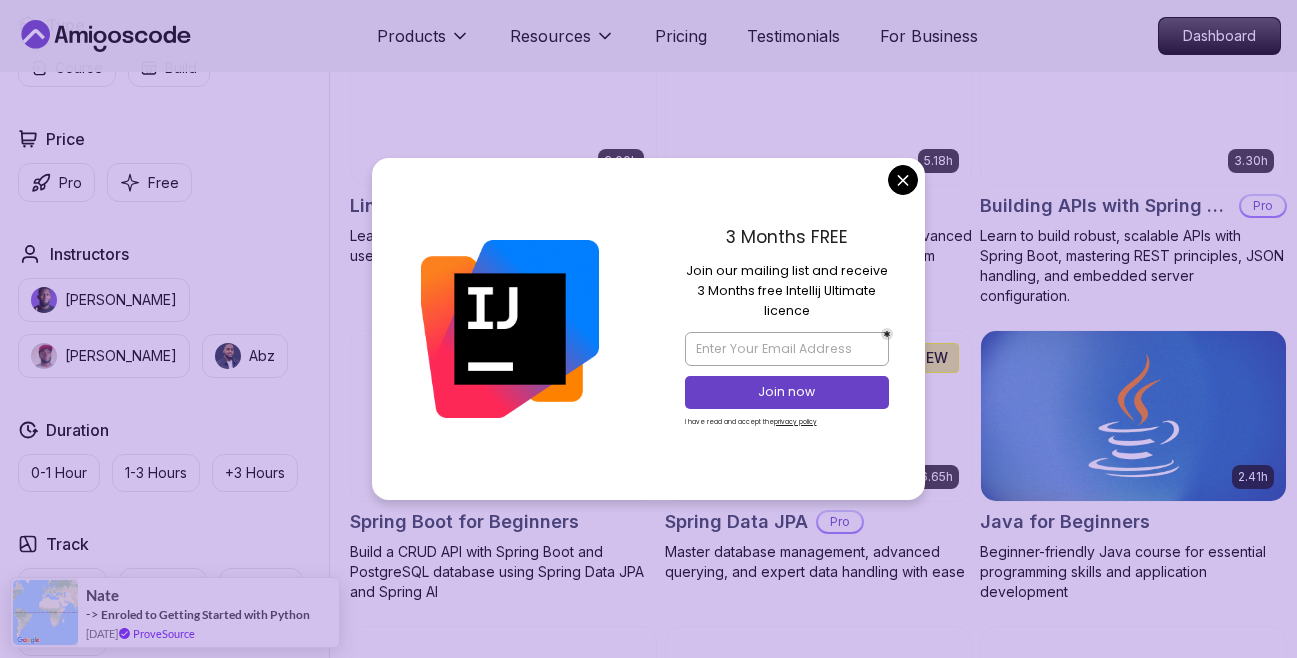 scroll, scrollTop: 663, scrollLeft: 0, axis: vertical 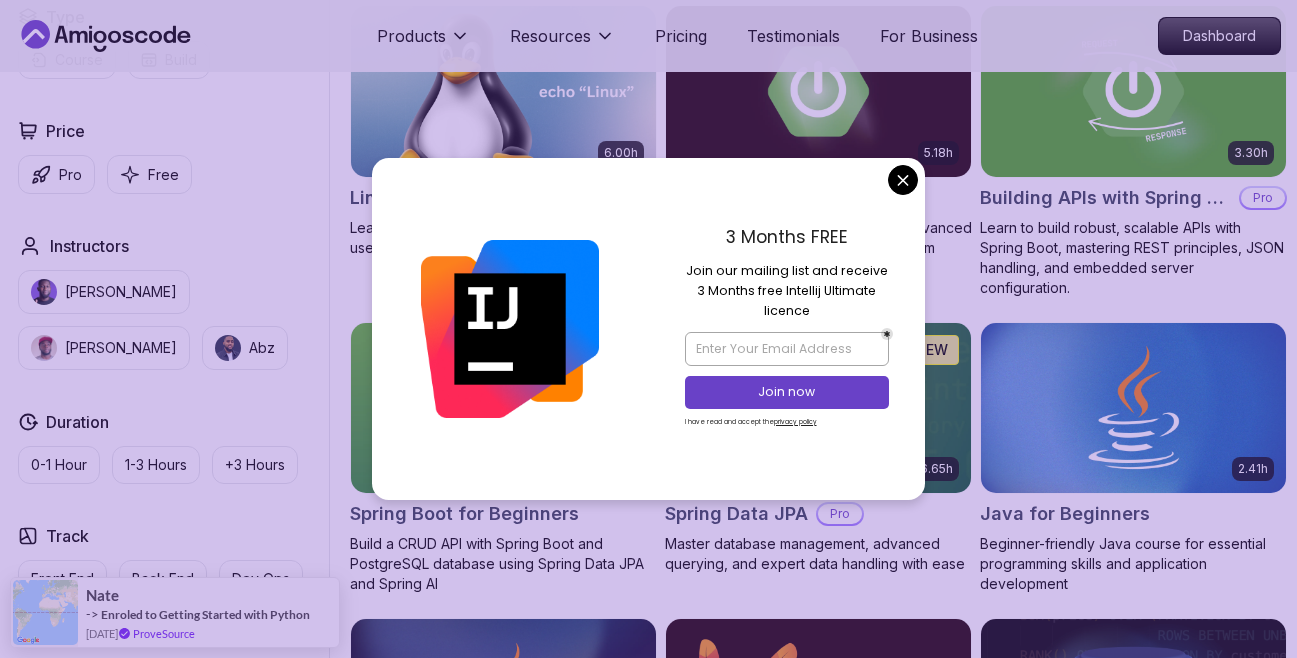 click on "Products Resources Pricing Testimonials For Business Dashboard Products Resources Pricing Testimonials For Business Dashboard All Courses Learn Java, Spring Boot, DevOps & More with Amigoscode Premium Courses Master in-demand skills like Java, Spring Boot, DevOps, React, and more through hands-on, expert-led courses. Advance your software development career with real-world projects and practical learning. Filters Filters Type Course Build Price Pro Free Instructors Nelson Djalo Richard Abz Duration 0-1 Hour 1-3 Hours +3 Hours Track Front End Back End Dev Ops Full Stack Level Junior Mid-level Senior 6.00h Linux Fundamentals Pro Learn the fundamentals of Linux and how to use the command line 5.18h Advanced Spring Boot Pro Dive deep into Spring Boot with our advanced course, designed to take your skills from intermediate to expert level. 3.30h Building APIs with Spring Boot Pro Learn to build robust, scalable APIs with Spring Boot, mastering REST principles, JSON handling, and embedded server configuration. NEW" at bounding box center [648, 4197] 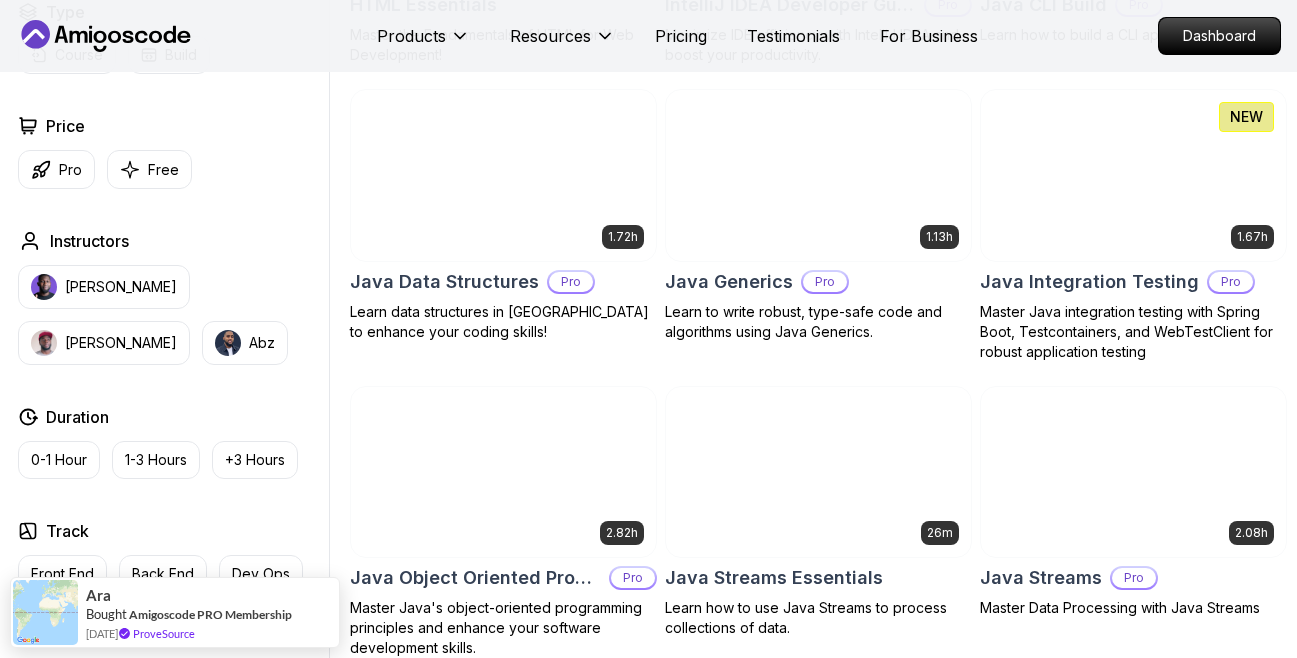 scroll, scrollTop: 2603, scrollLeft: 0, axis: vertical 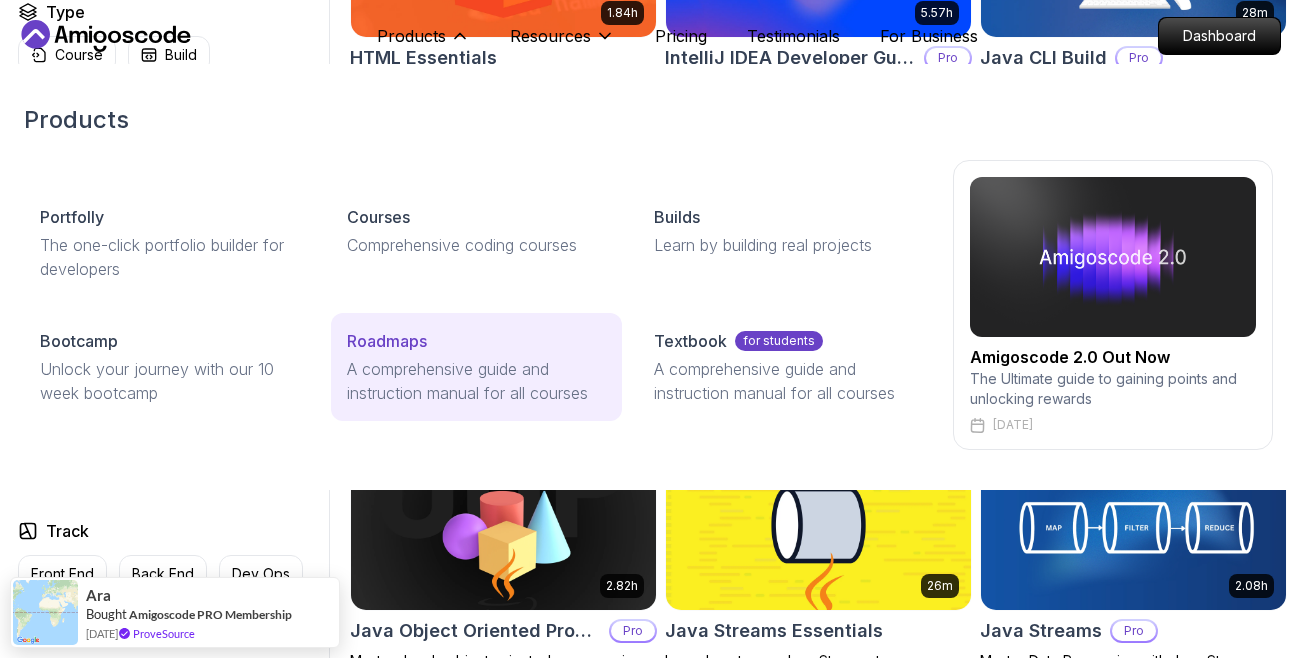 click on "A comprehensive guide and instruction manual for all courses" at bounding box center [476, 381] 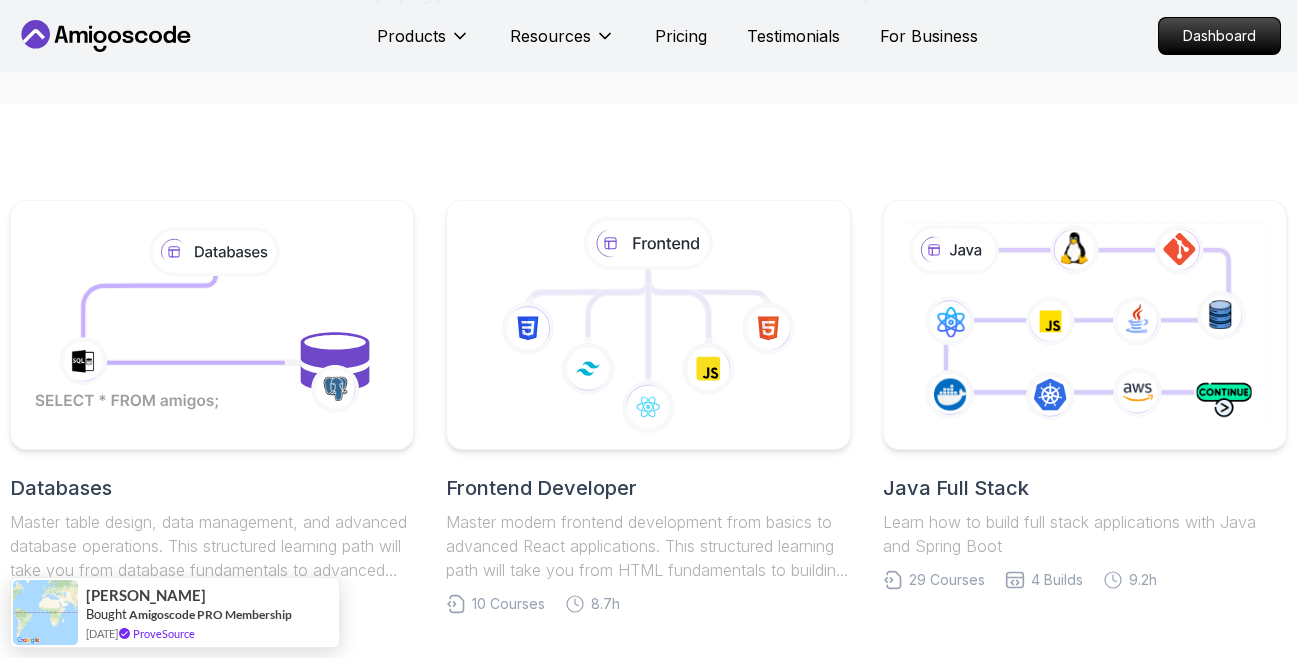 scroll, scrollTop: 343, scrollLeft: 0, axis: vertical 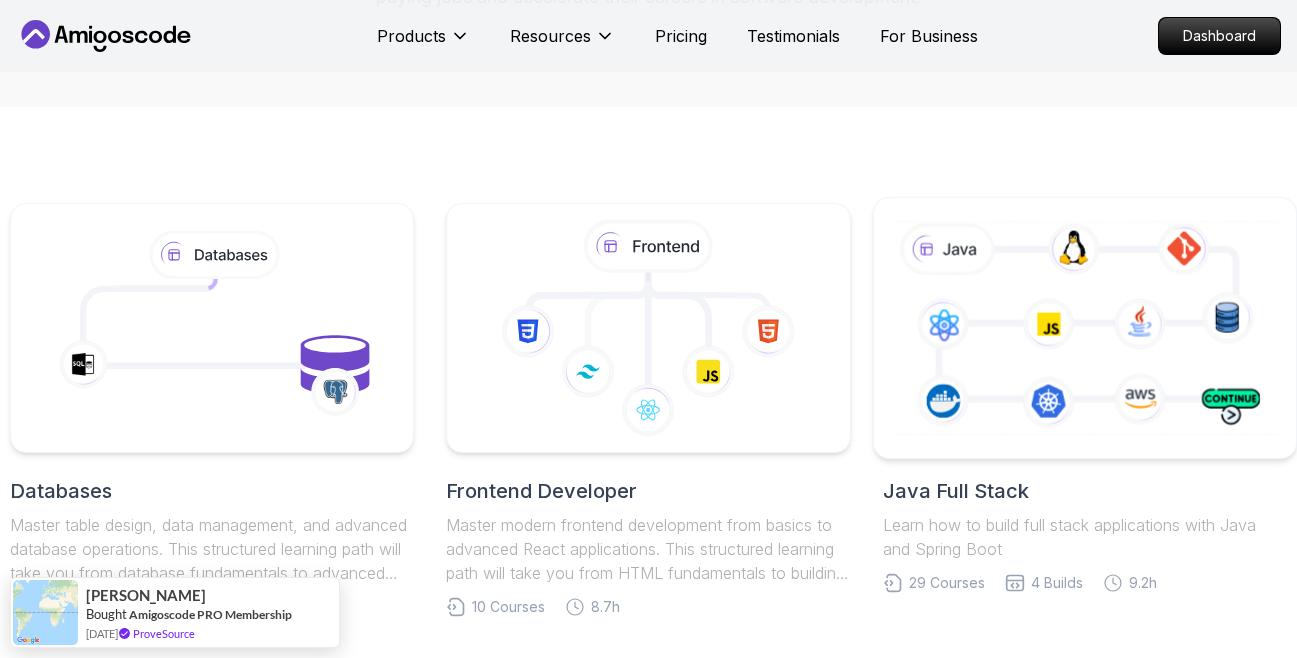 click 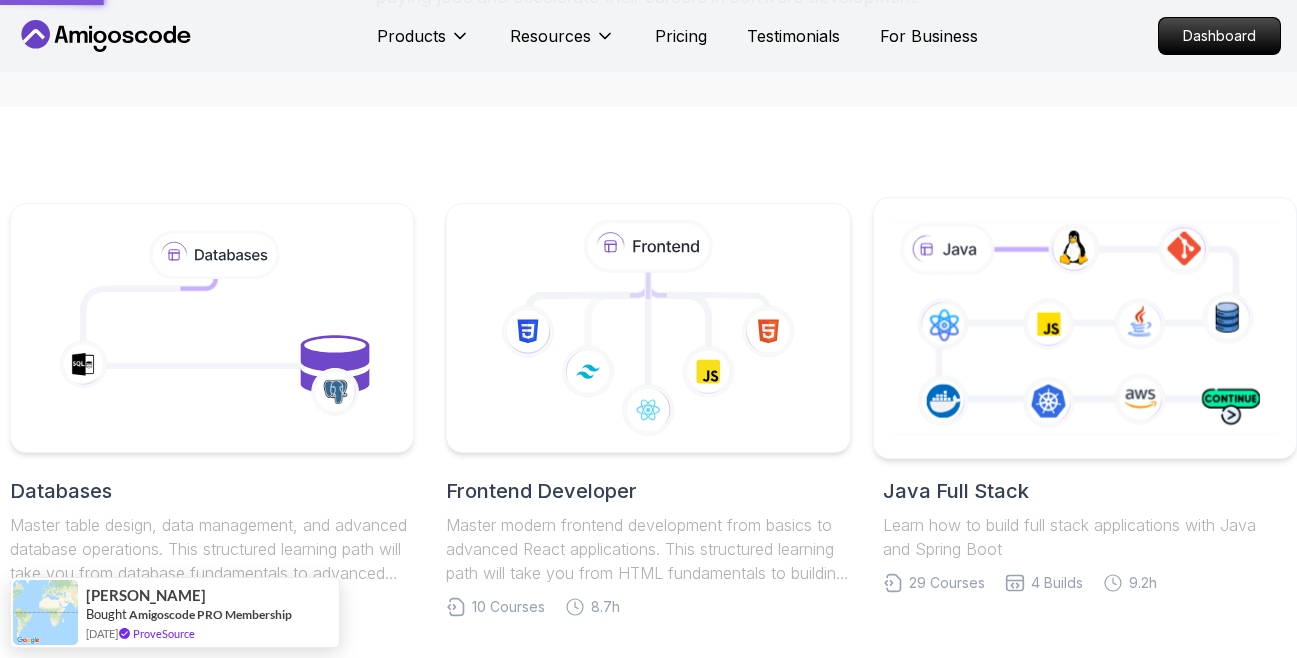 scroll, scrollTop: 0, scrollLeft: 0, axis: both 